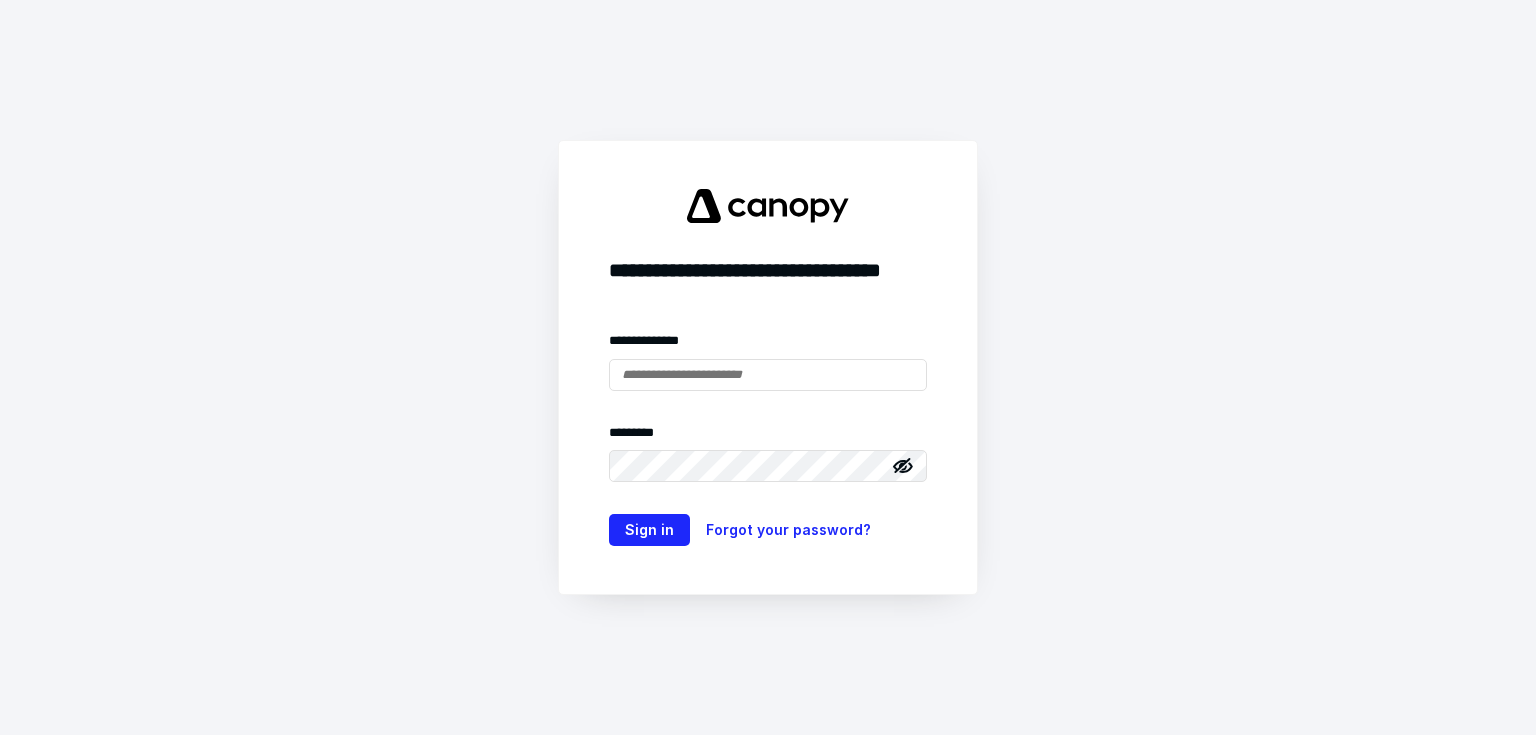 scroll, scrollTop: 0, scrollLeft: 0, axis: both 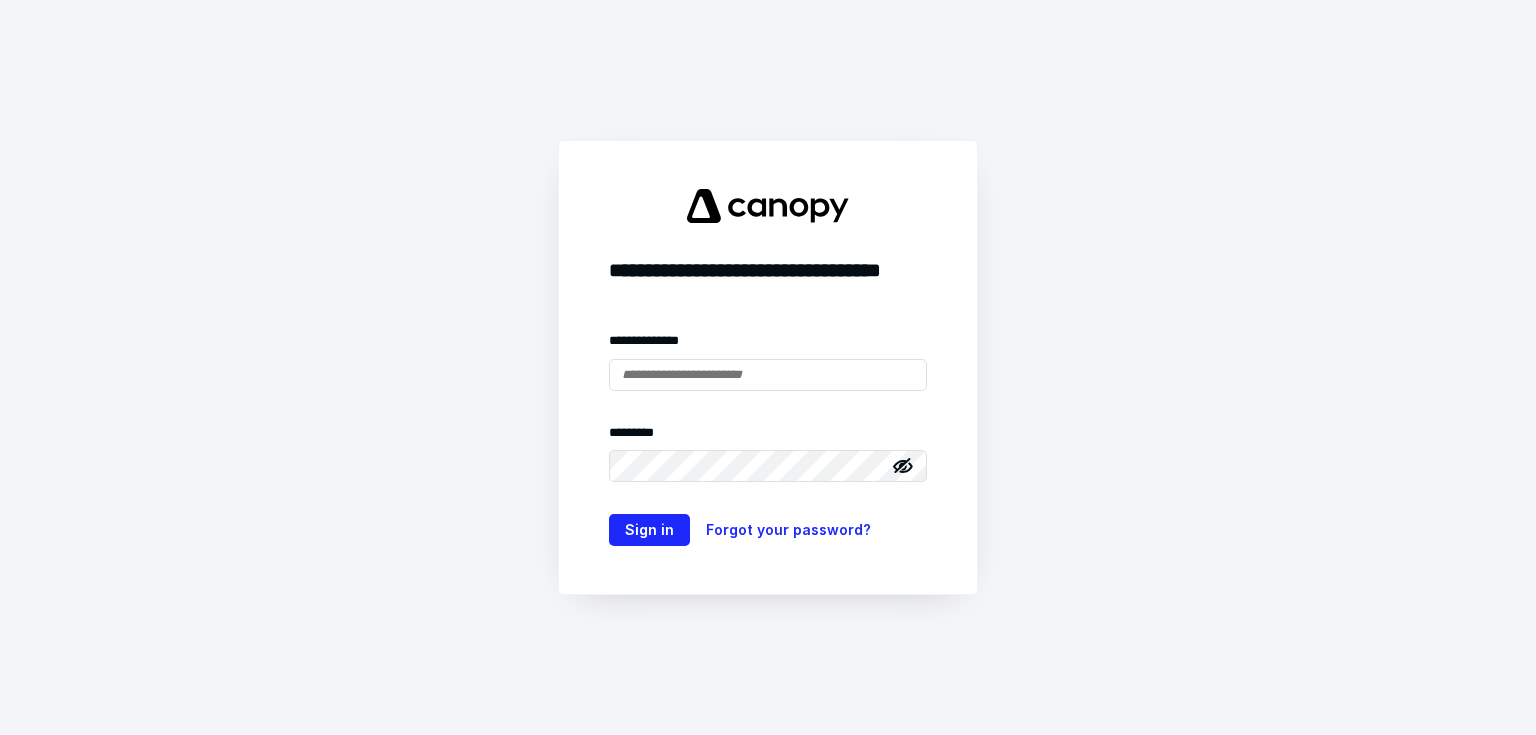 type on "**********" 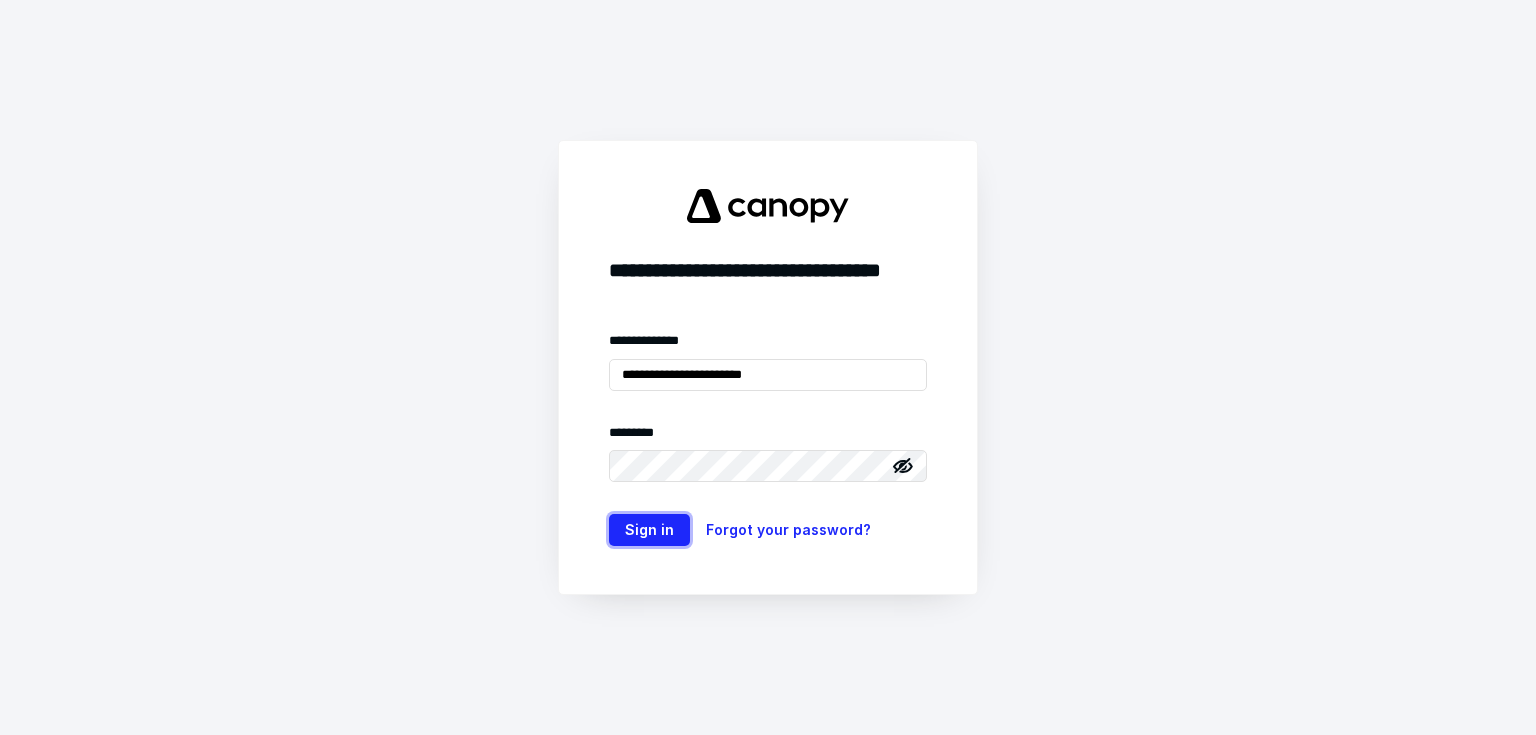 click on "Sign in" at bounding box center [649, 530] 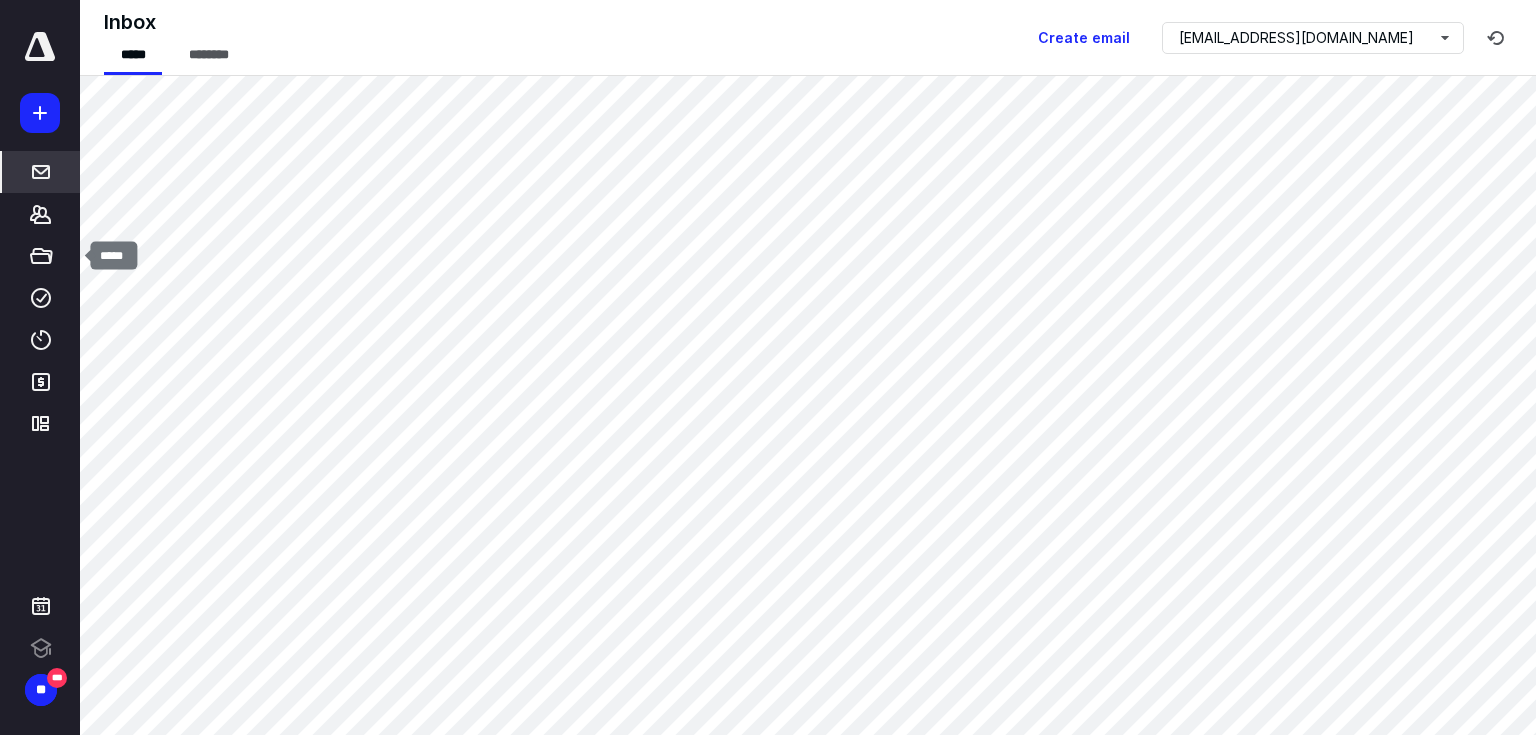 click 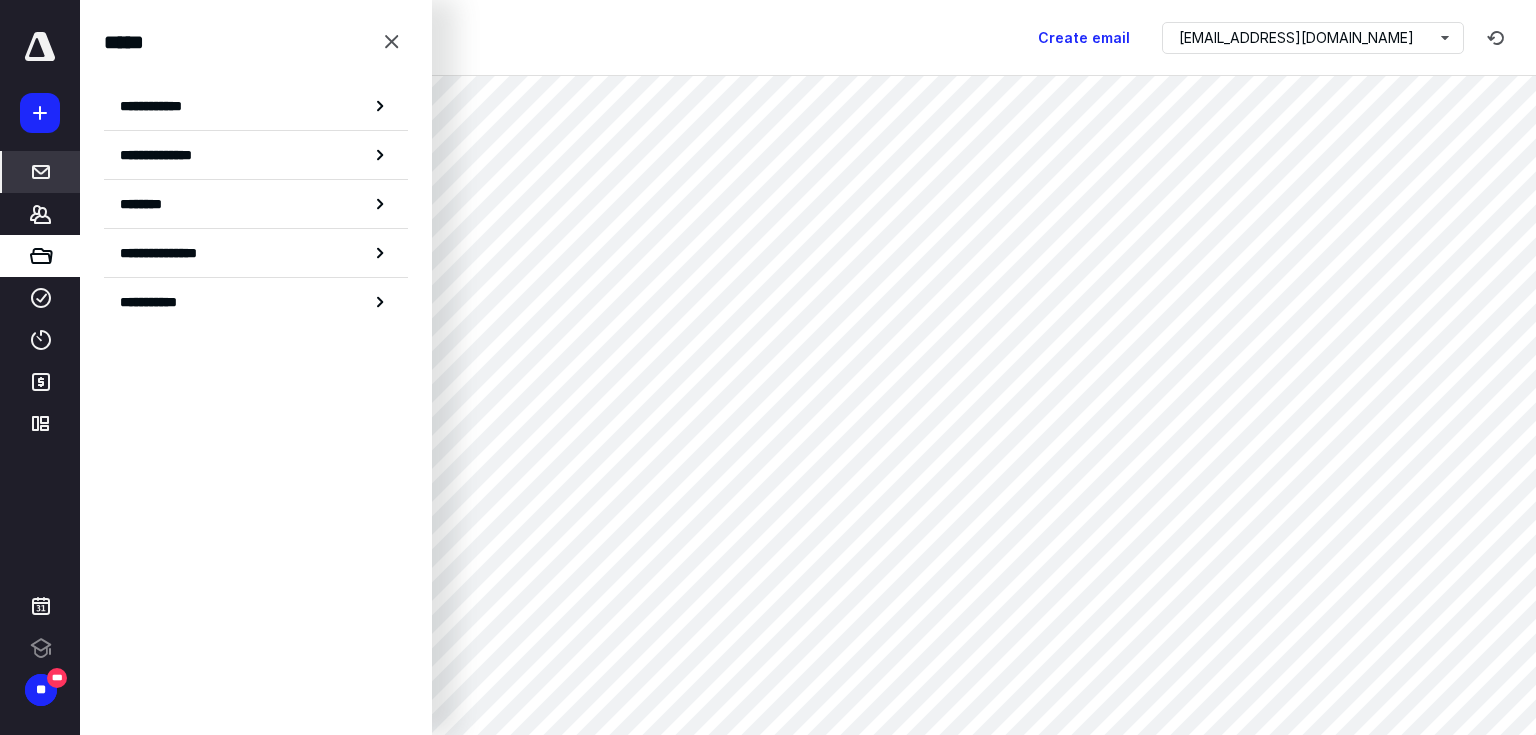 click on "**********" at bounding box center [256, 106] 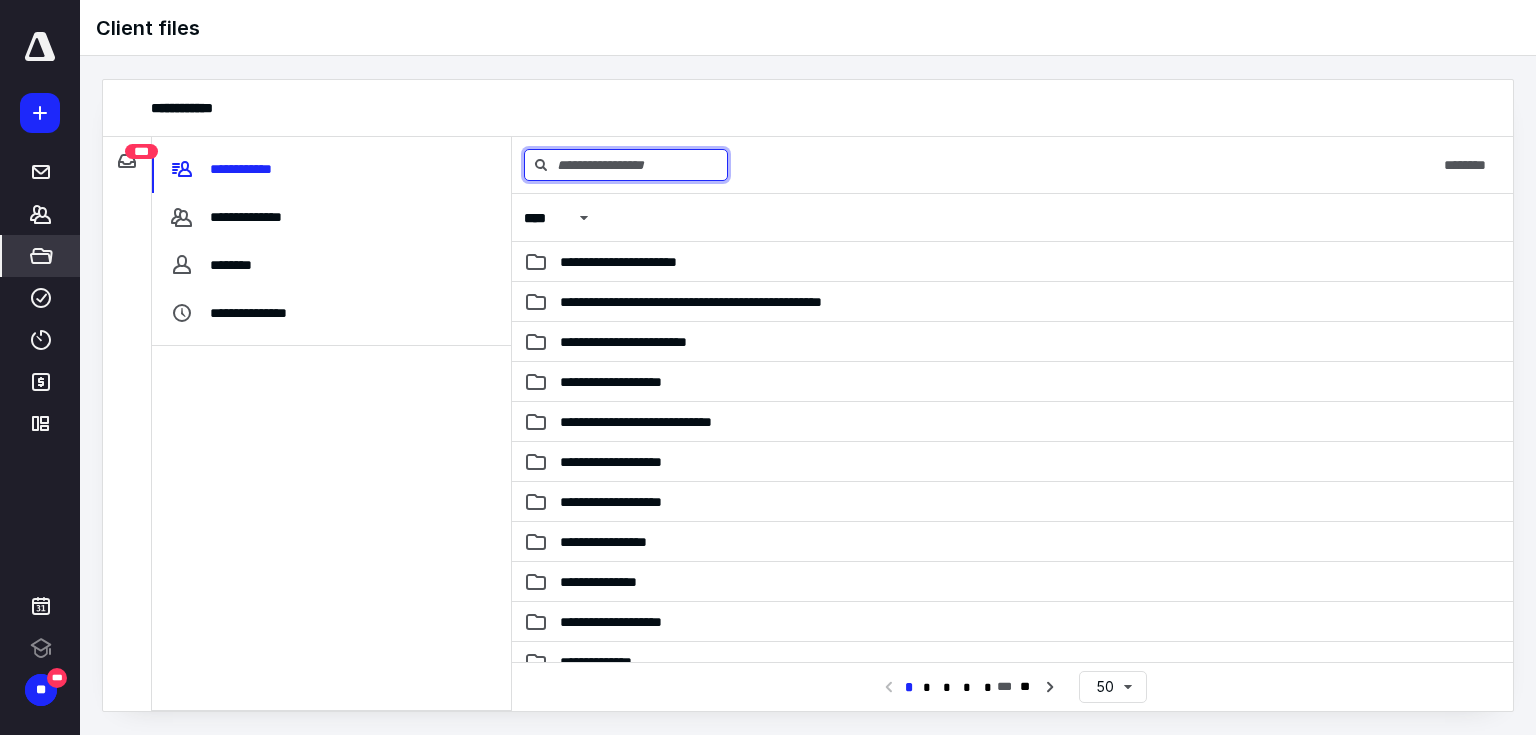 click at bounding box center (626, 165) 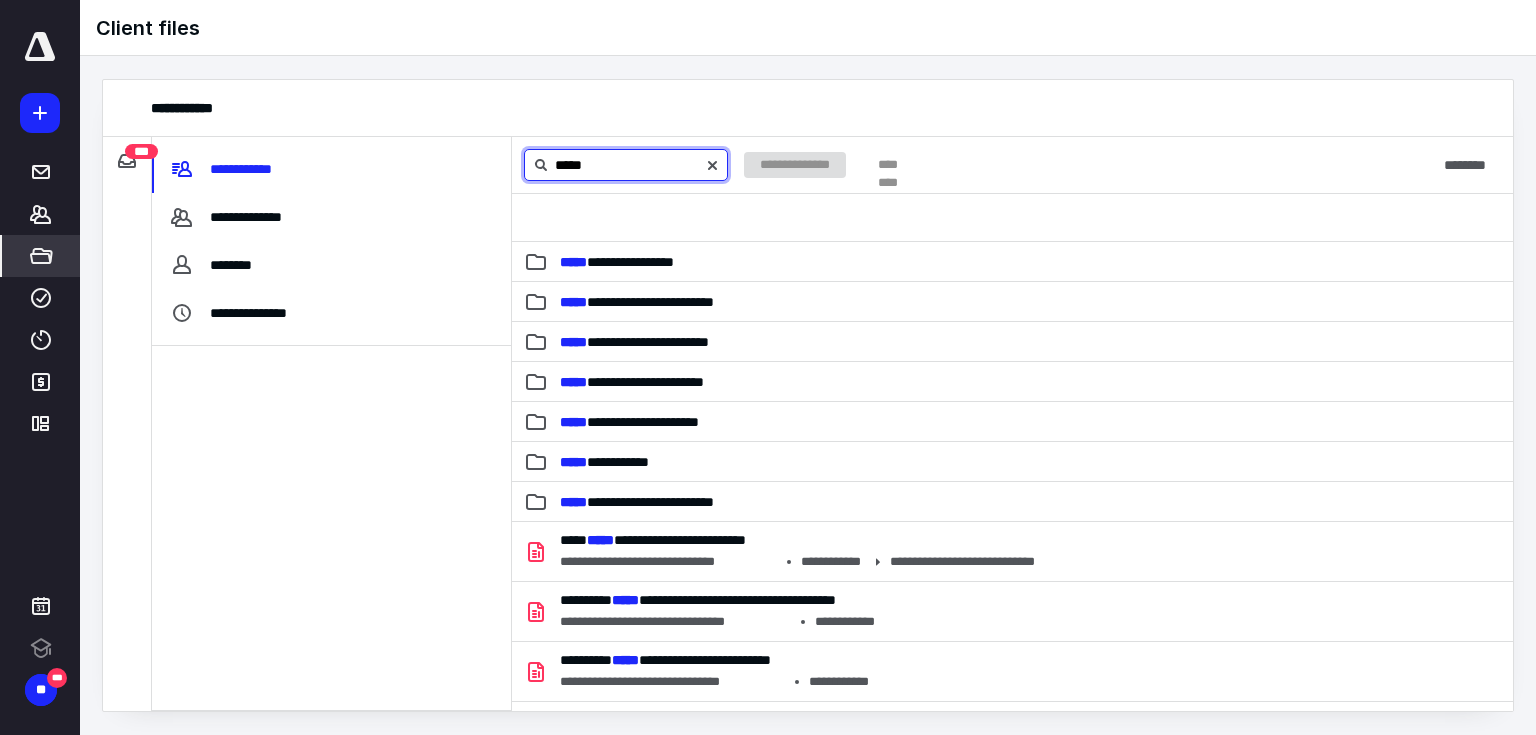 type on "*****" 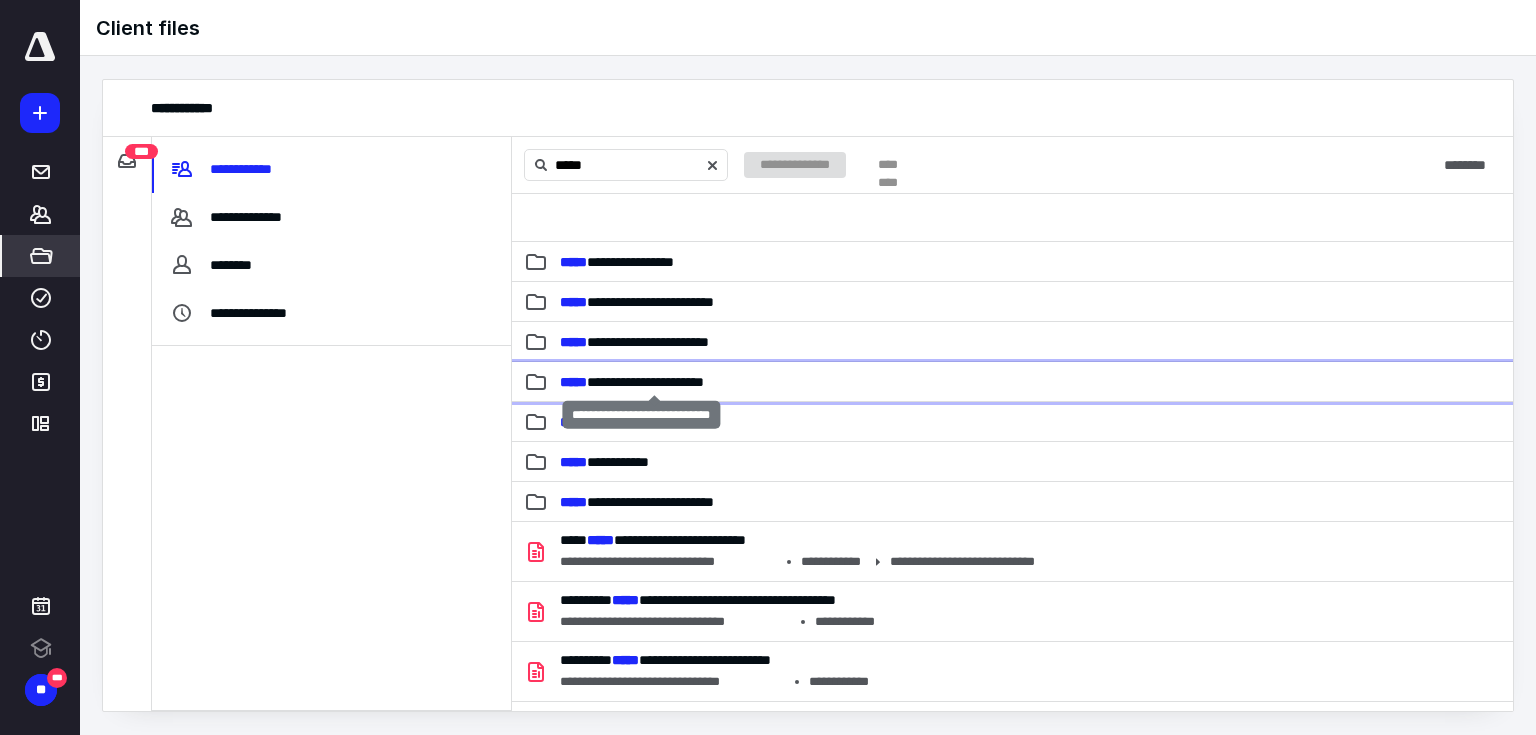 click on "**********" at bounding box center (632, 382) 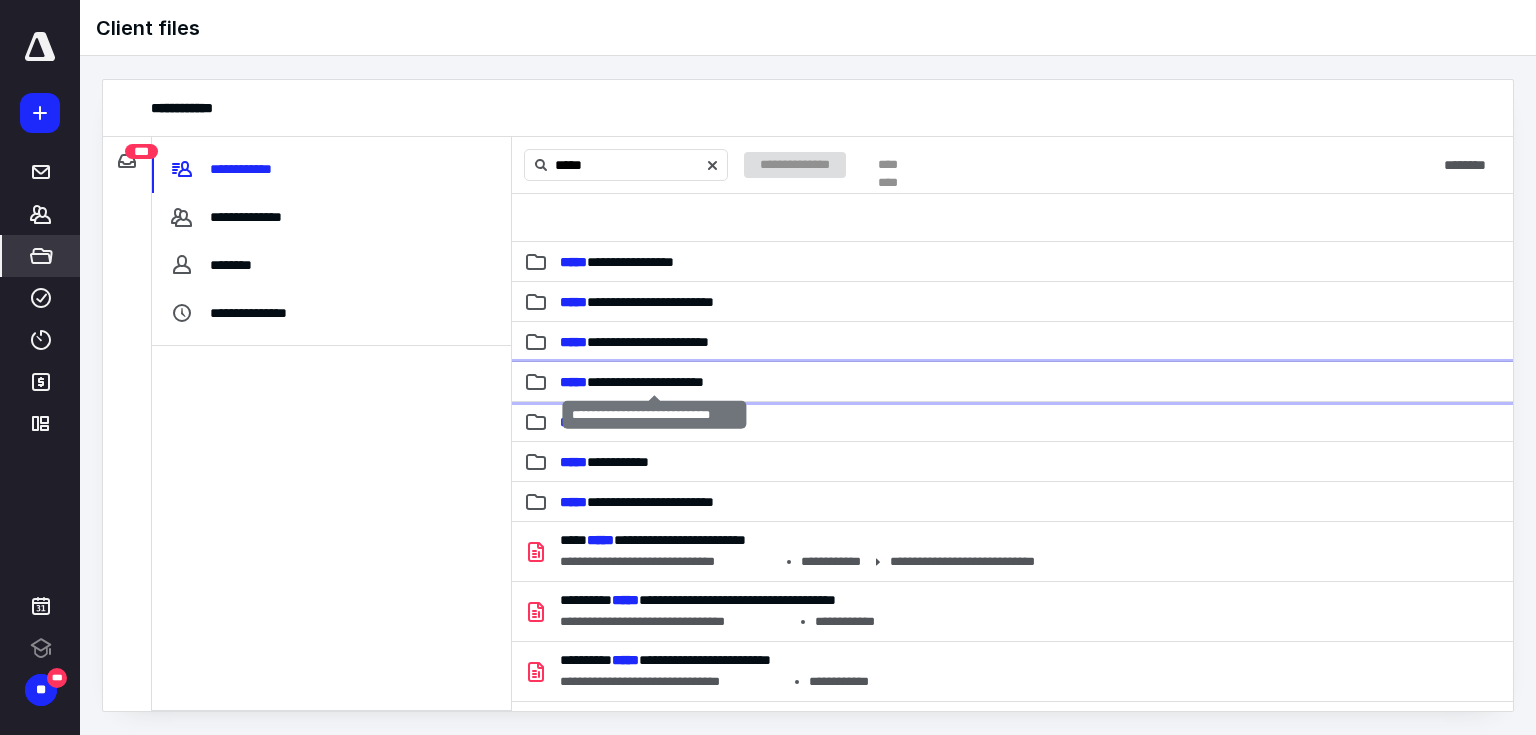 click on "**********" at bounding box center (632, 382) 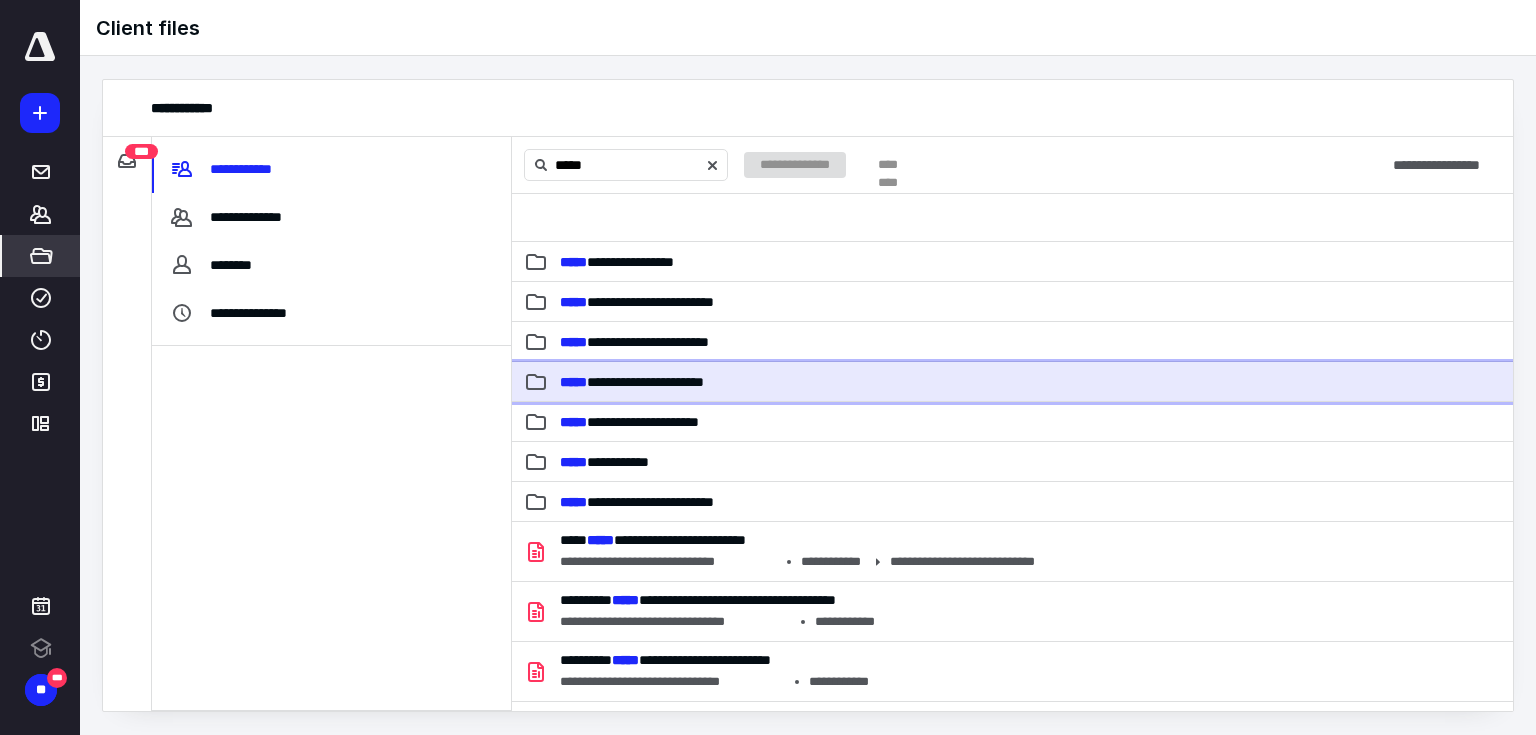 click on "**********" at bounding box center (873, 382) 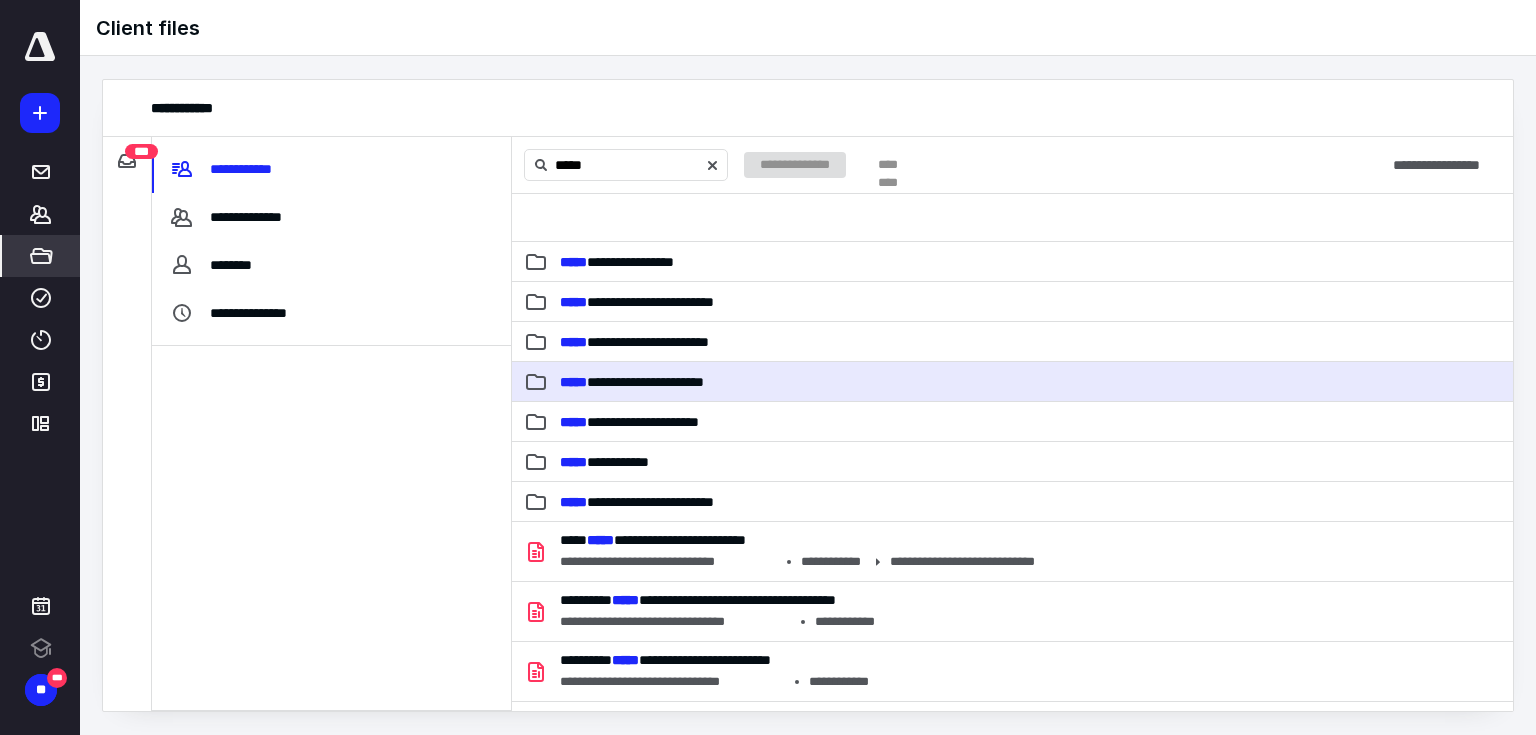 type 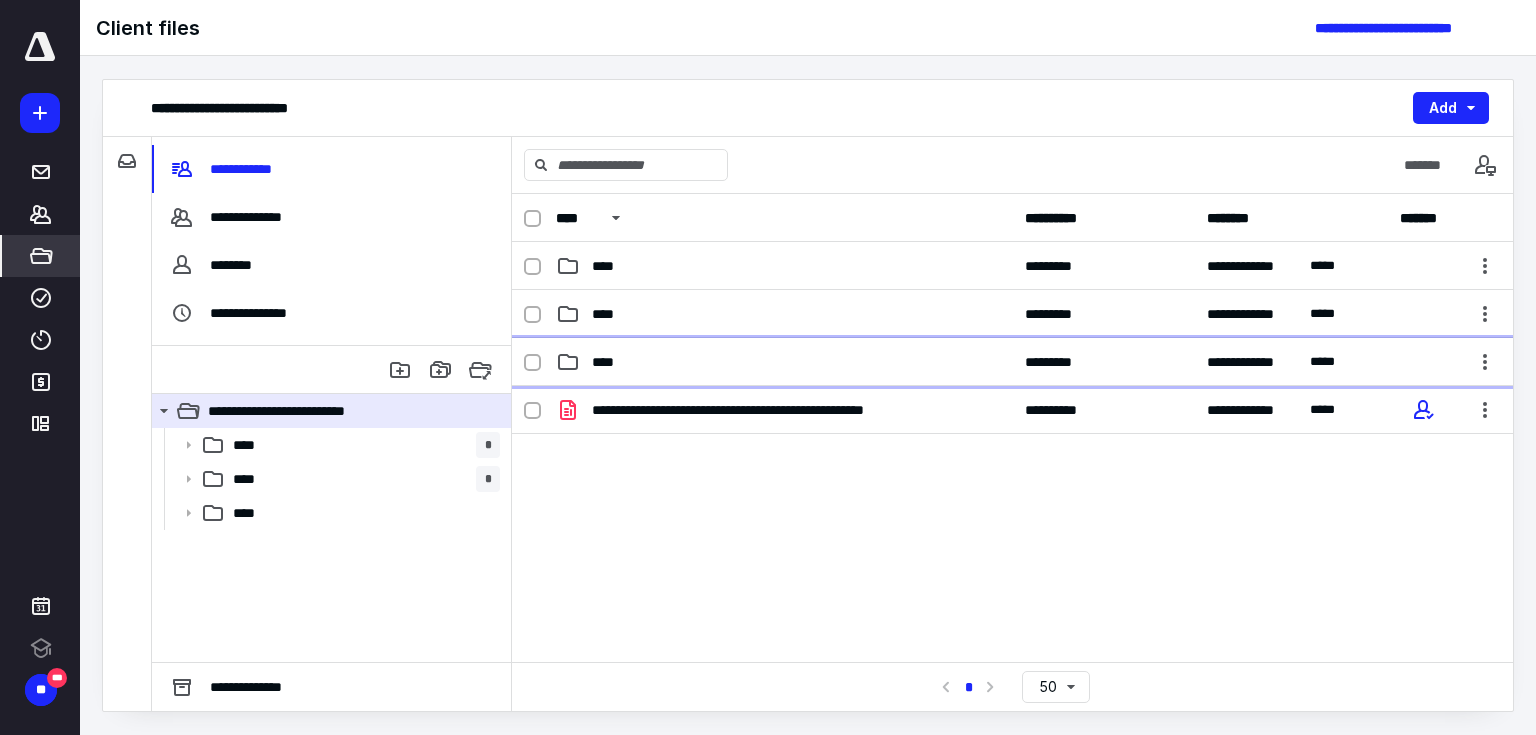 click on "****" at bounding box center (784, 362) 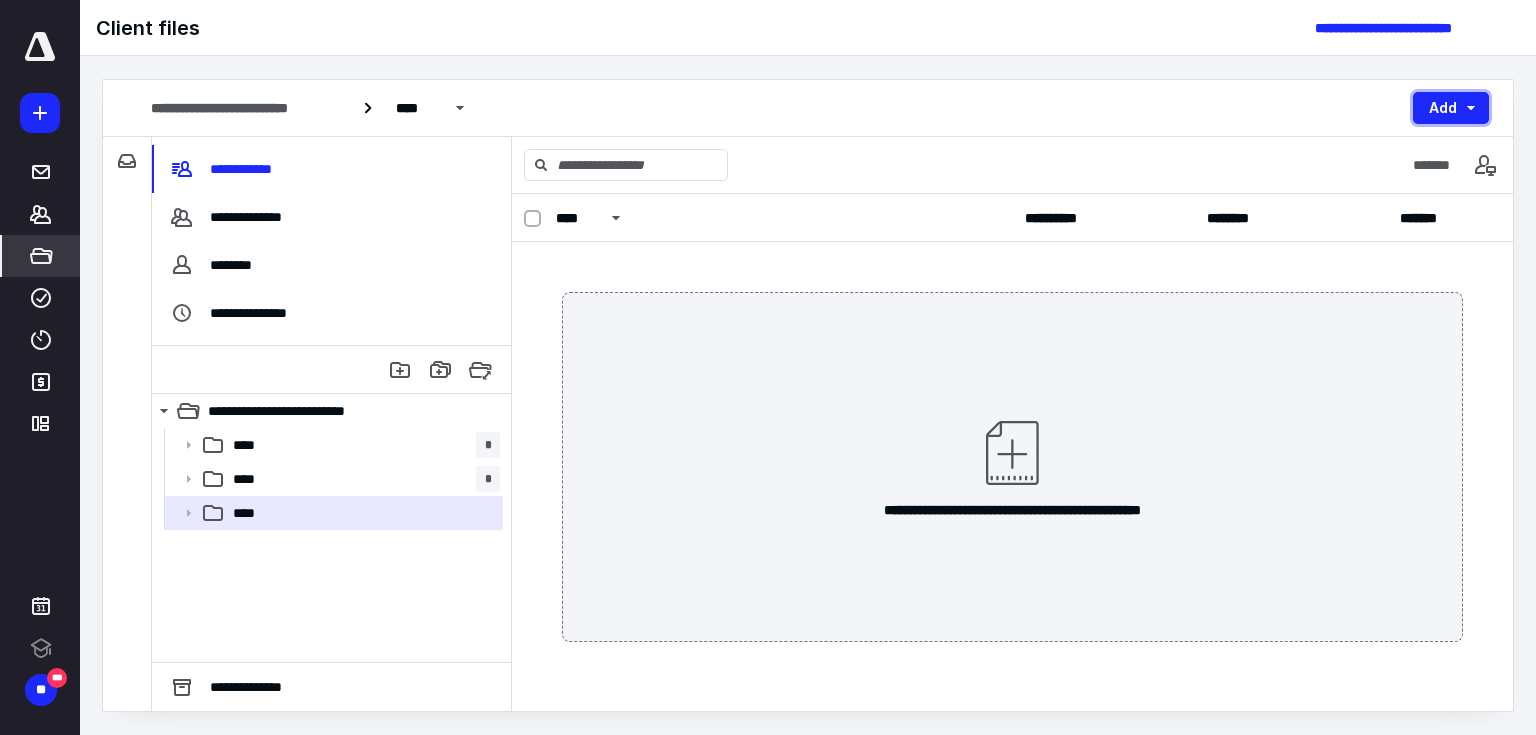 click on "Add" at bounding box center (1451, 108) 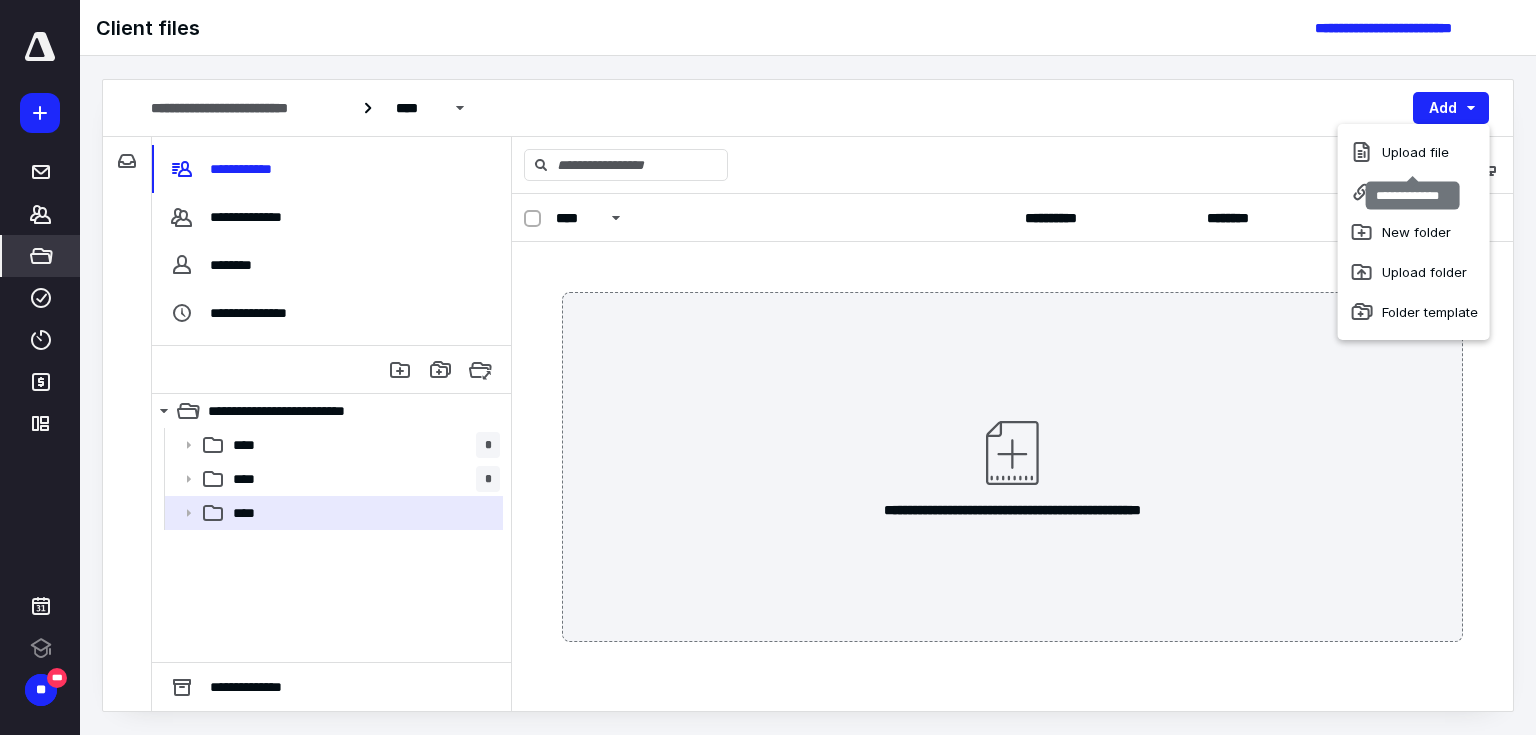 click on "Upload file" at bounding box center (1414, 152) 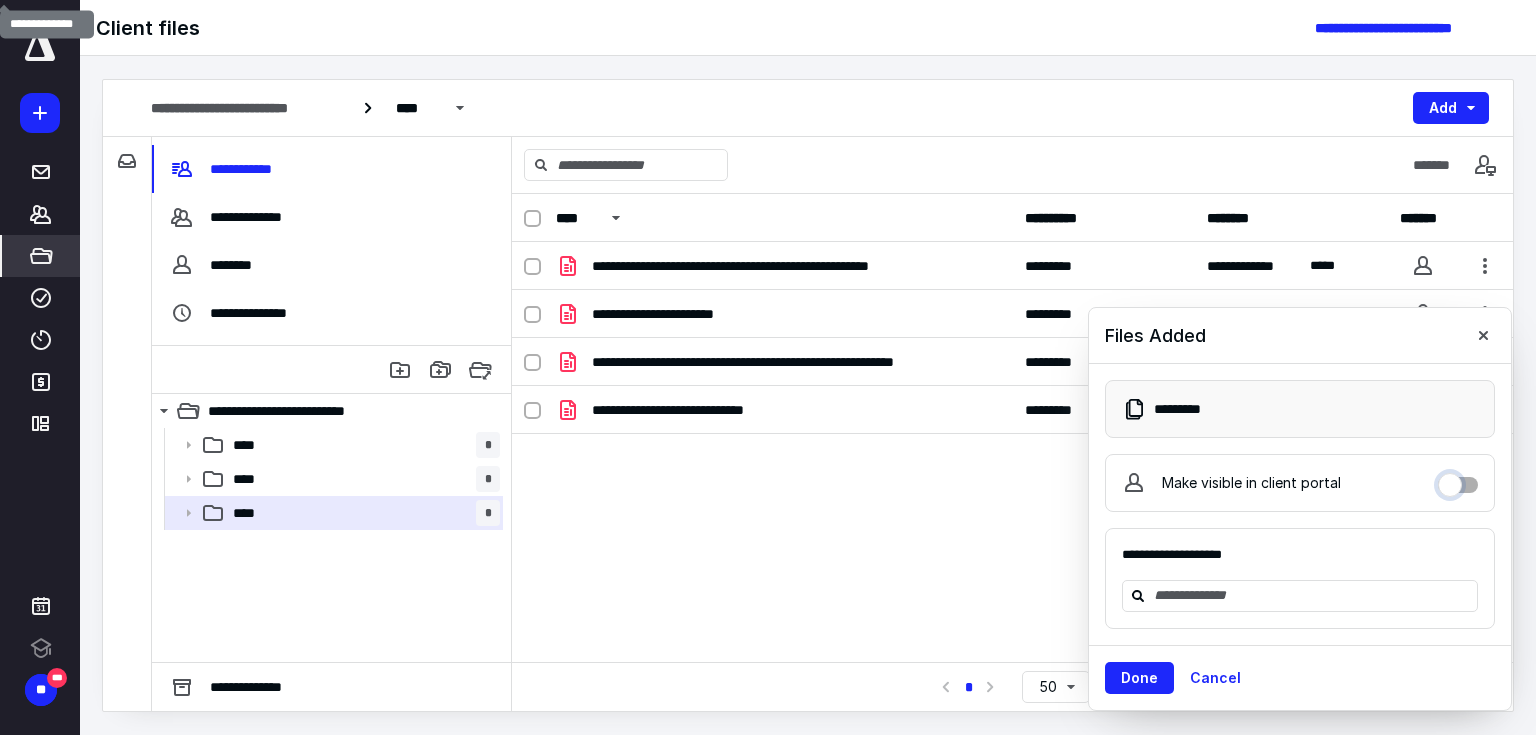 click on "Make visible in client portal" at bounding box center [1458, 480] 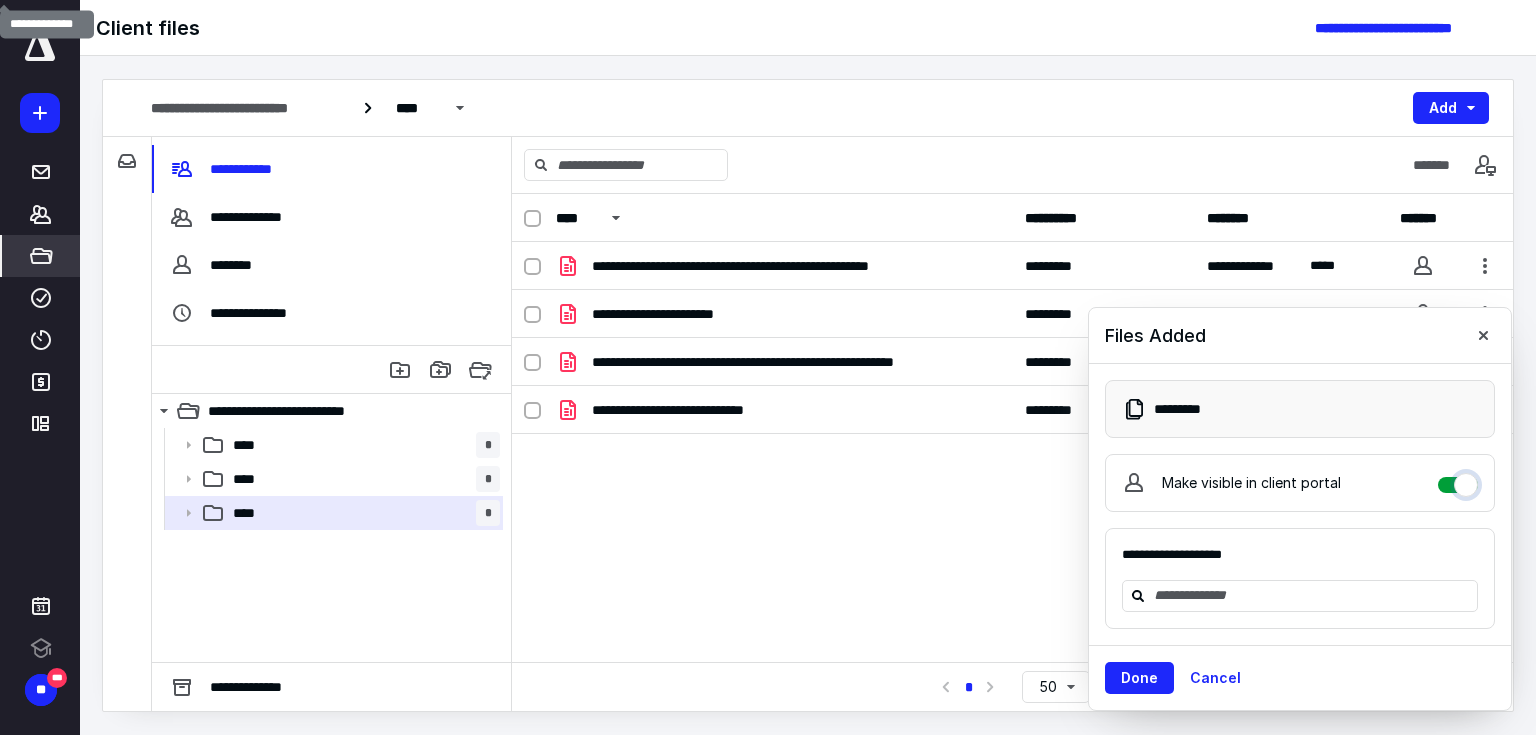 checkbox on "****" 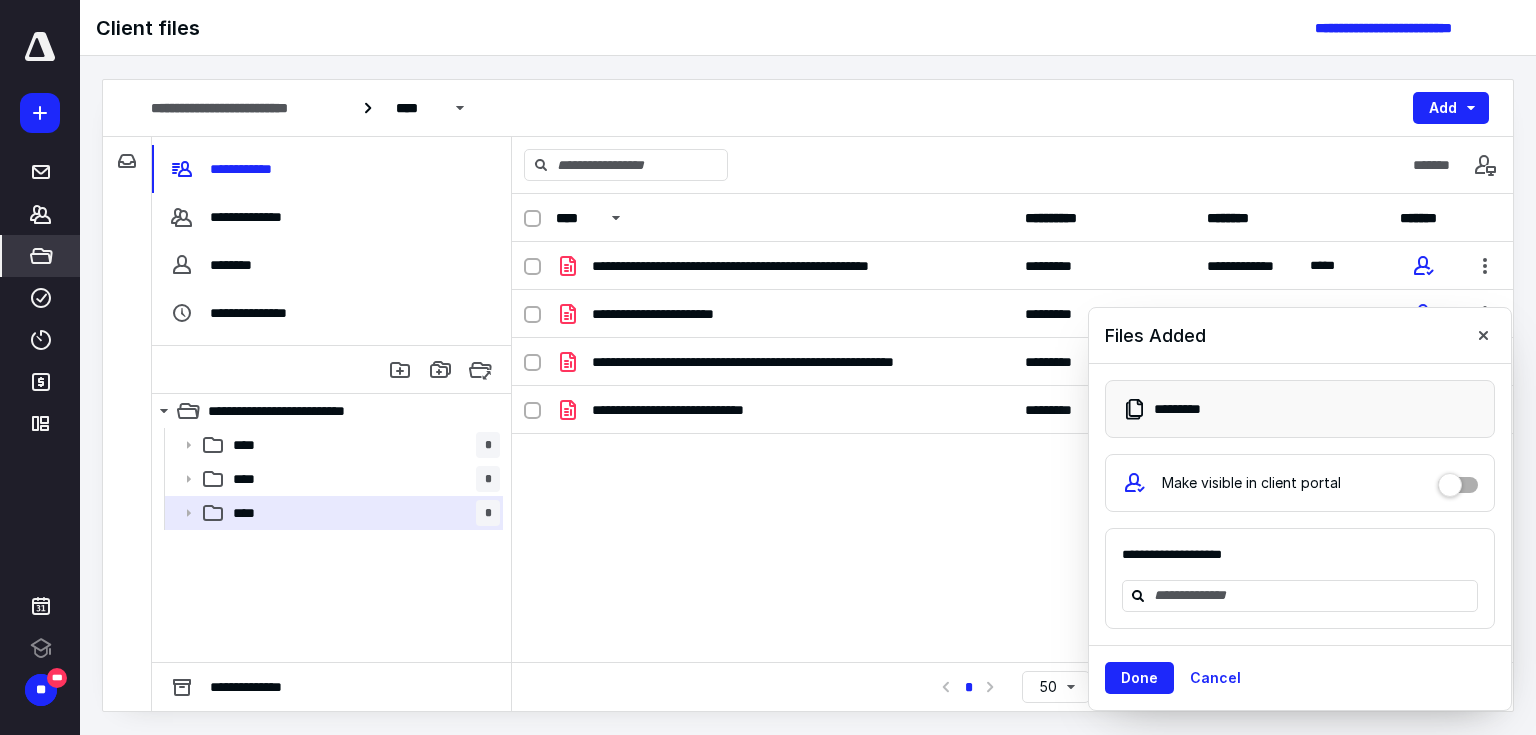 click at bounding box center (1312, 595) 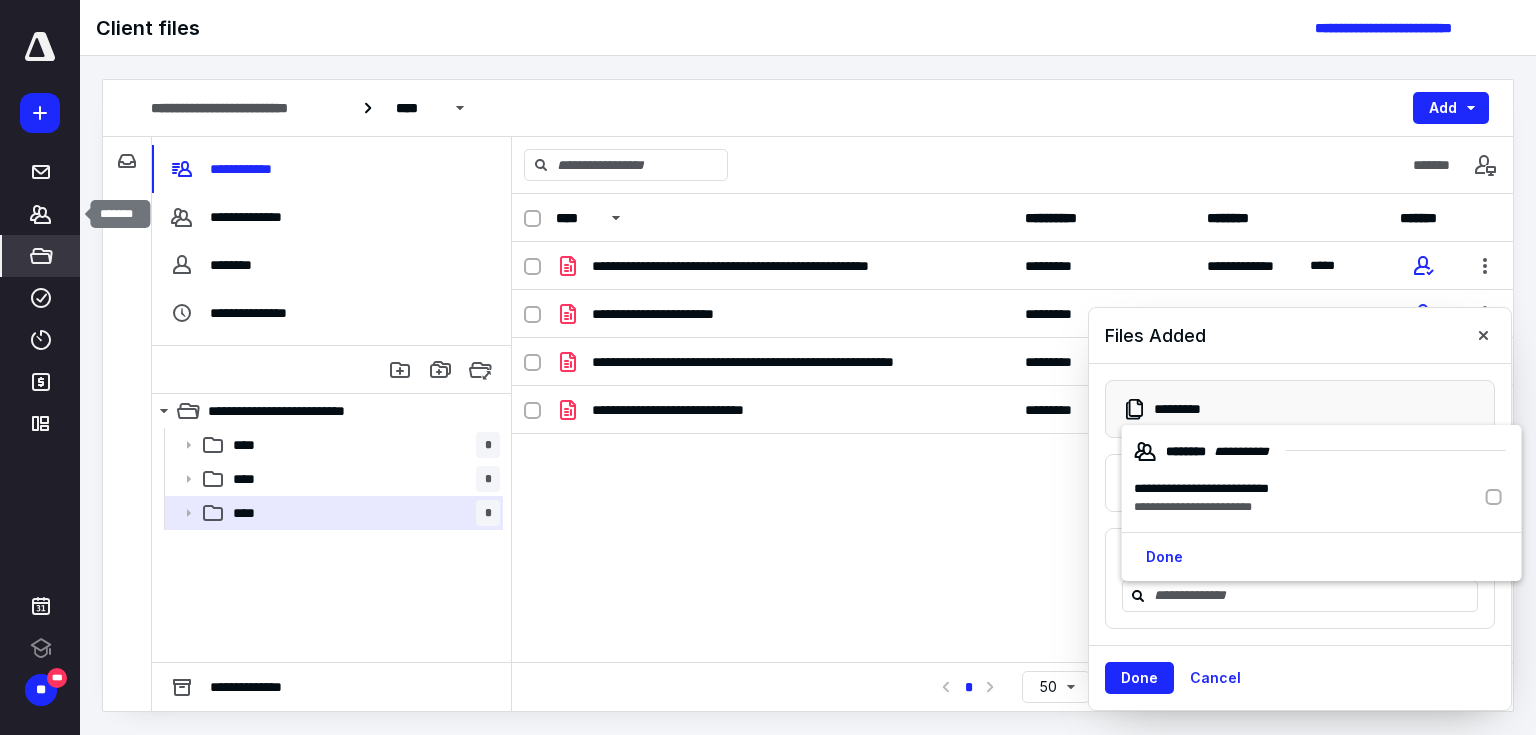 click 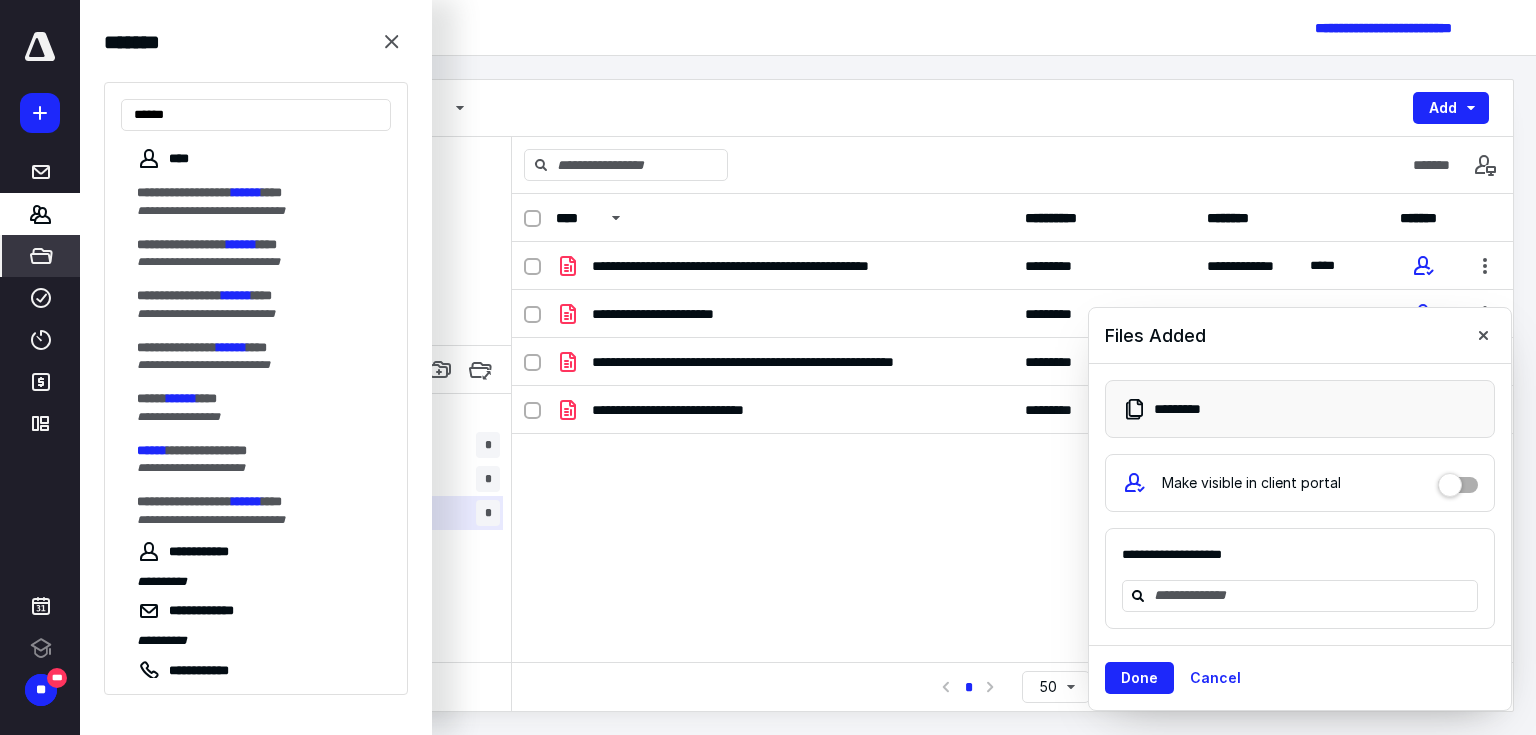 type on "******" 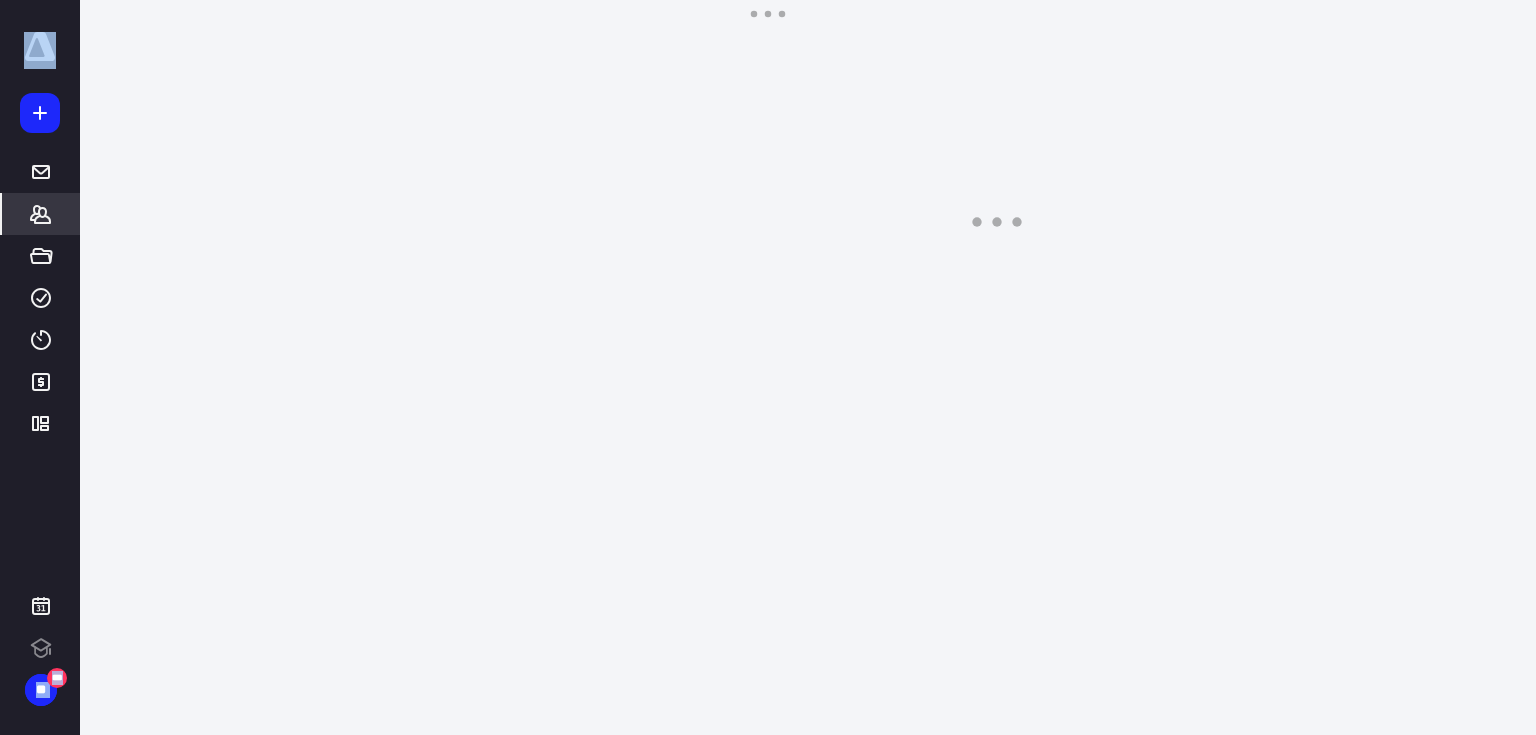 click on "**********" at bounding box center (768, 367) 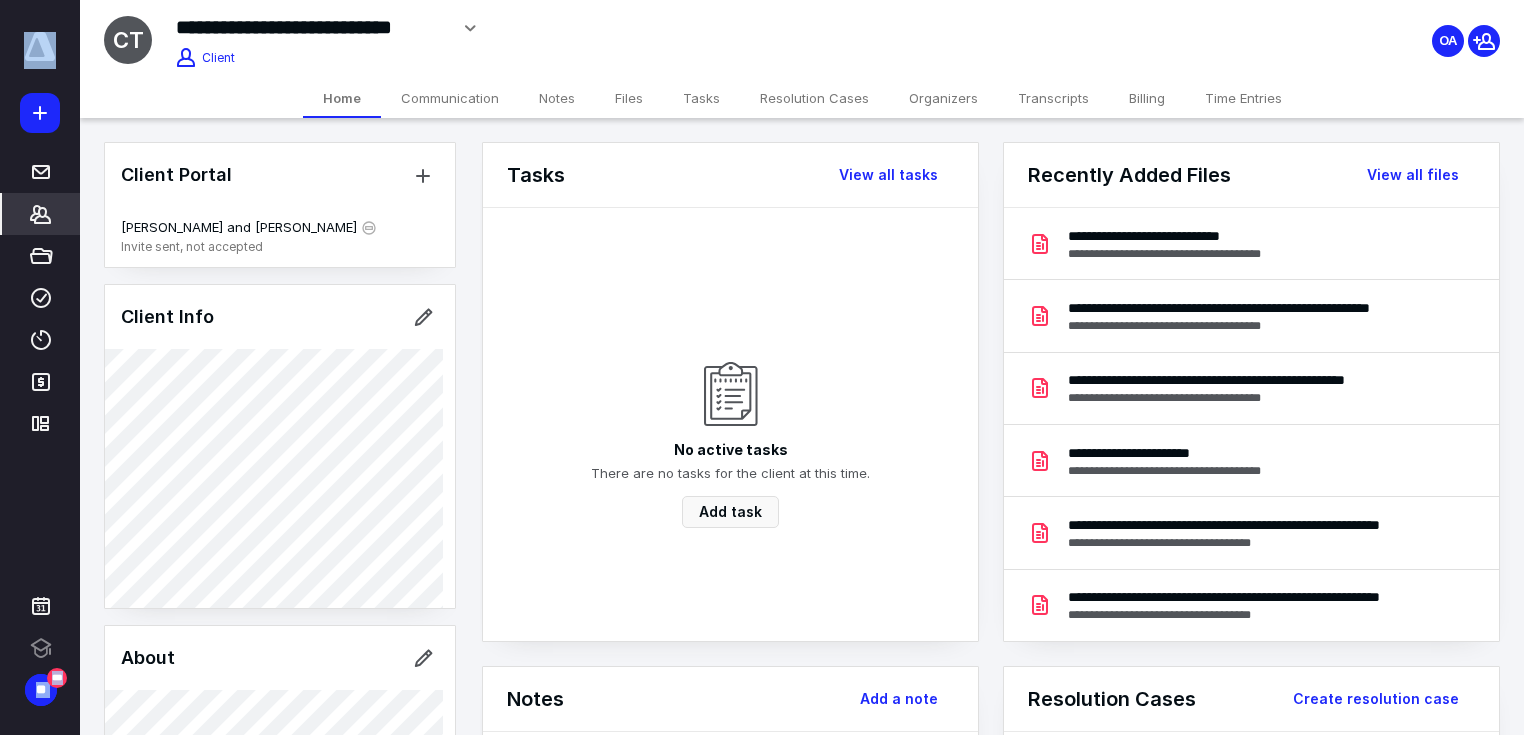 click at bounding box center (423, 317) 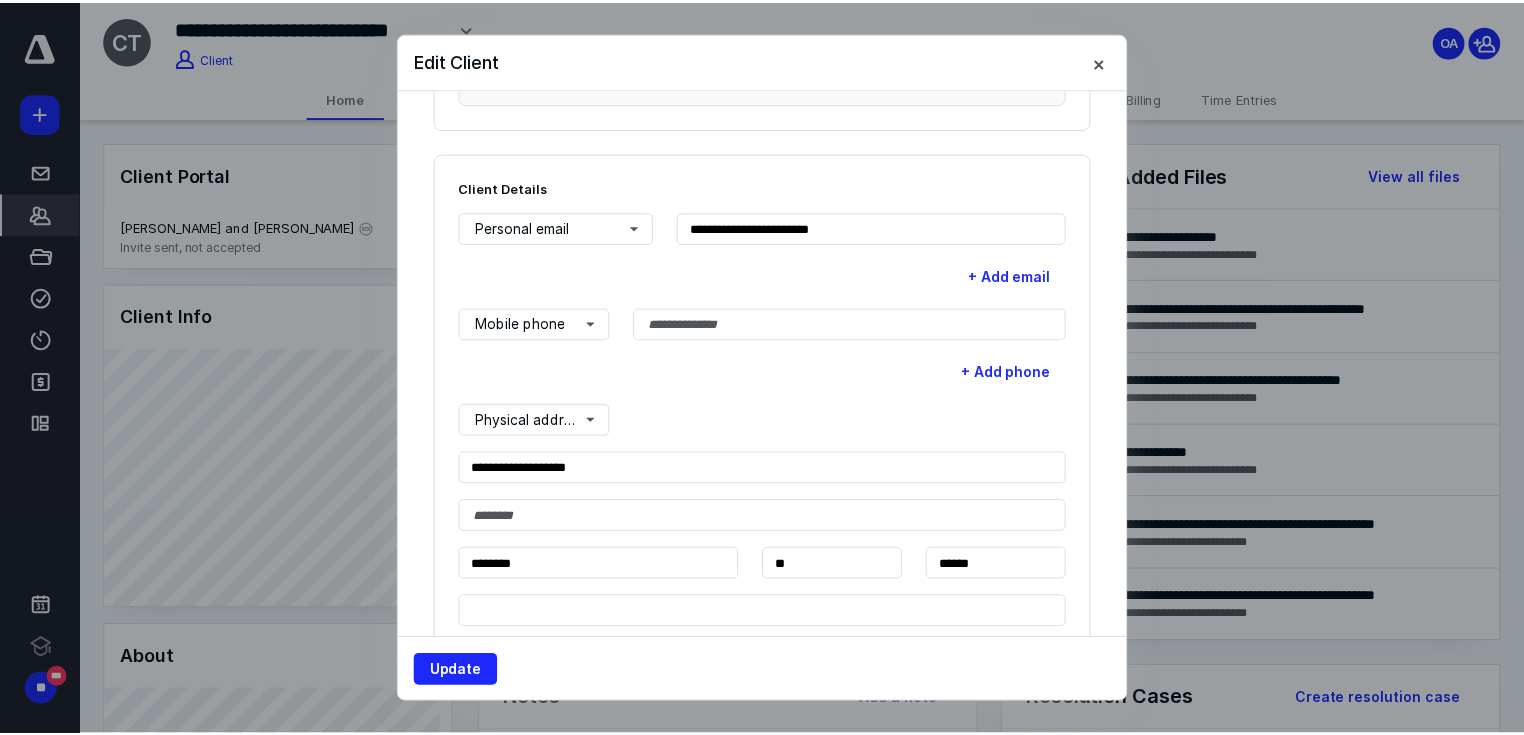 scroll, scrollTop: 469, scrollLeft: 0, axis: vertical 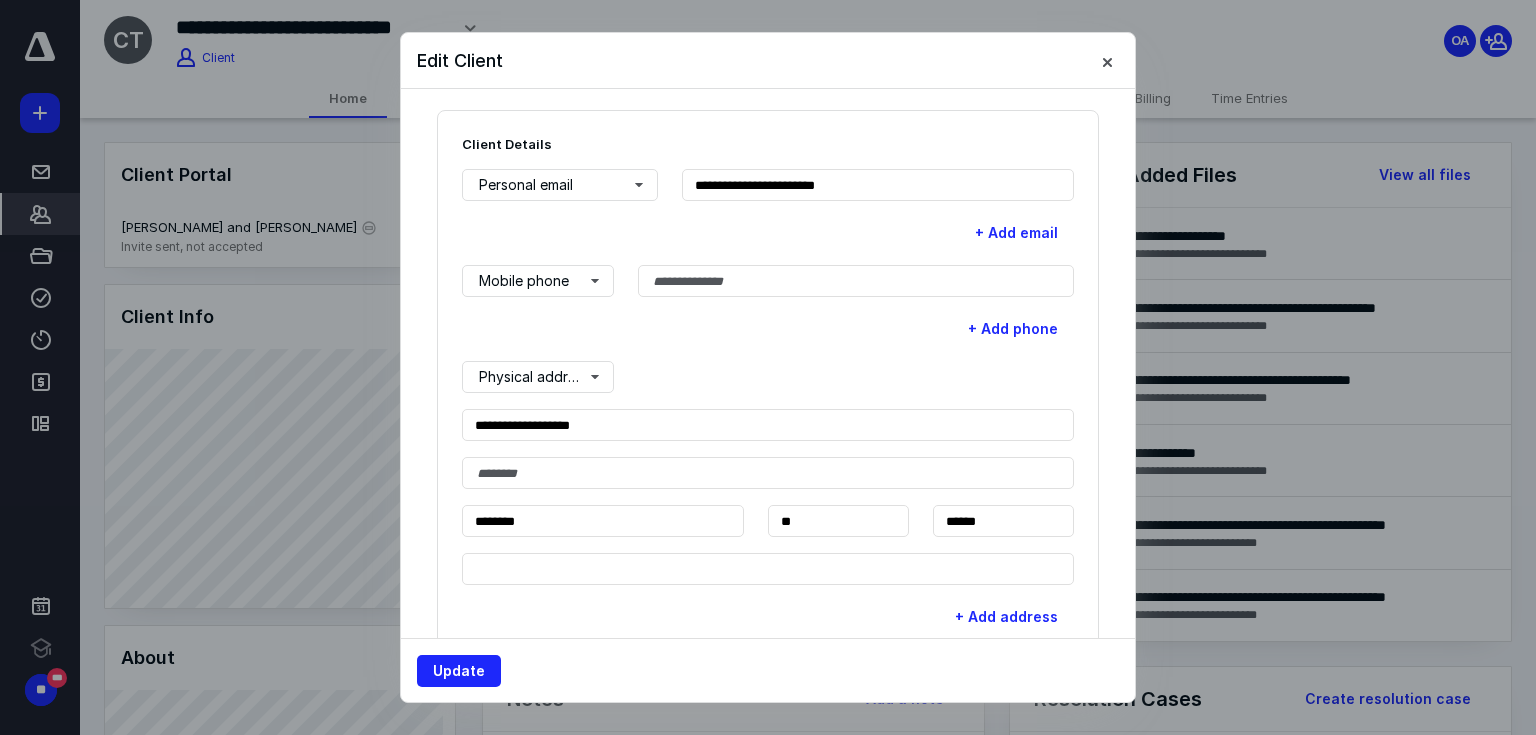 click on "+ Add email" at bounding box center [1016, 233] 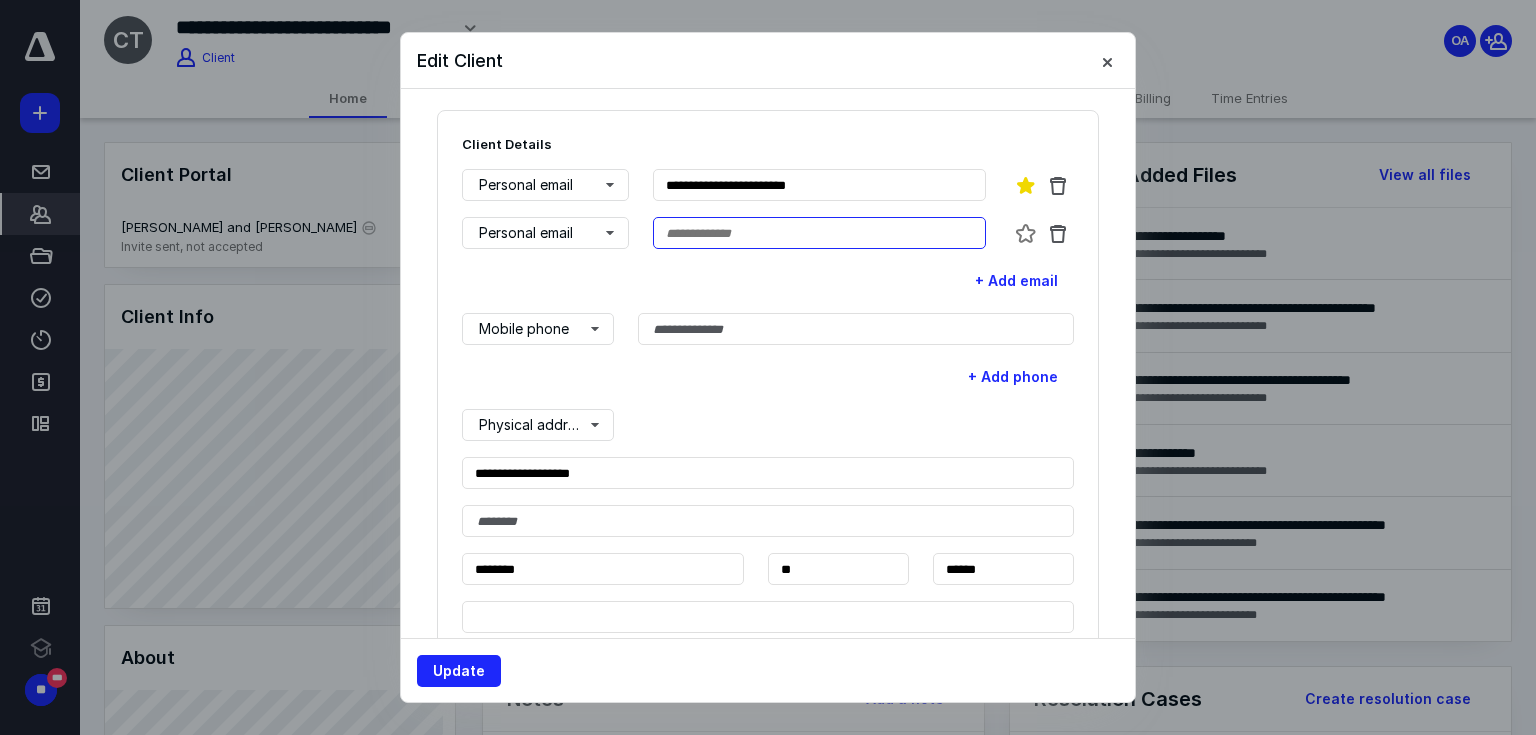 click at bounding box center (820, 233) 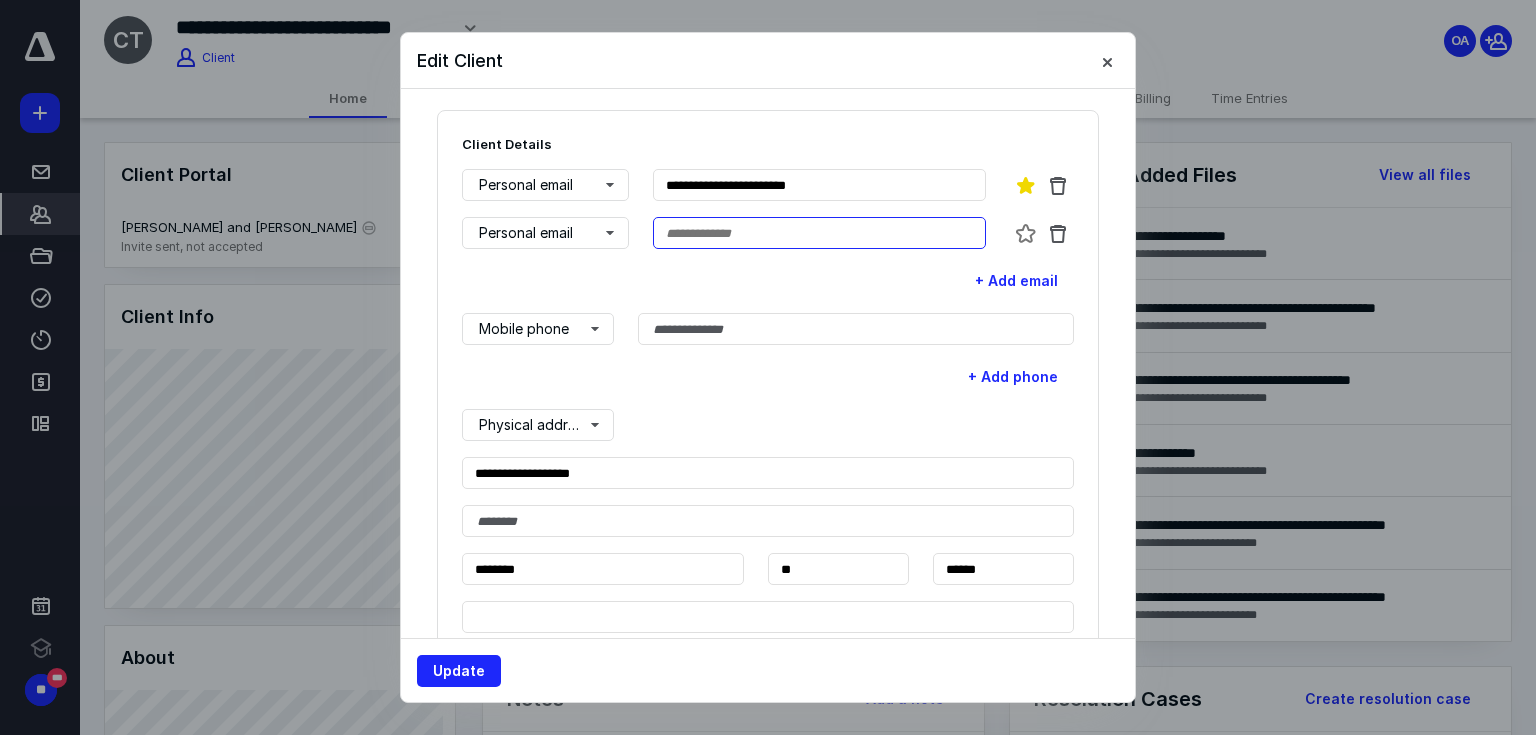 paste on "**********" 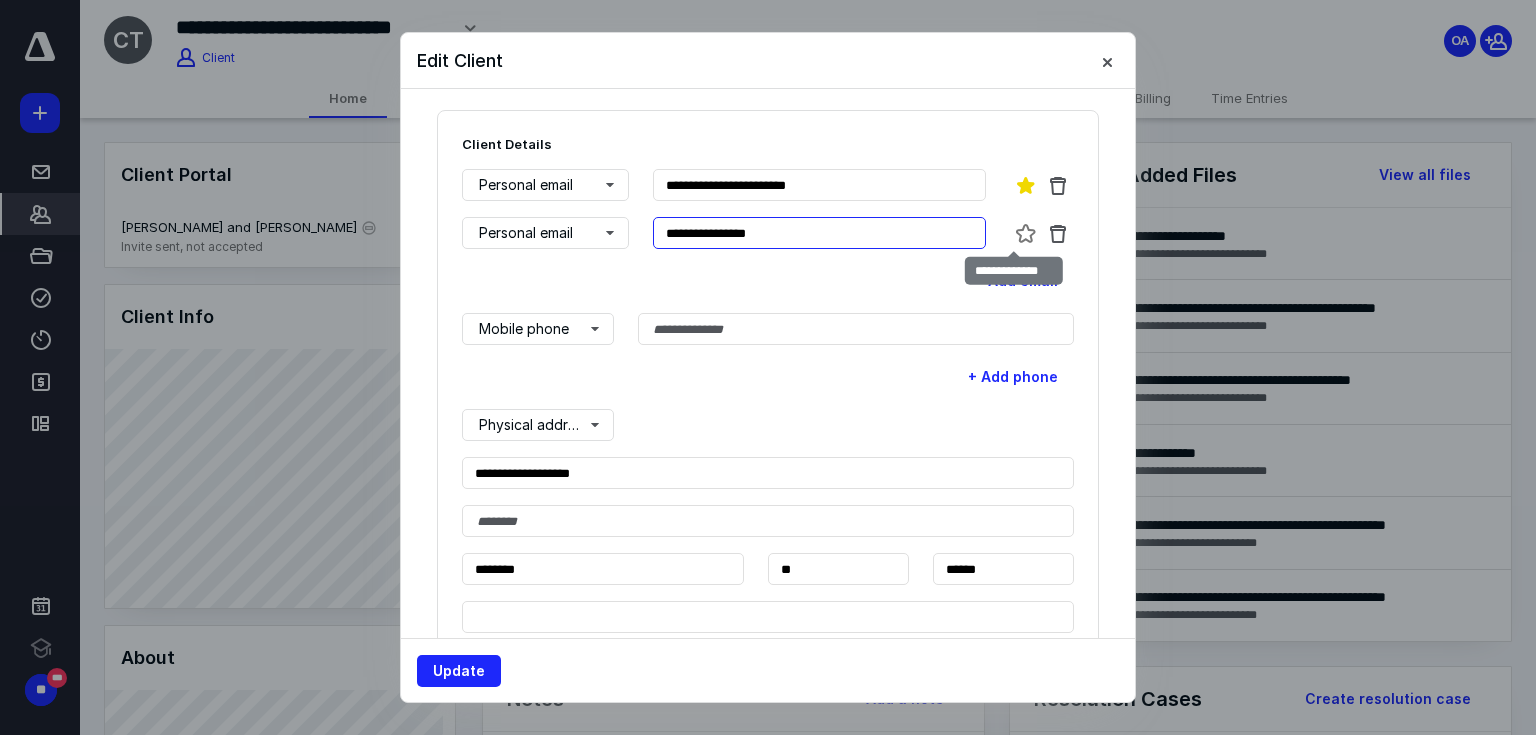 type on "**********" 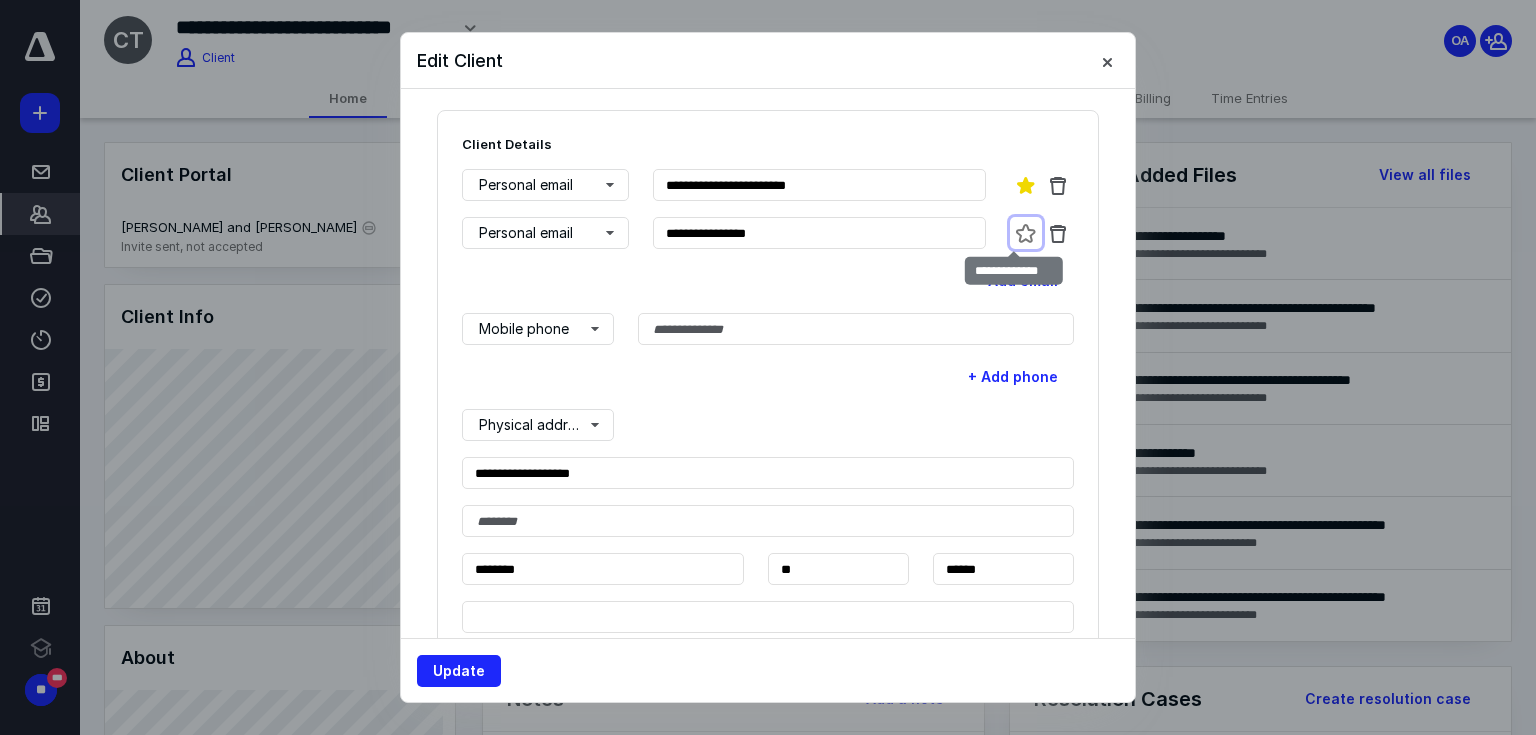 click at bounding box center (1026, 233) 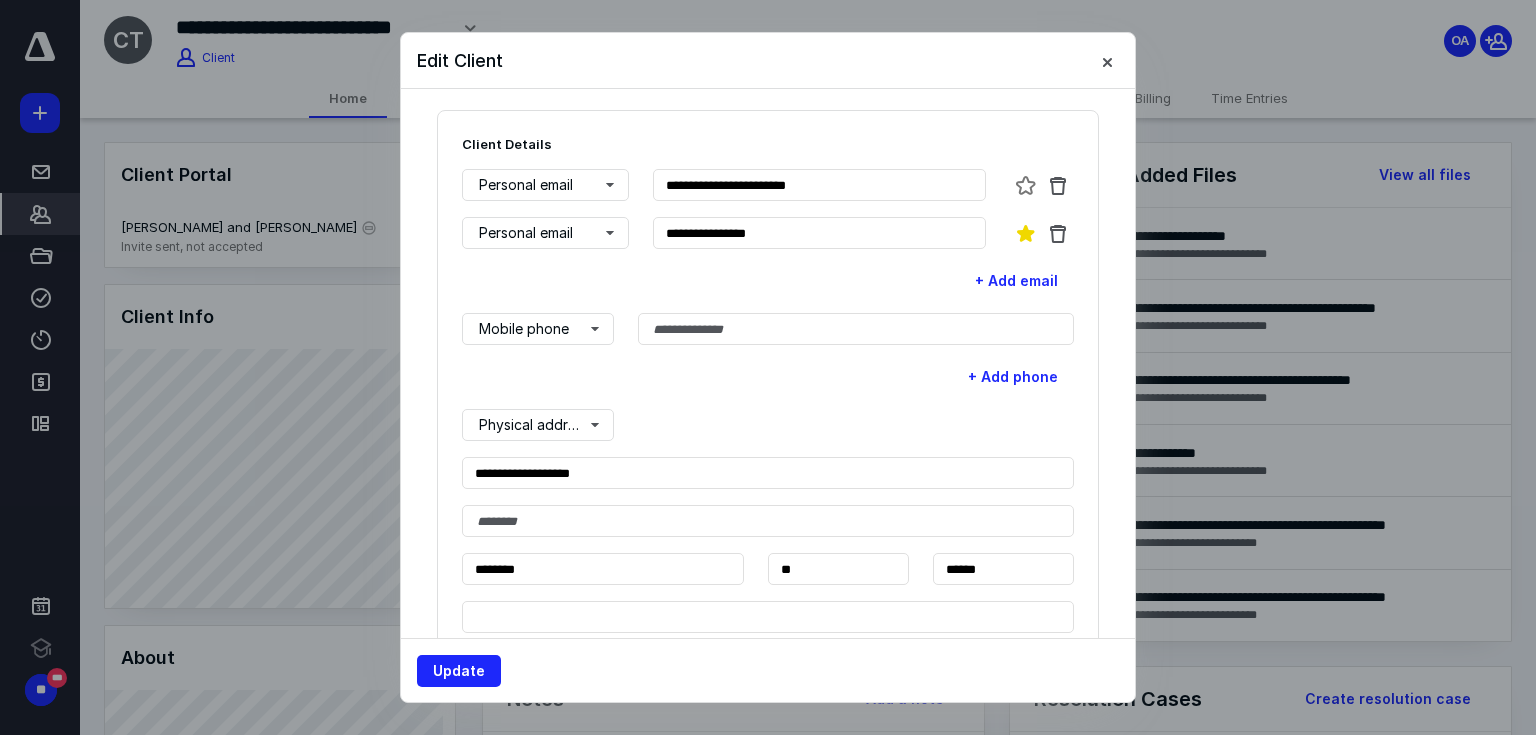click on "Update" at bounding box center (459, 671) 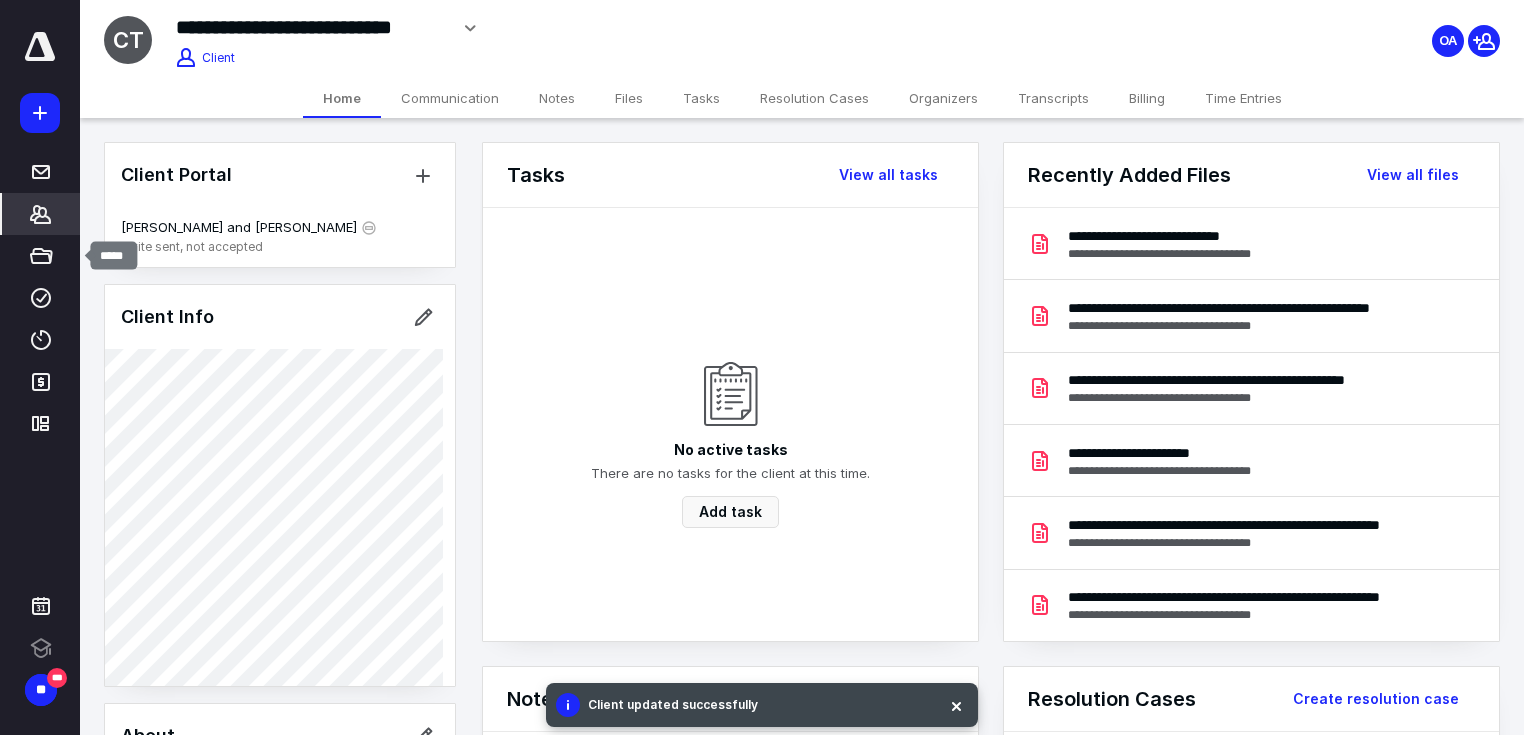 click 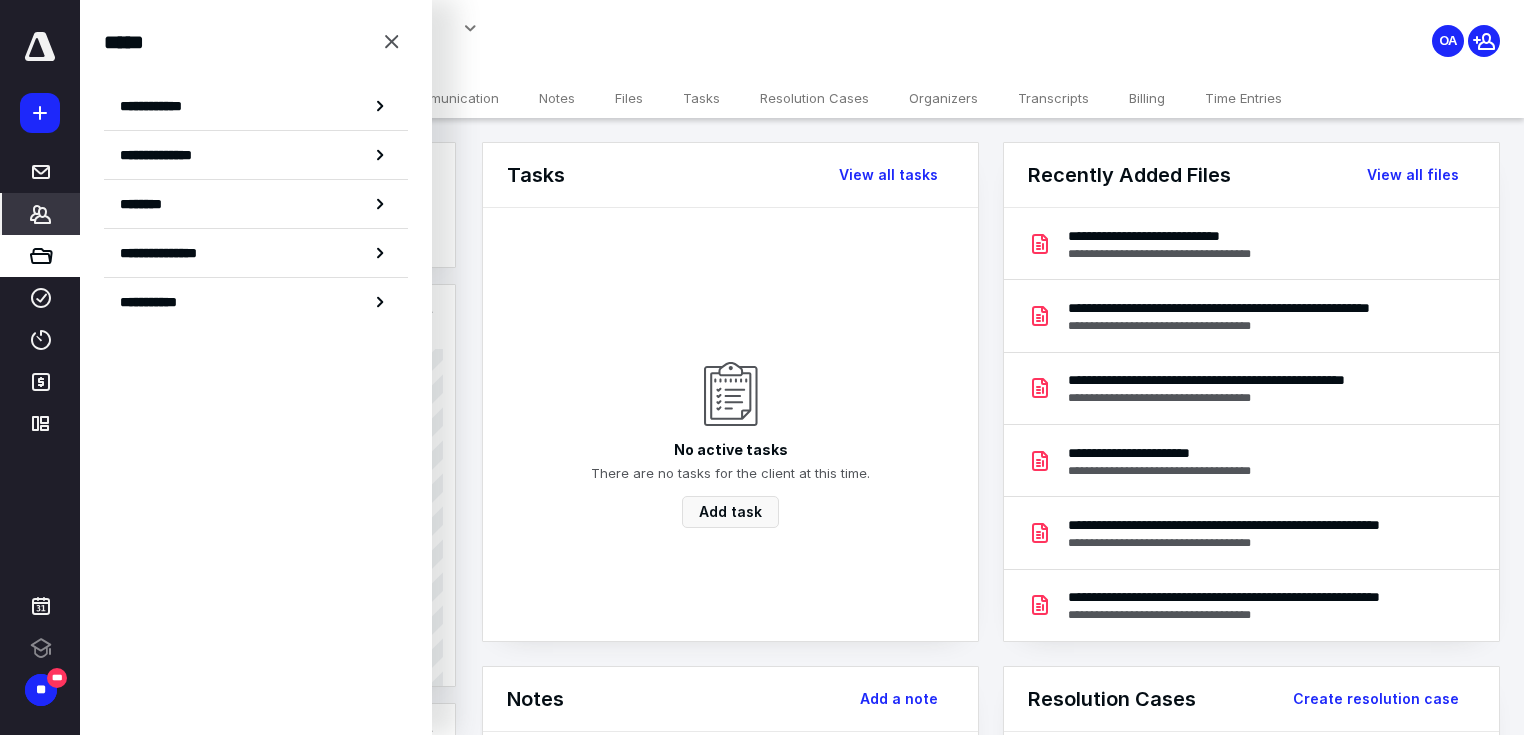 click on "**********" at bounding box center [256, 106] 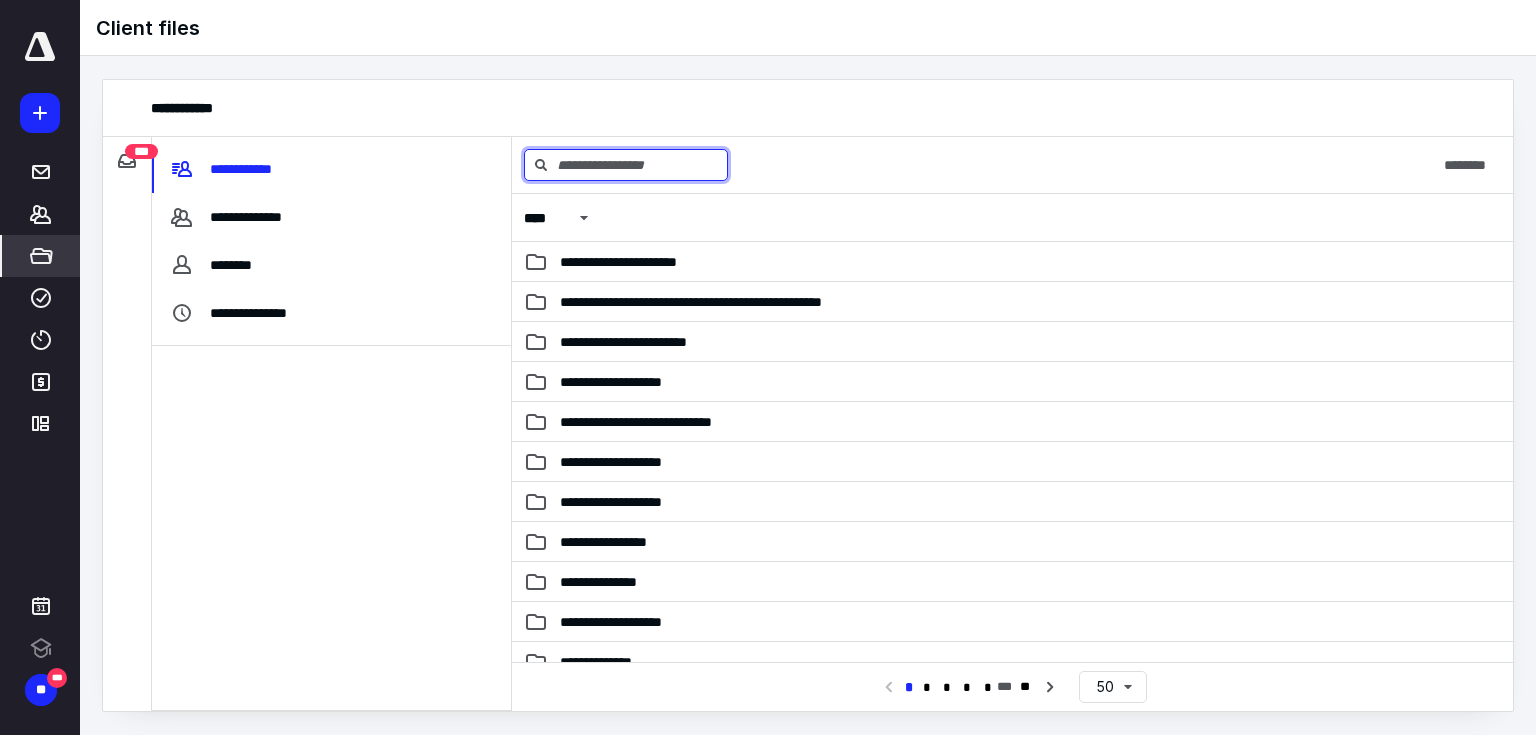 click at bounding box center [626, 165] 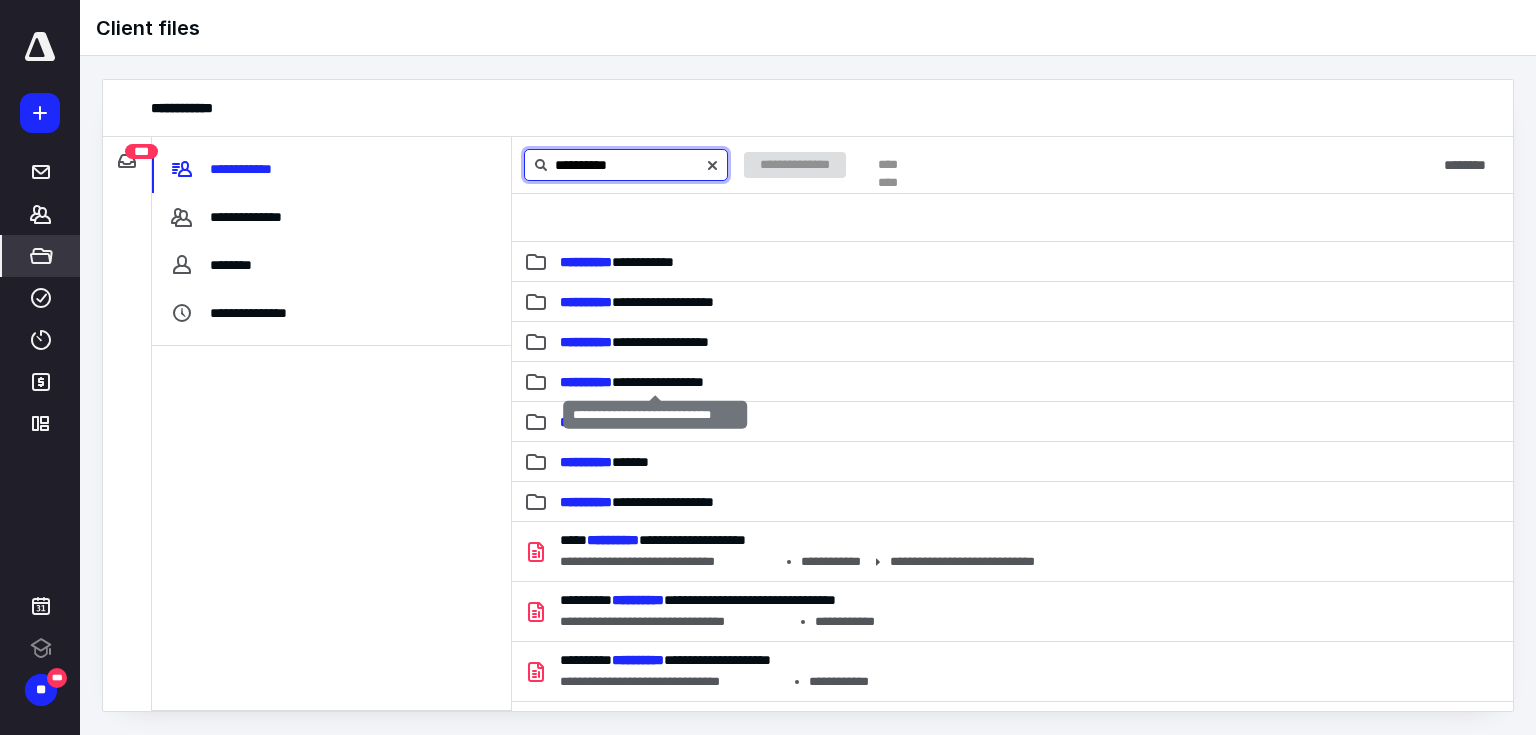 type on "**********" 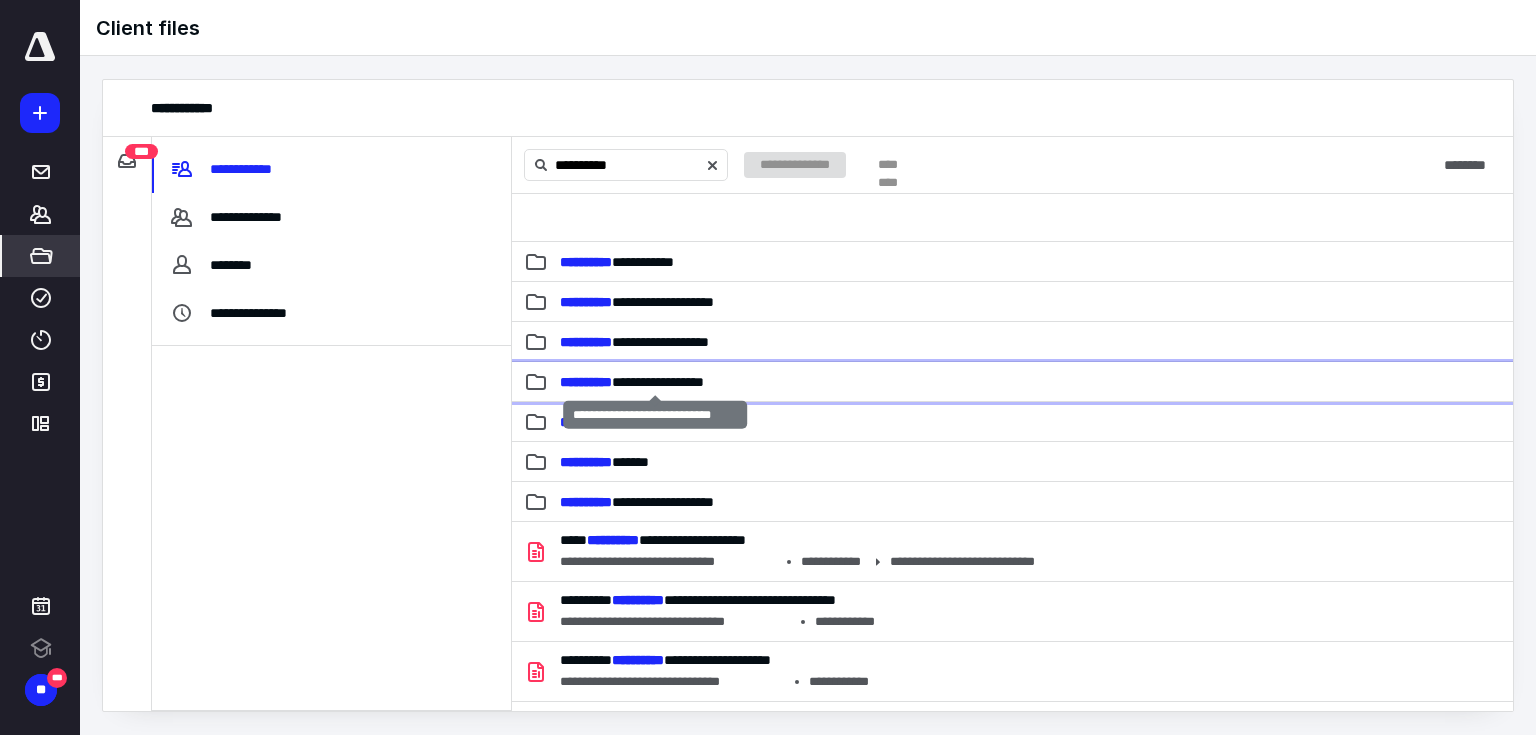 click on "**********" at bounding box center (632, 382) 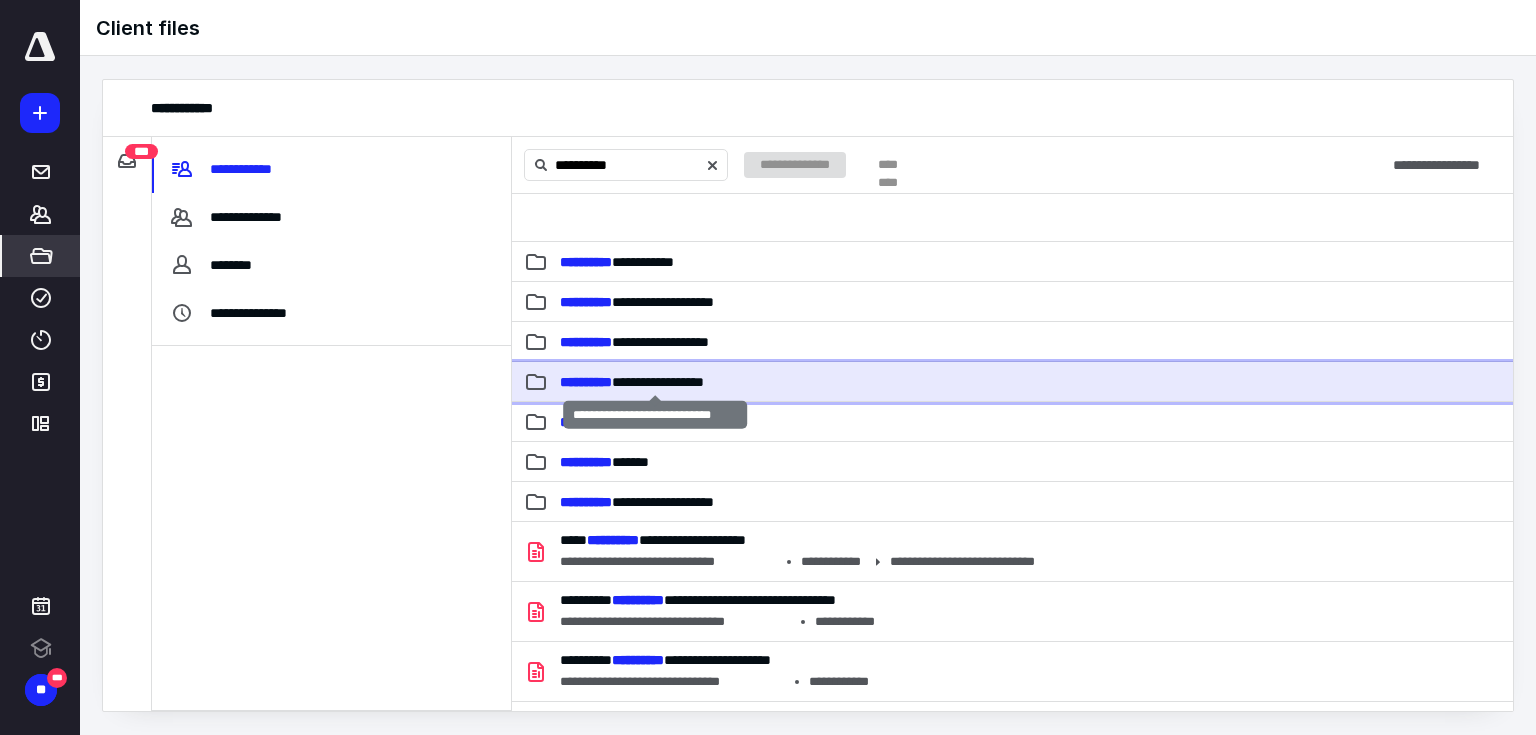 click on "**********" at bounding box center [632, 382] 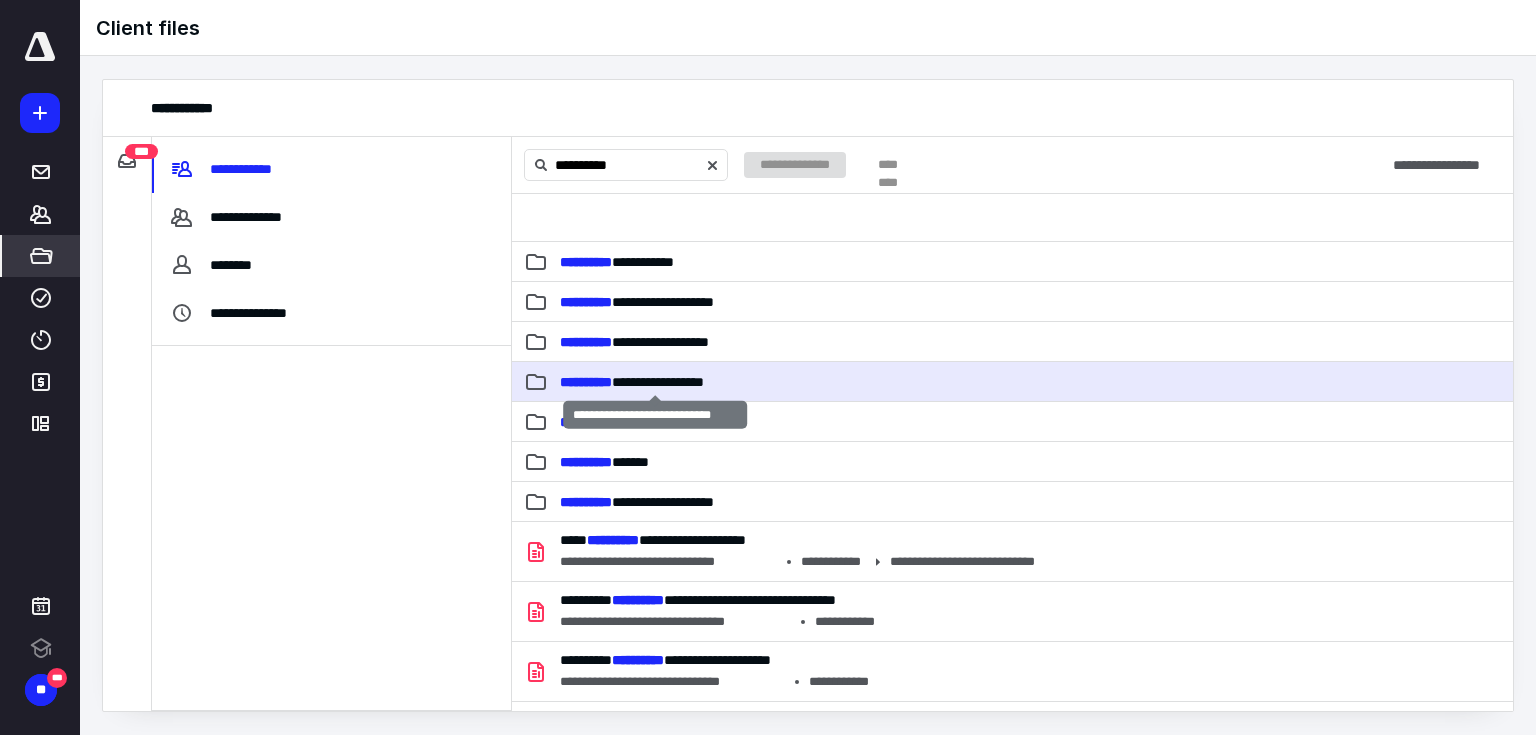 type 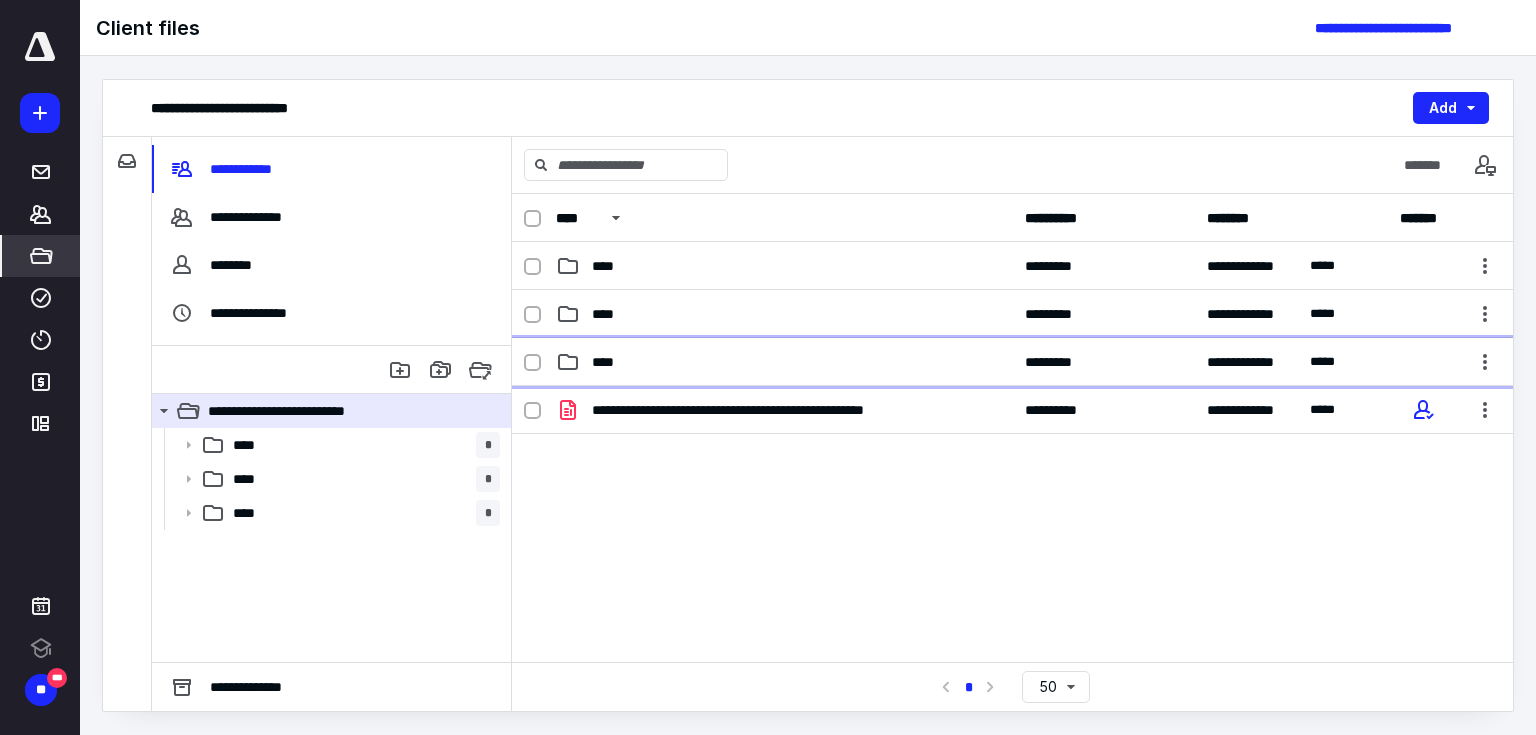 click on "****" at bounding box center (609, 362) 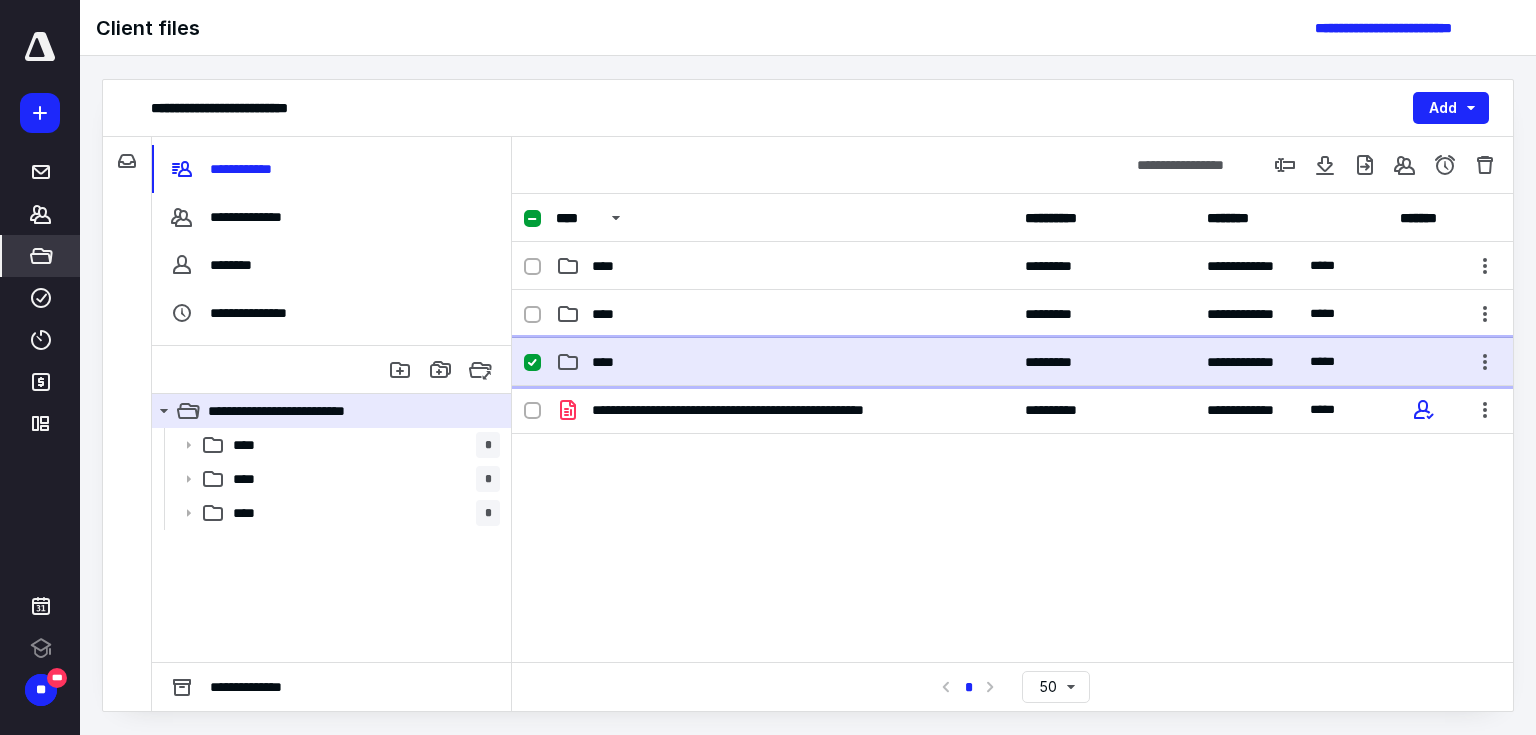 click on "****" at bounding box center [609, 362] 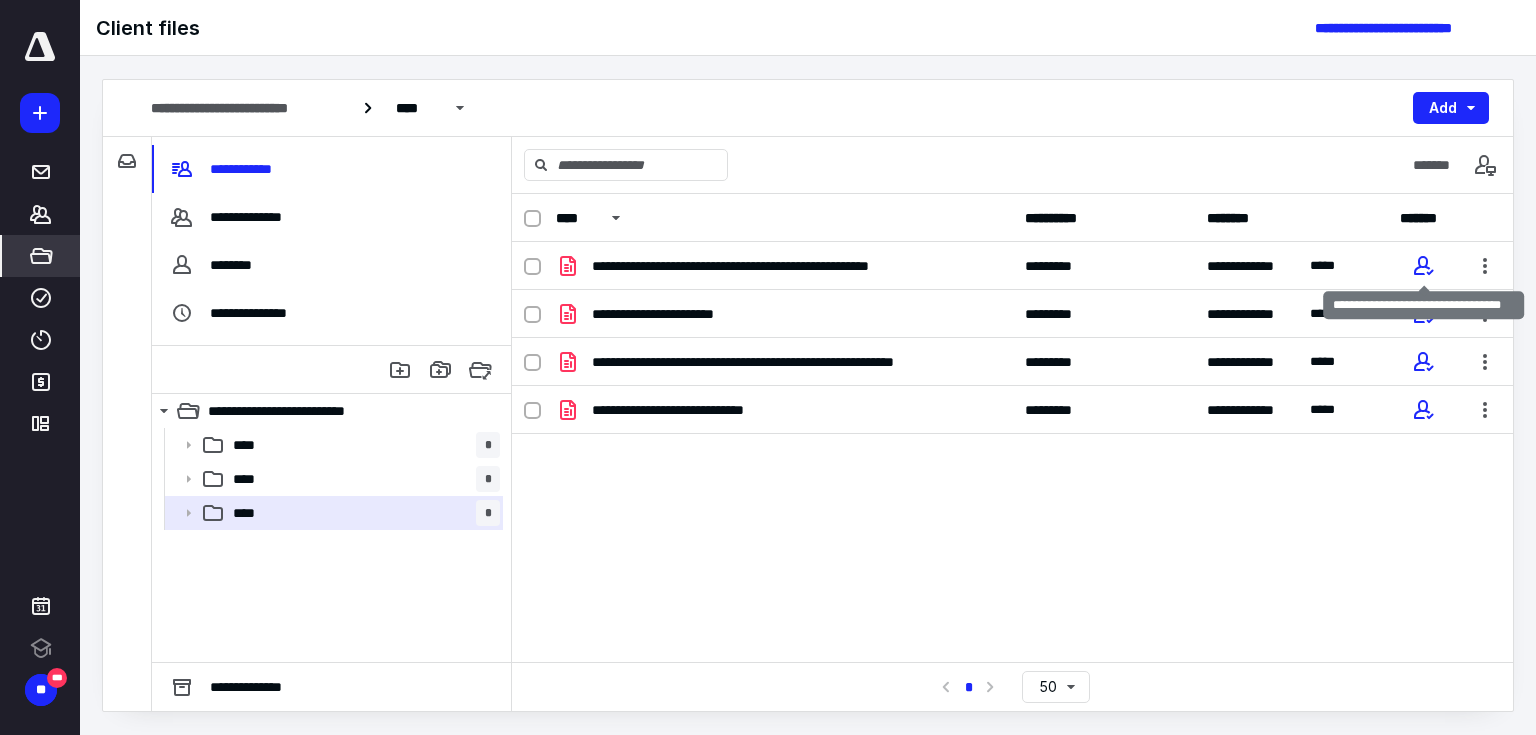 click at bounding box center (1423, 266) 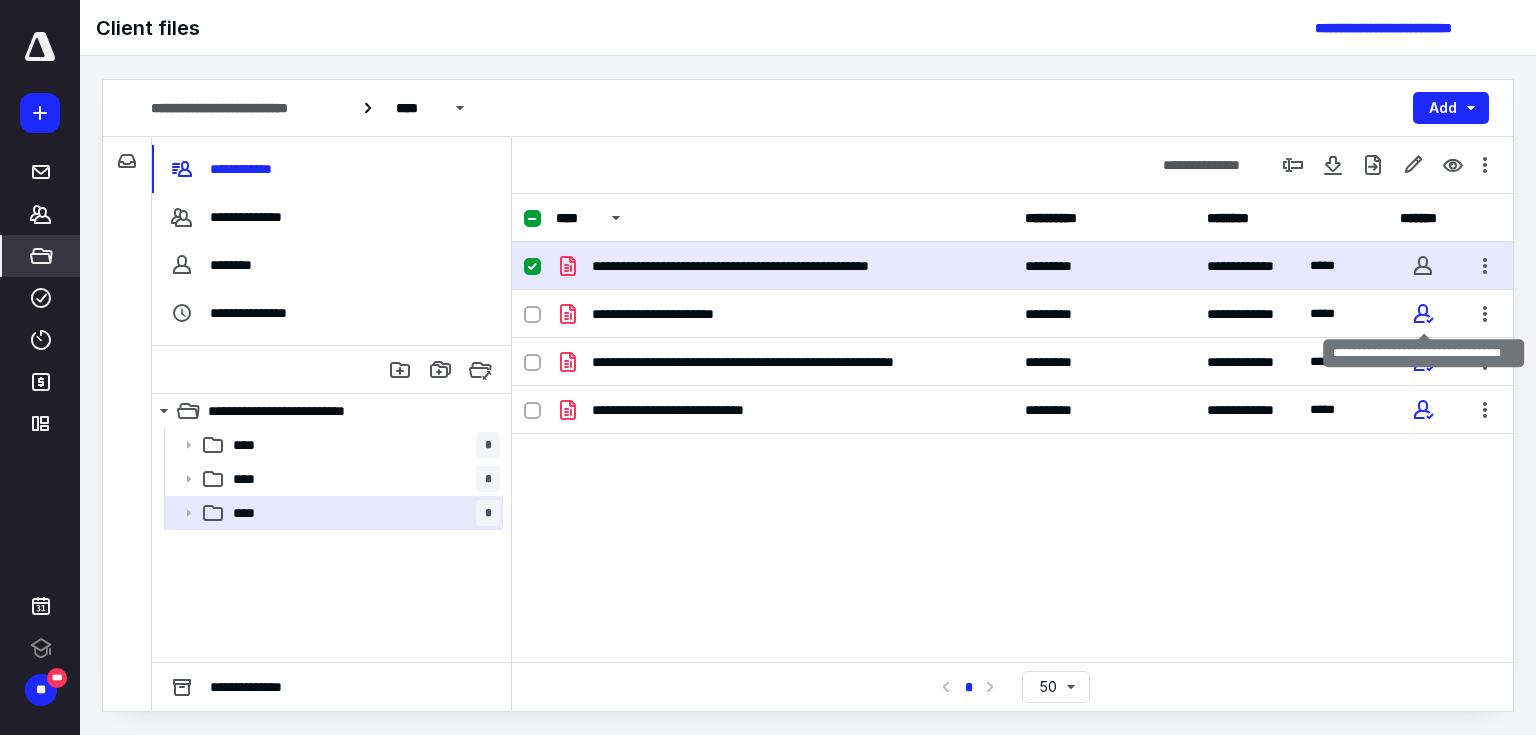 click at bounding box center (1423, 314) 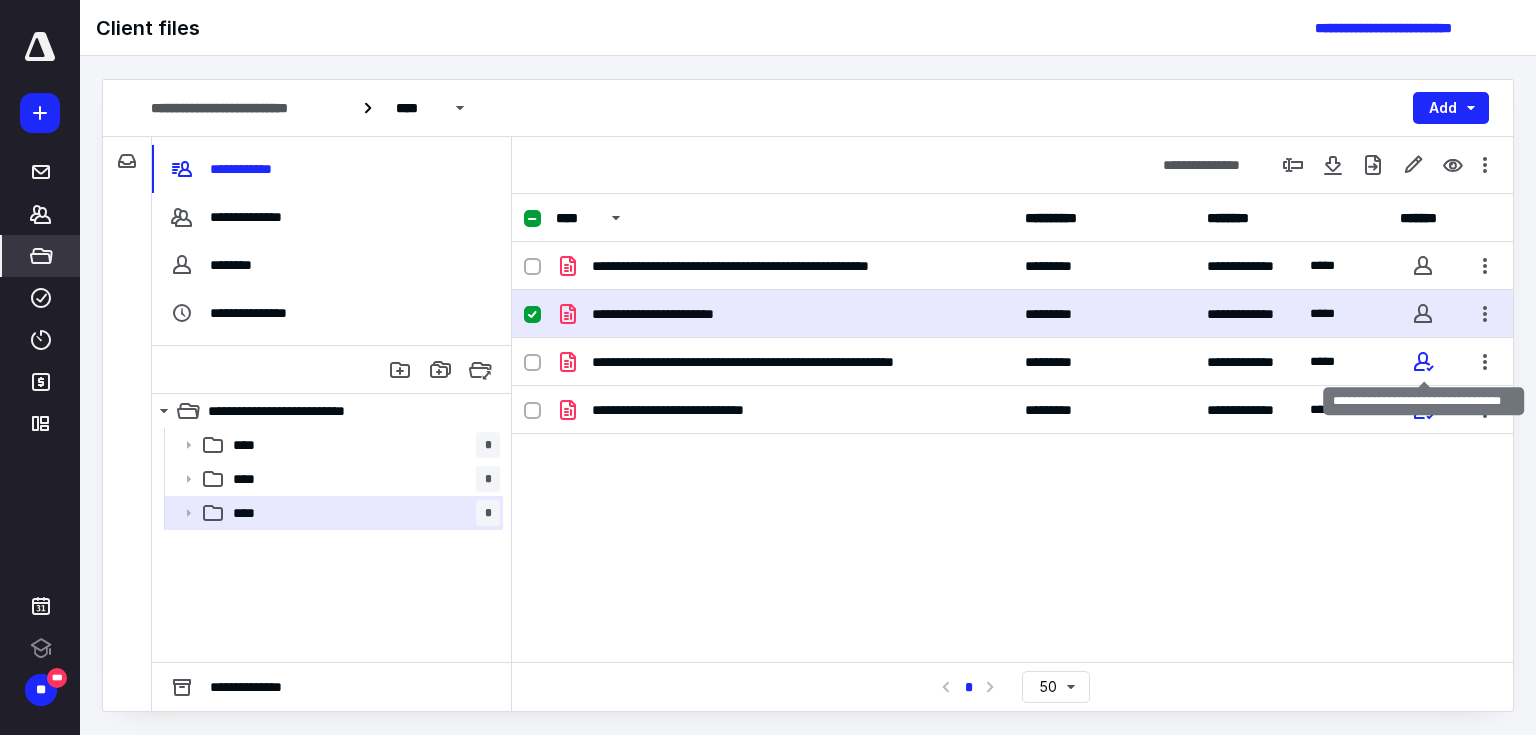 click at bounding box center (1423, 362) 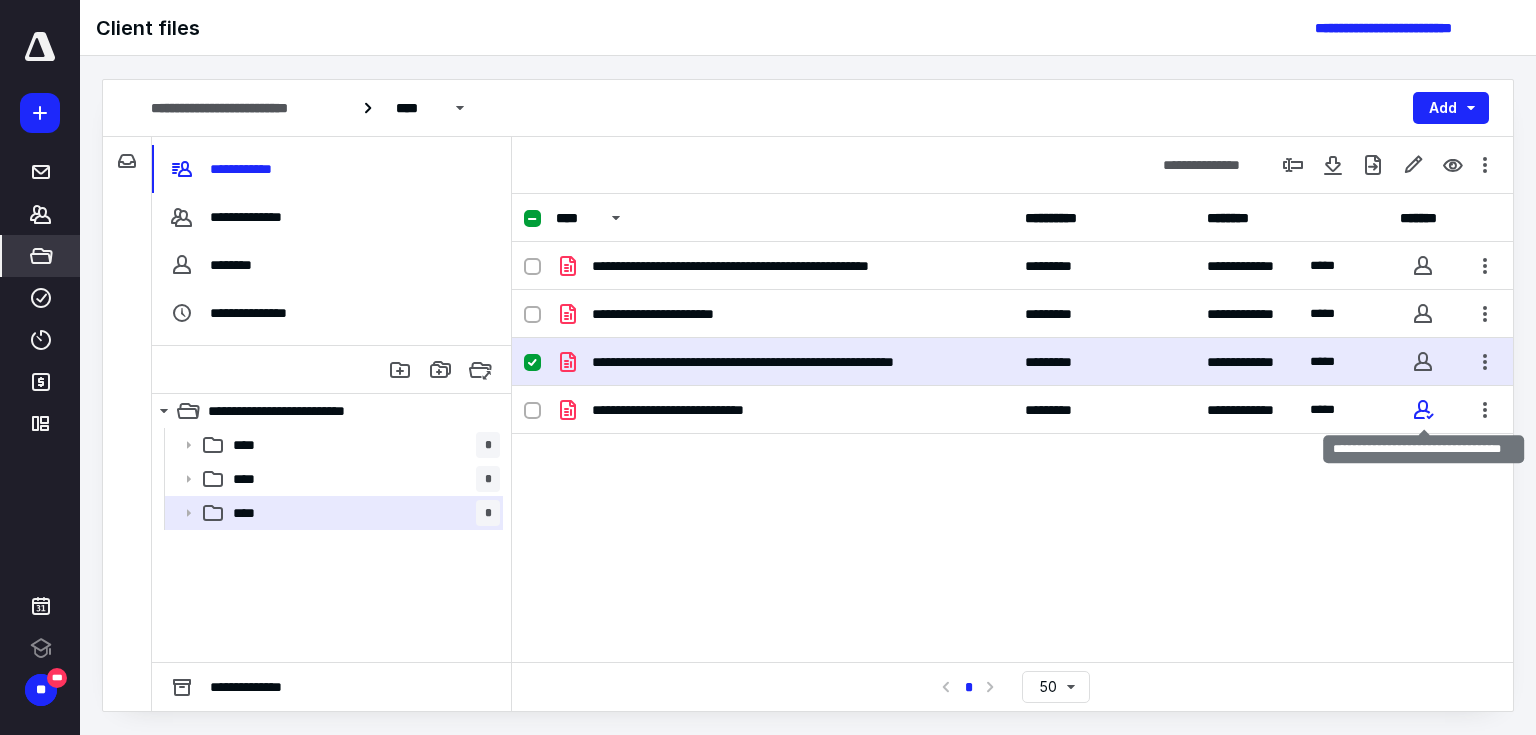 click at bounding box center [1423, 410] 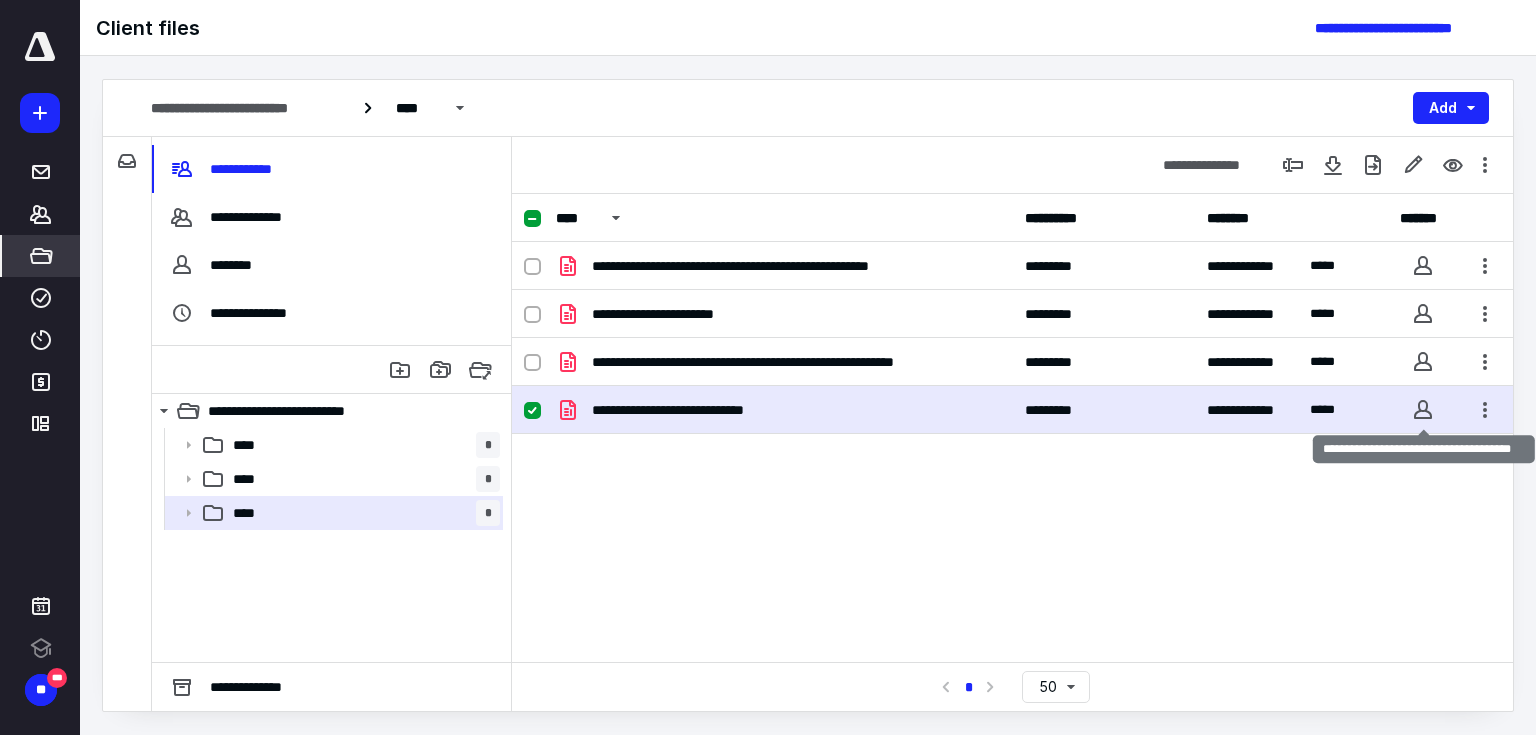 click at bounding box center [1423, 410] 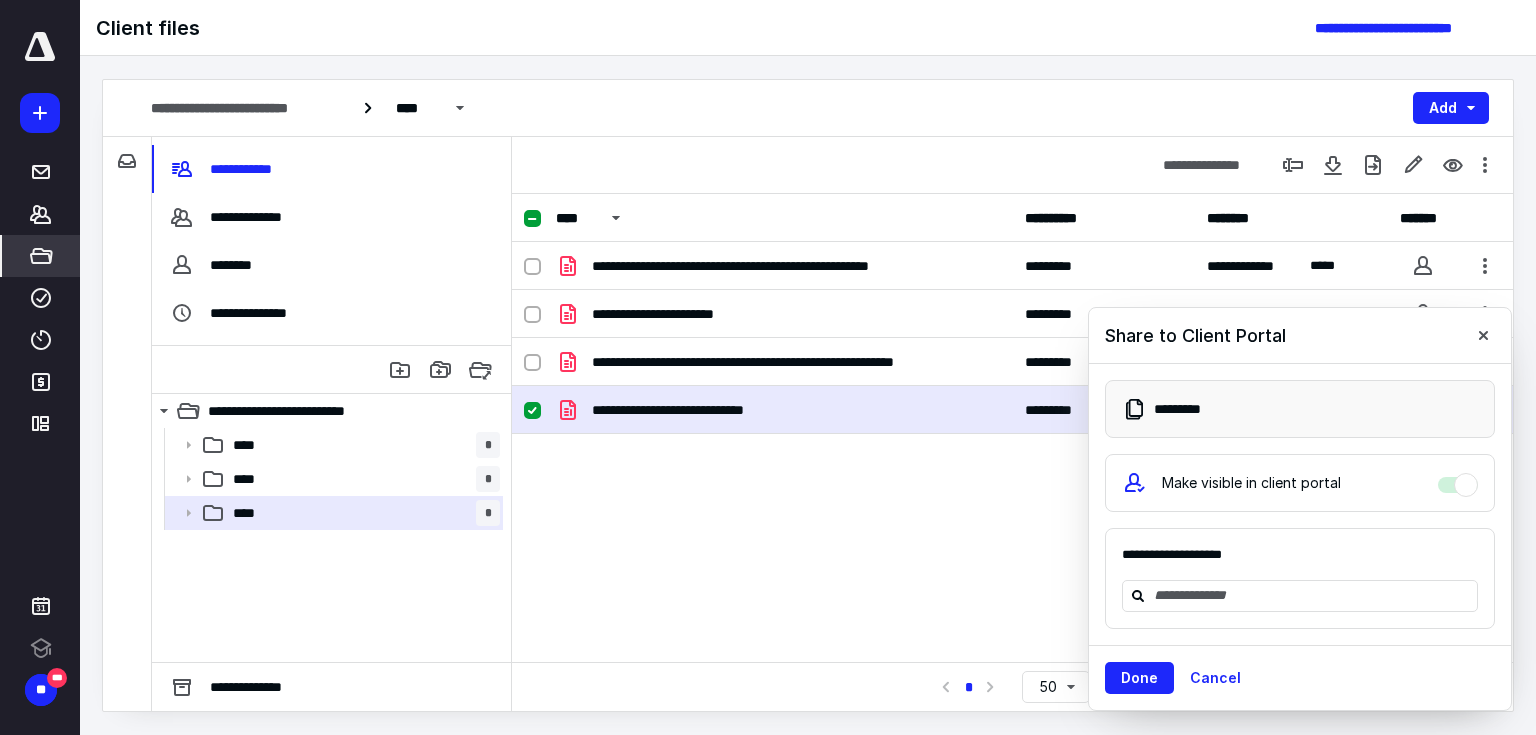 click on "Share to Client Portal" at bounding box center [1300, 336] 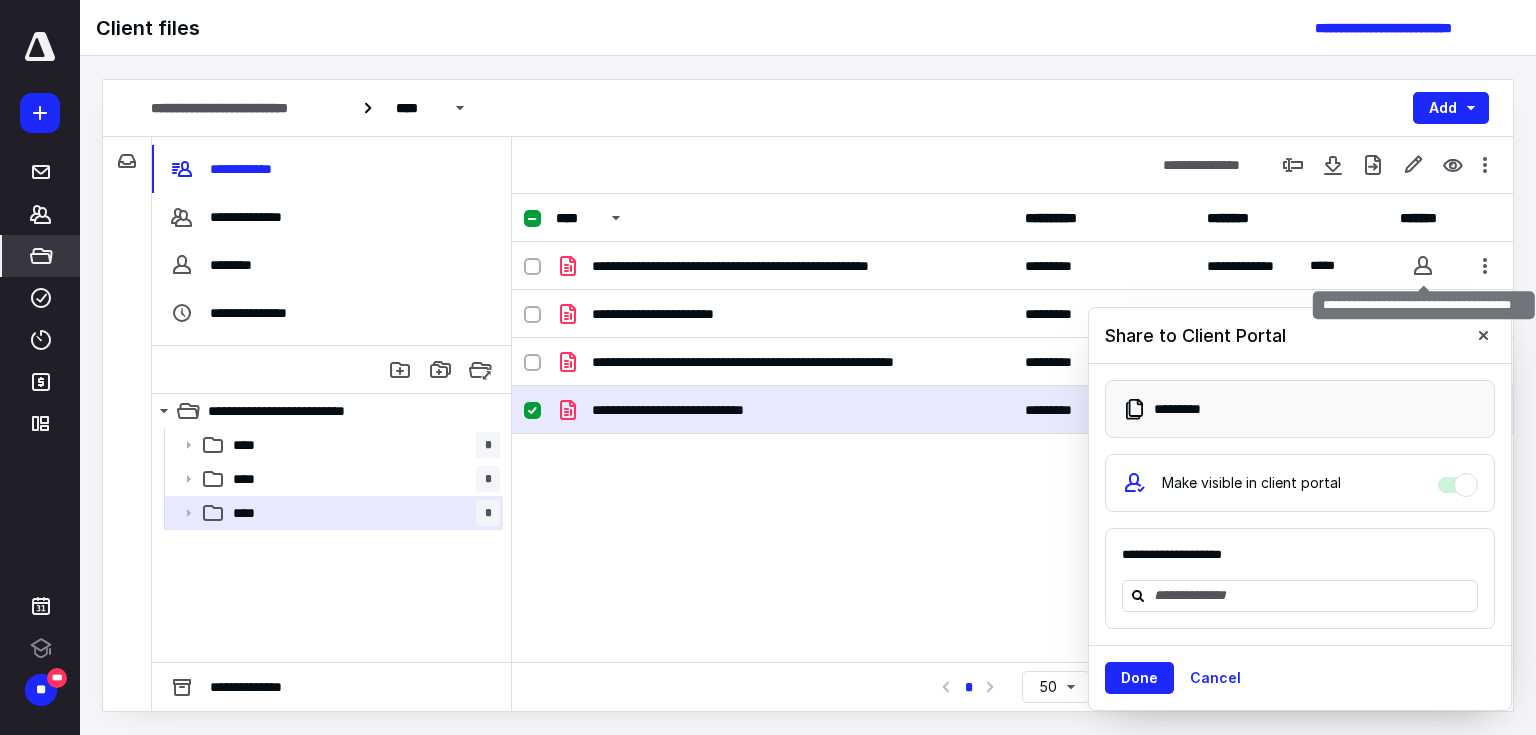 click at bounding box center [1423, 266] 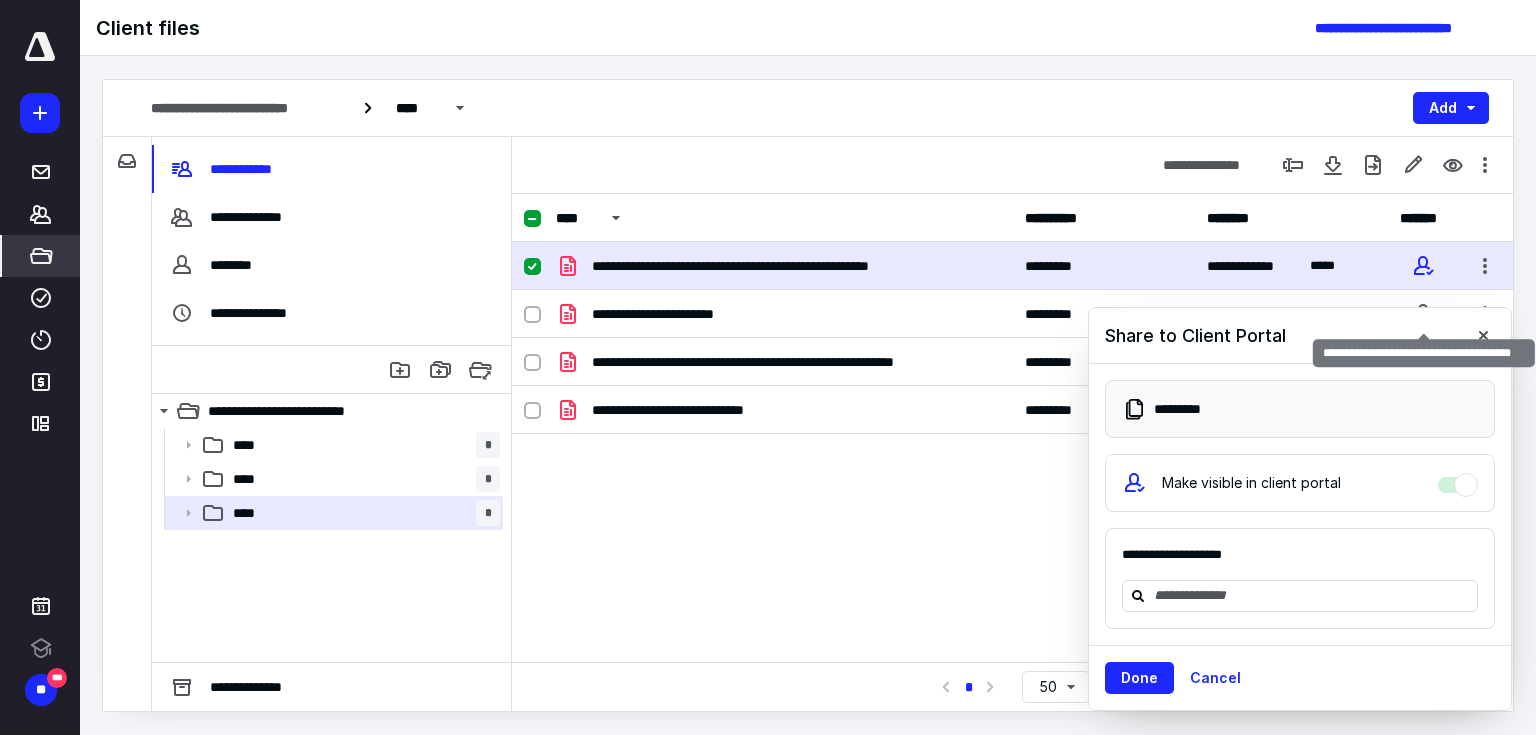 click at bounding box center [1423, 314] 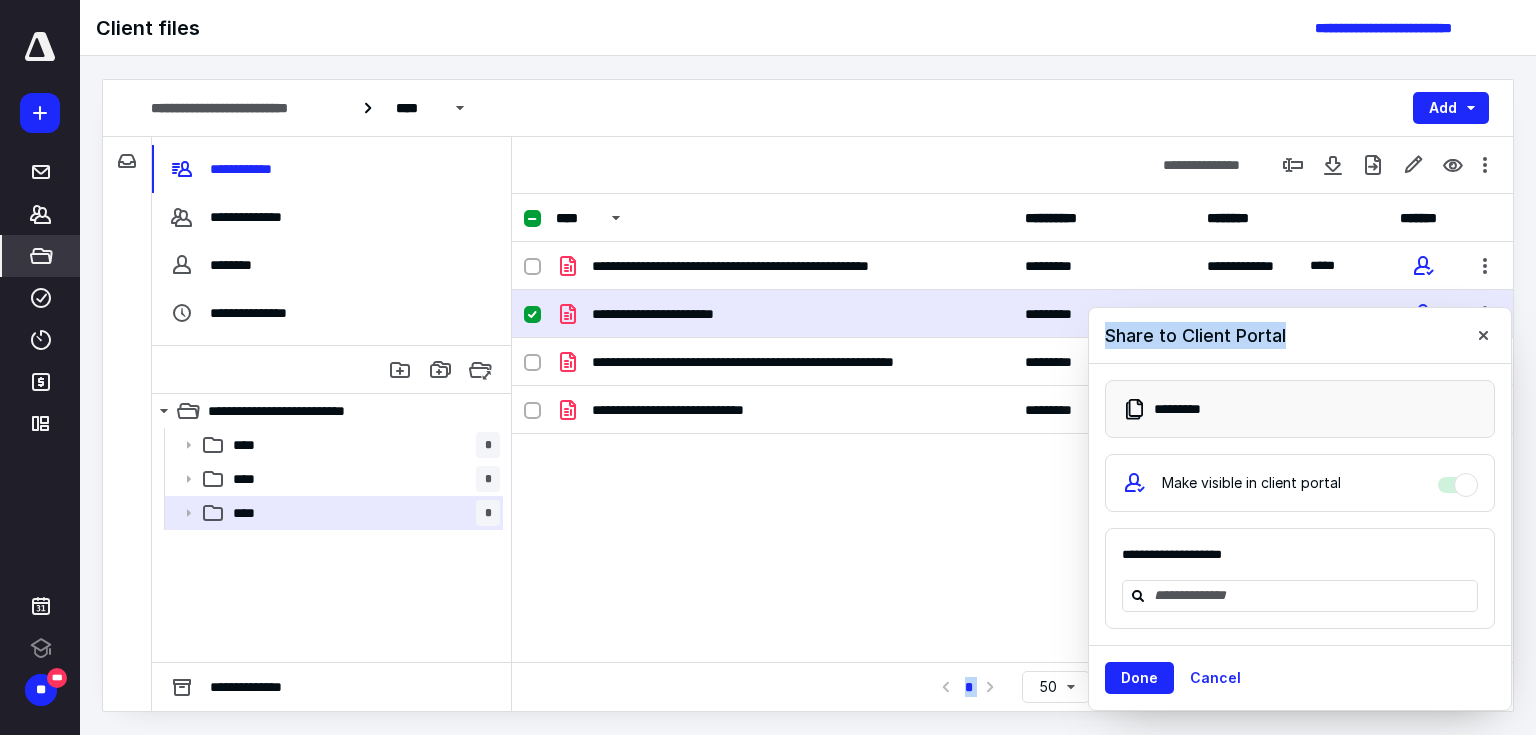 drag, startPoint x: 1411, startPoint y: 329, endPoint x: 1137, endPoint y: 279, distance: 278.5247 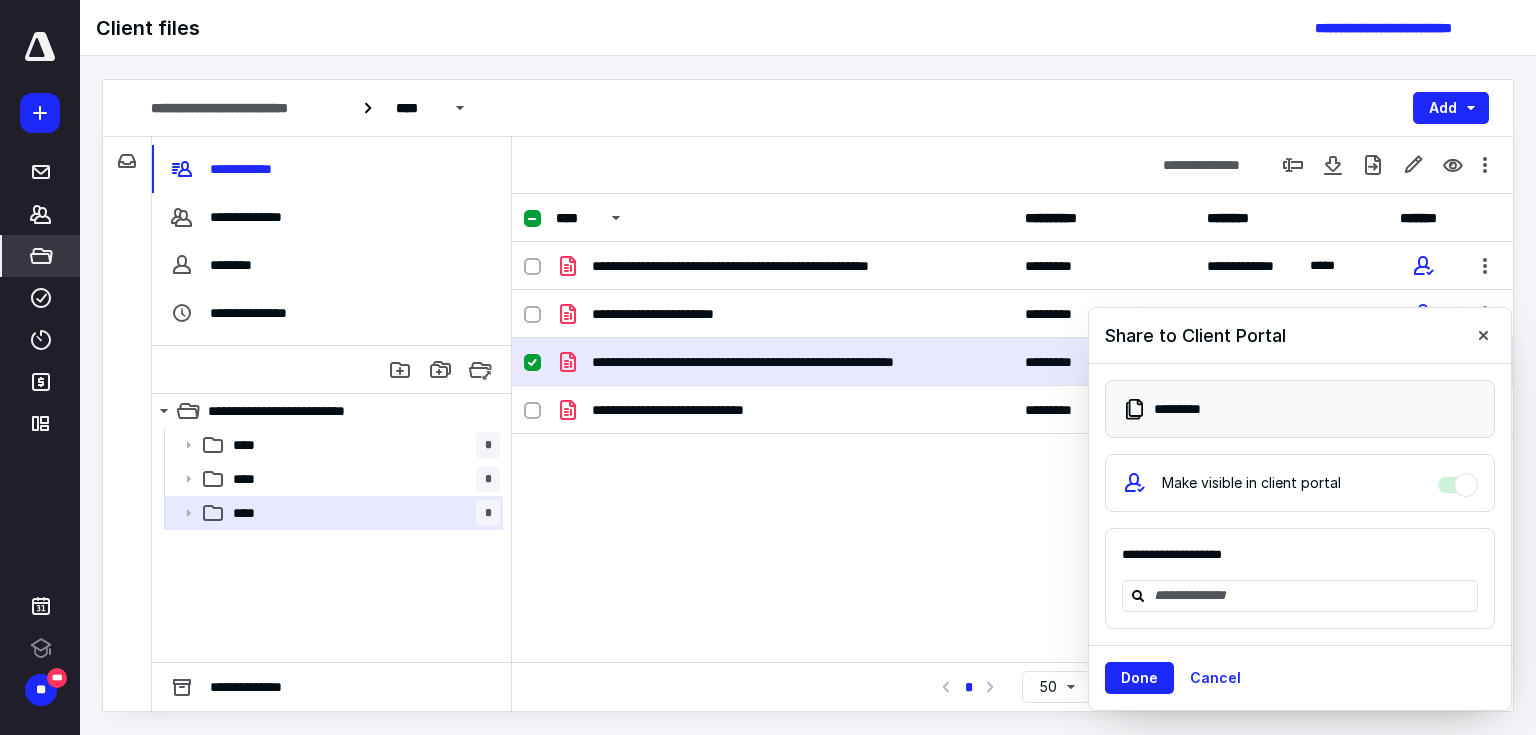 click on "Make visible in client portal" at bounding box center [1300, 483] 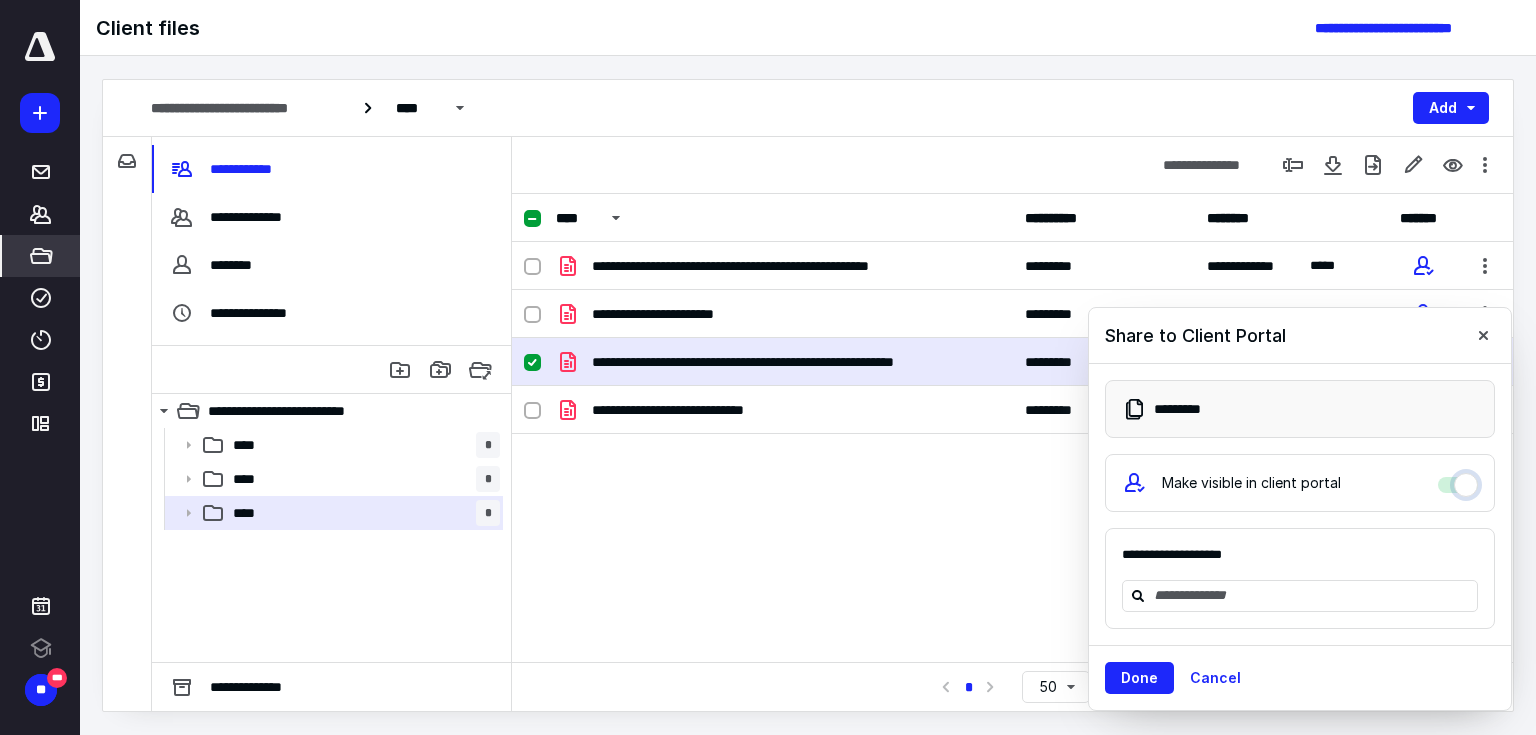 click on "Make visible in client portal" at bounding box center (1458, 480) 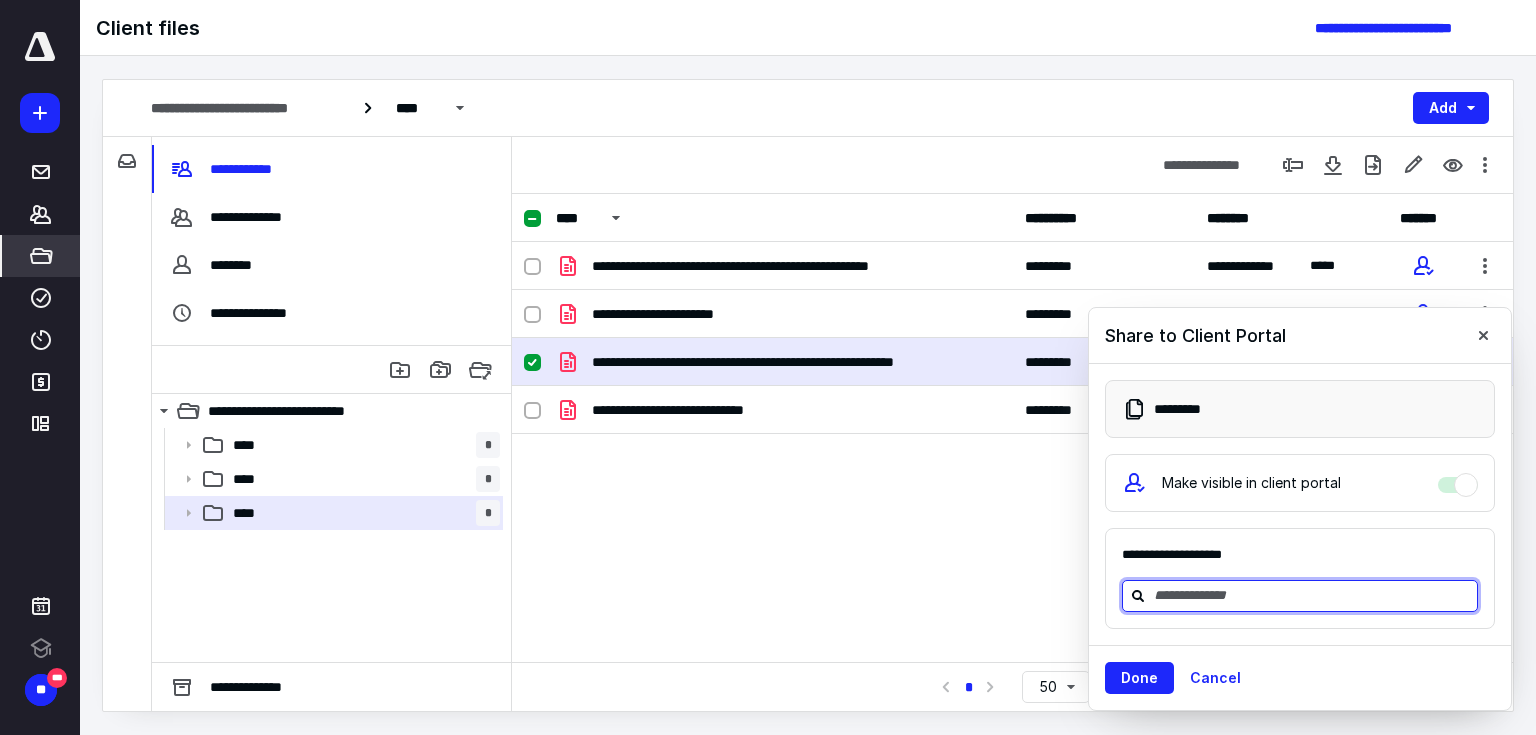 click at bounding box center [1312, 595] 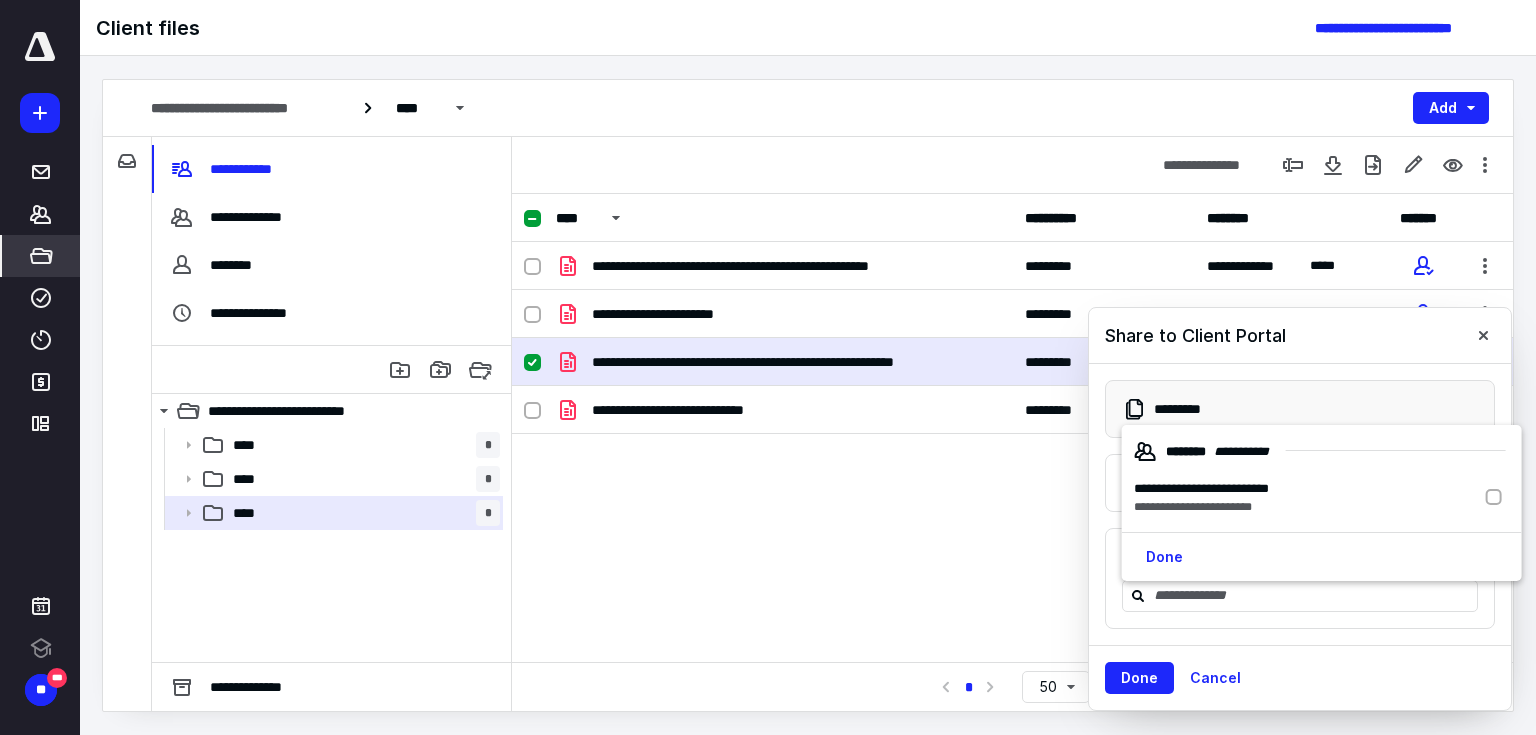 click 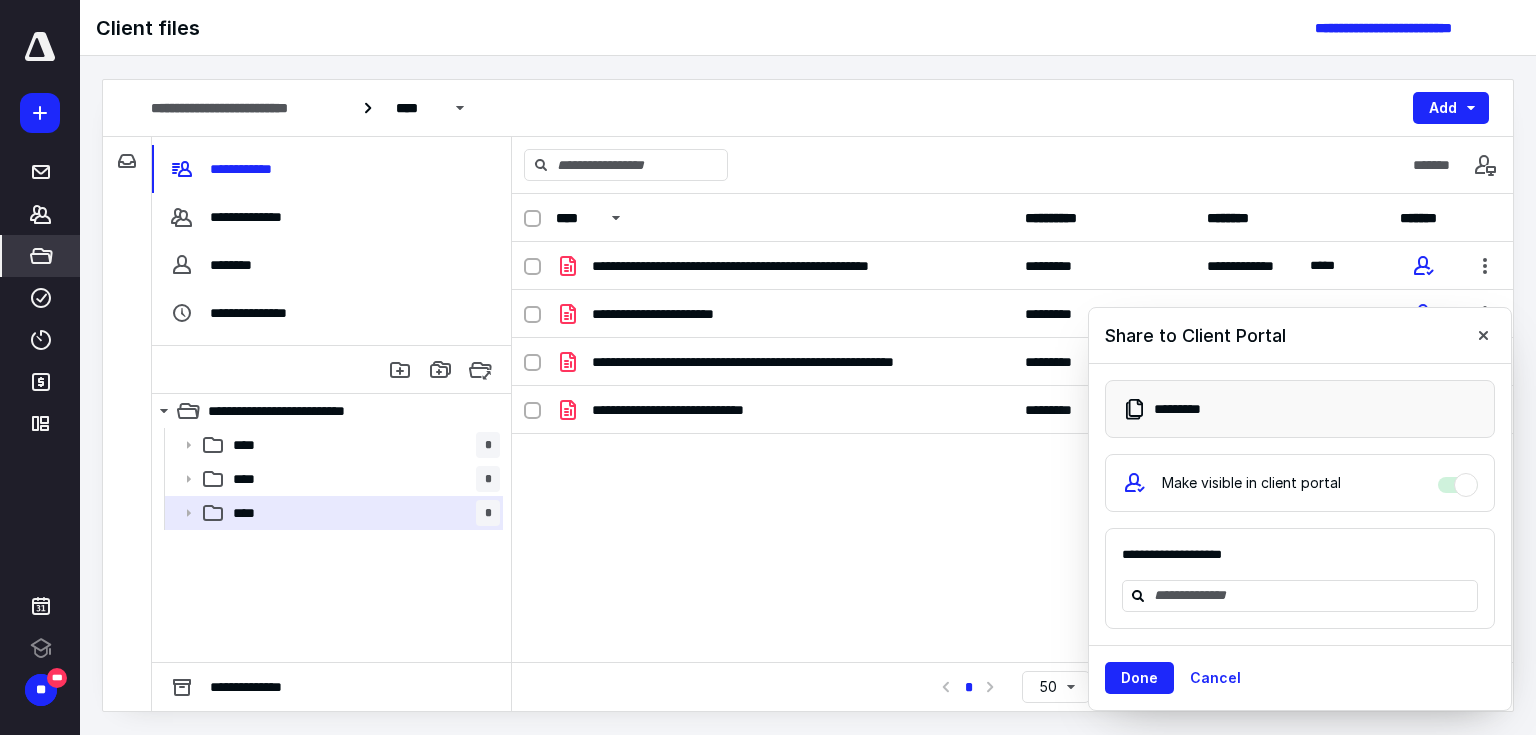 click on "* *******" at bounding box center [1300, 409] 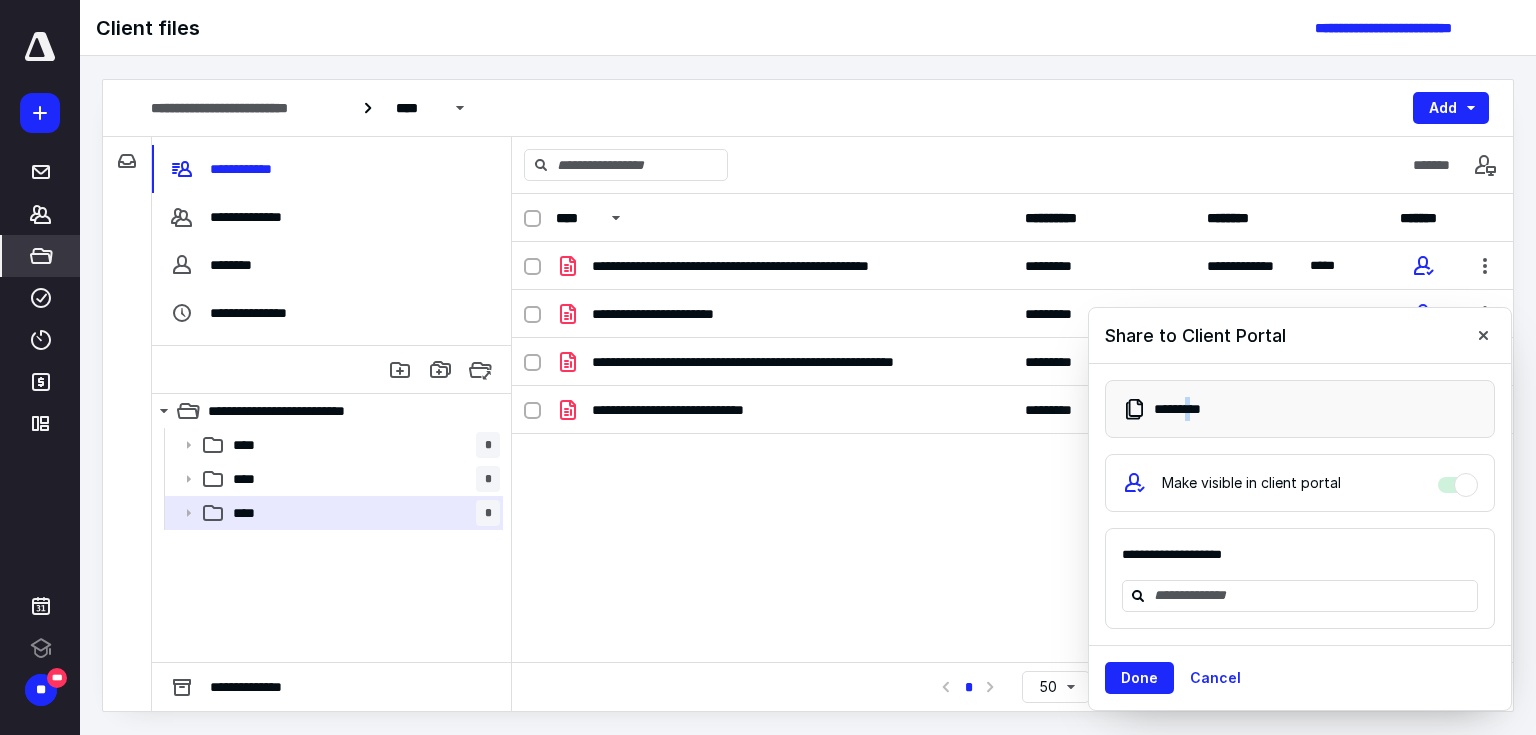 click on "* *******" at bounding box center [1300, 409] 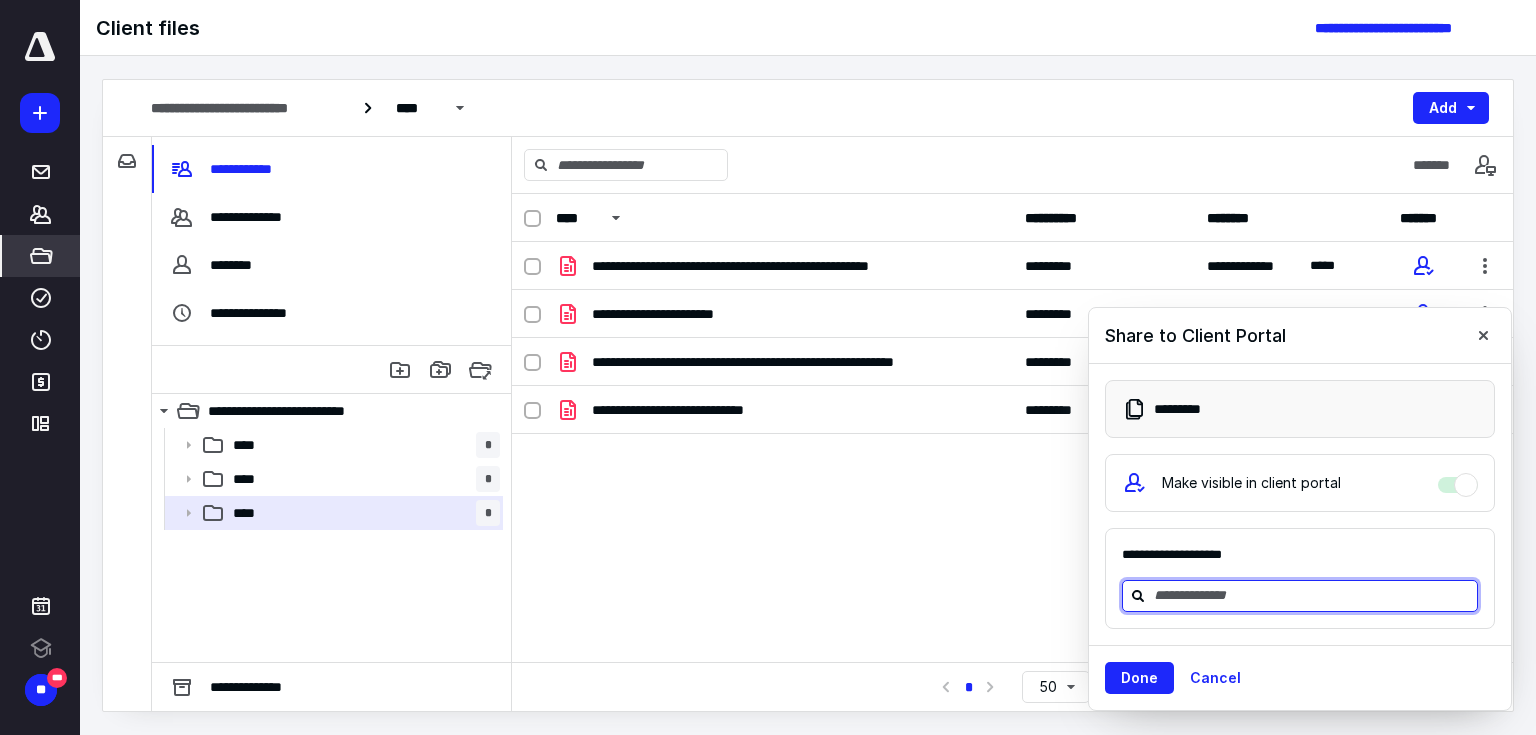 click at bounding box center (1312, 595) 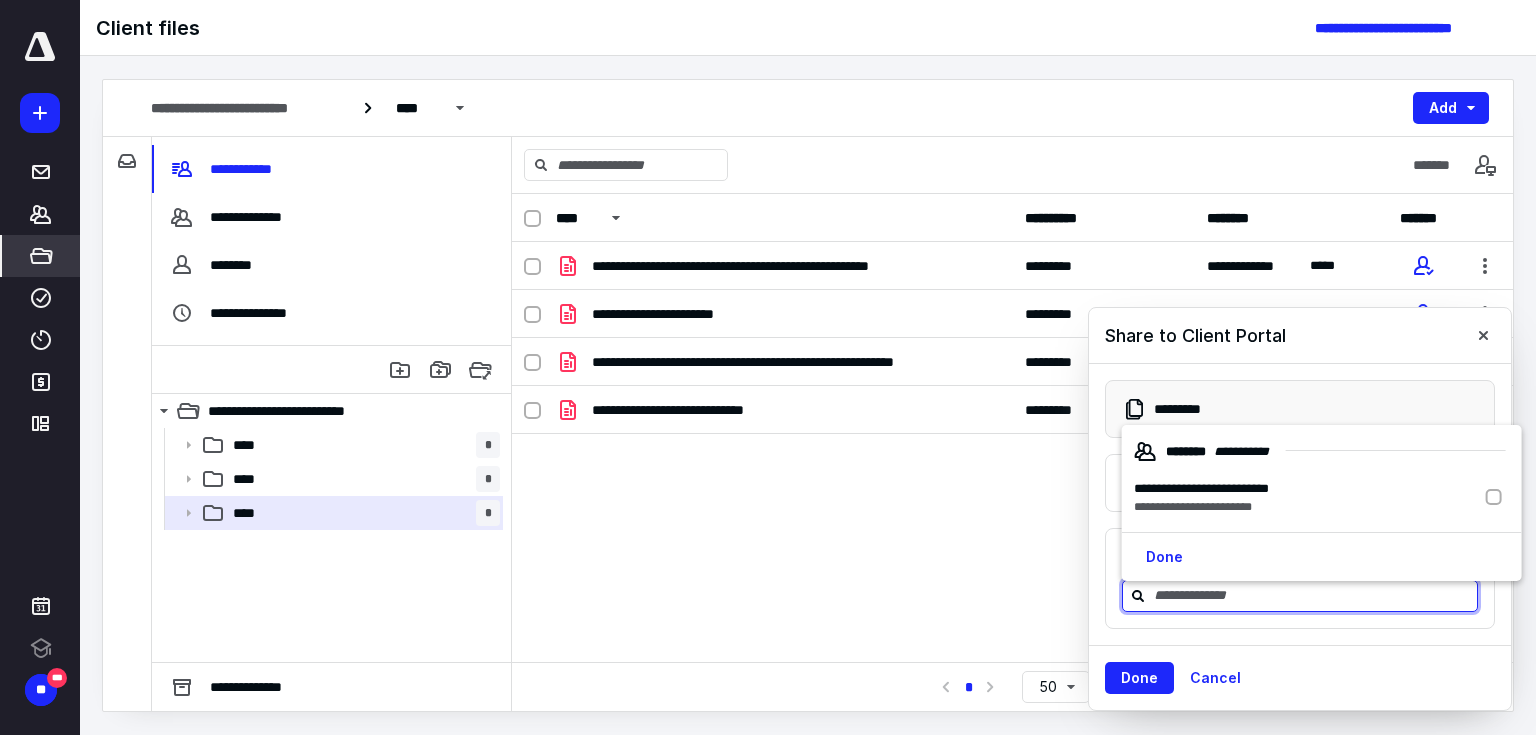 click on "*******   * * ********" at bounding box center (1204, 451) 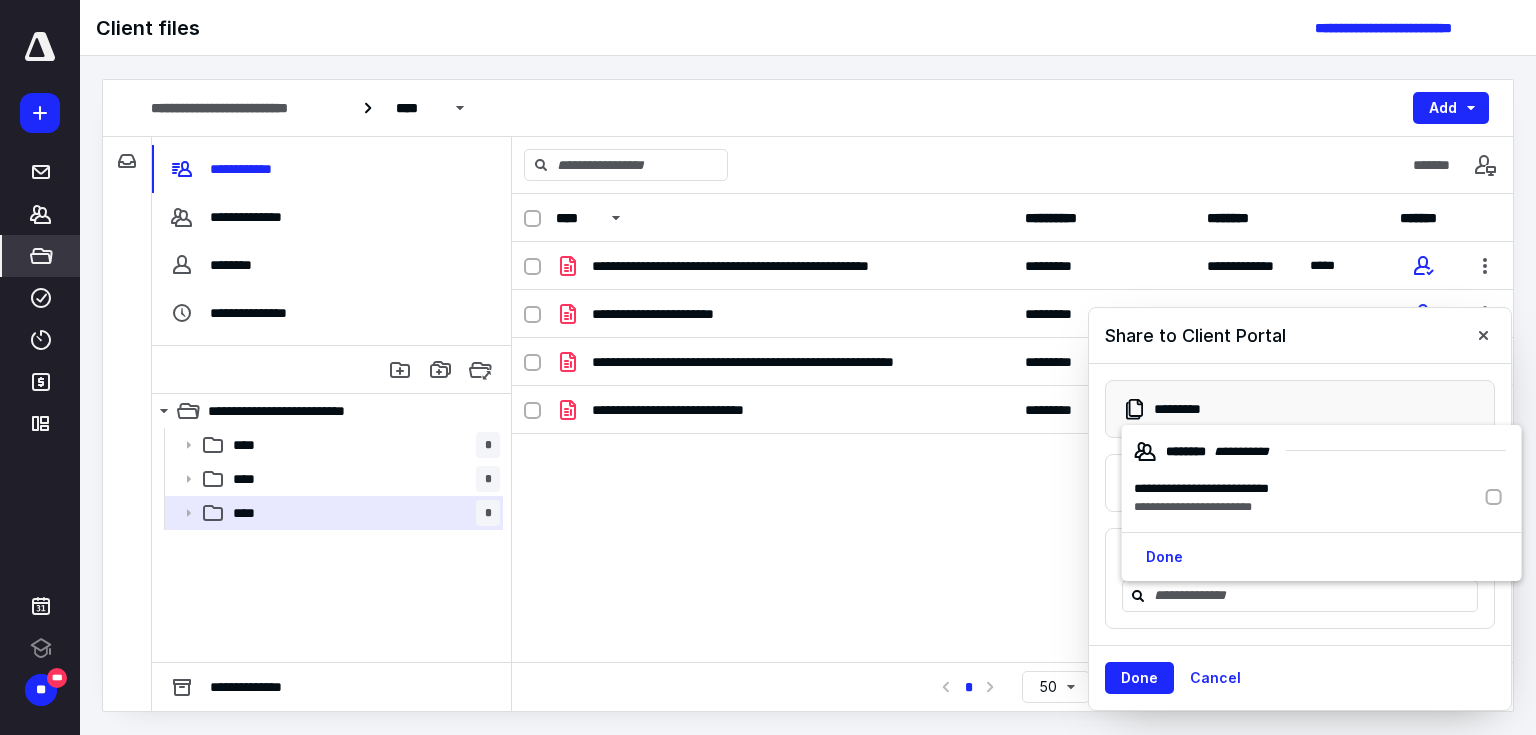 click on "*******   * * ********" at bounding box center [1204, 451] 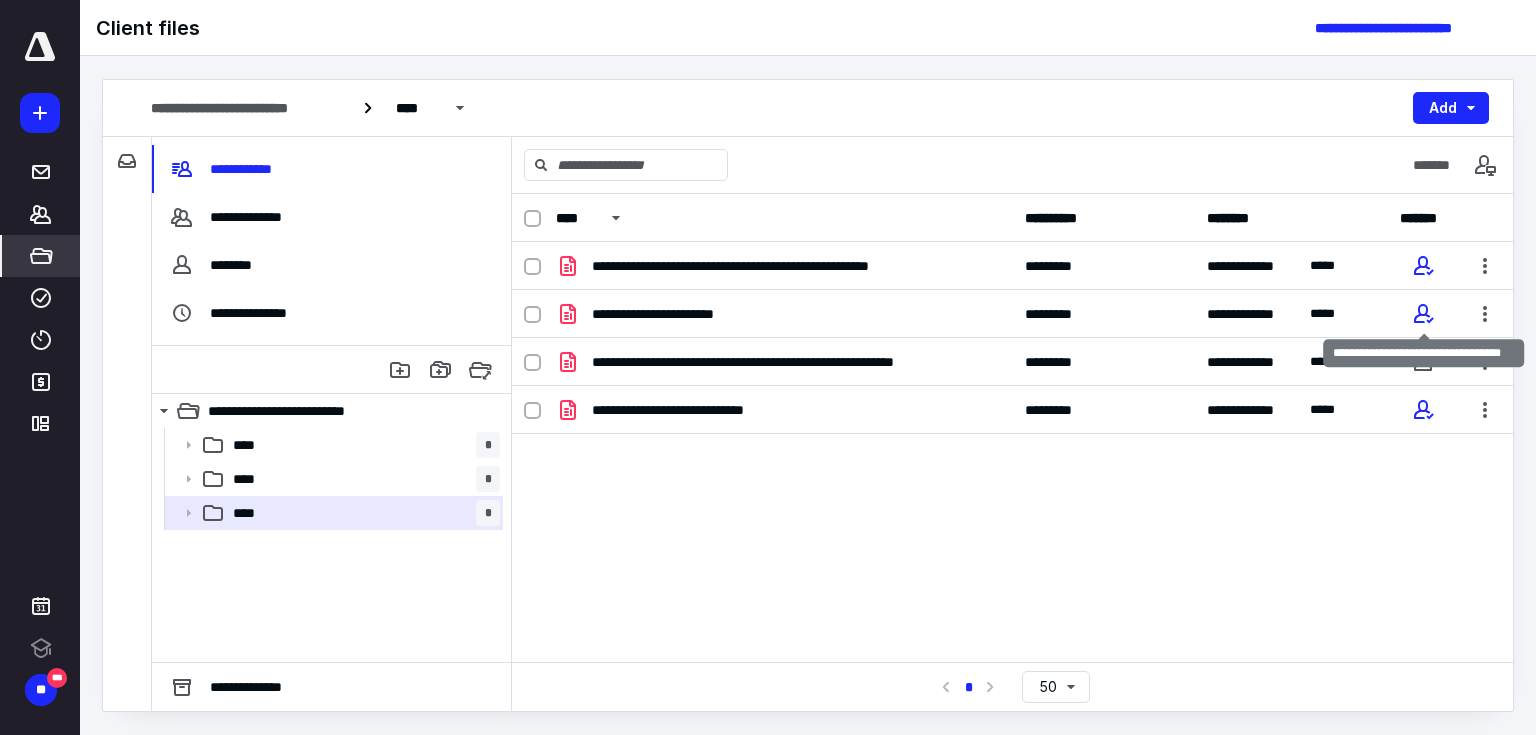 click at bounding box center [1423, 314] 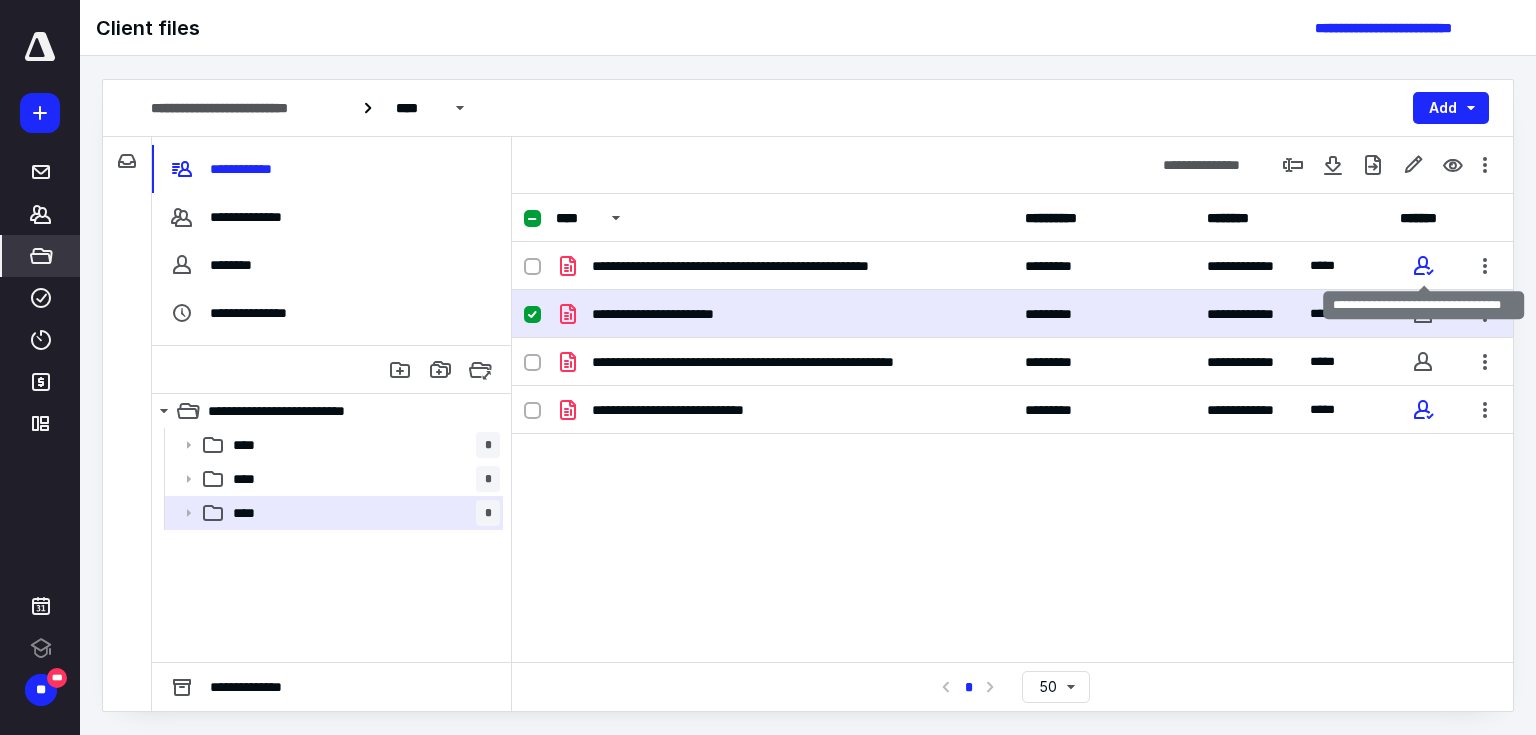 click at bounding box center (1423, 266) 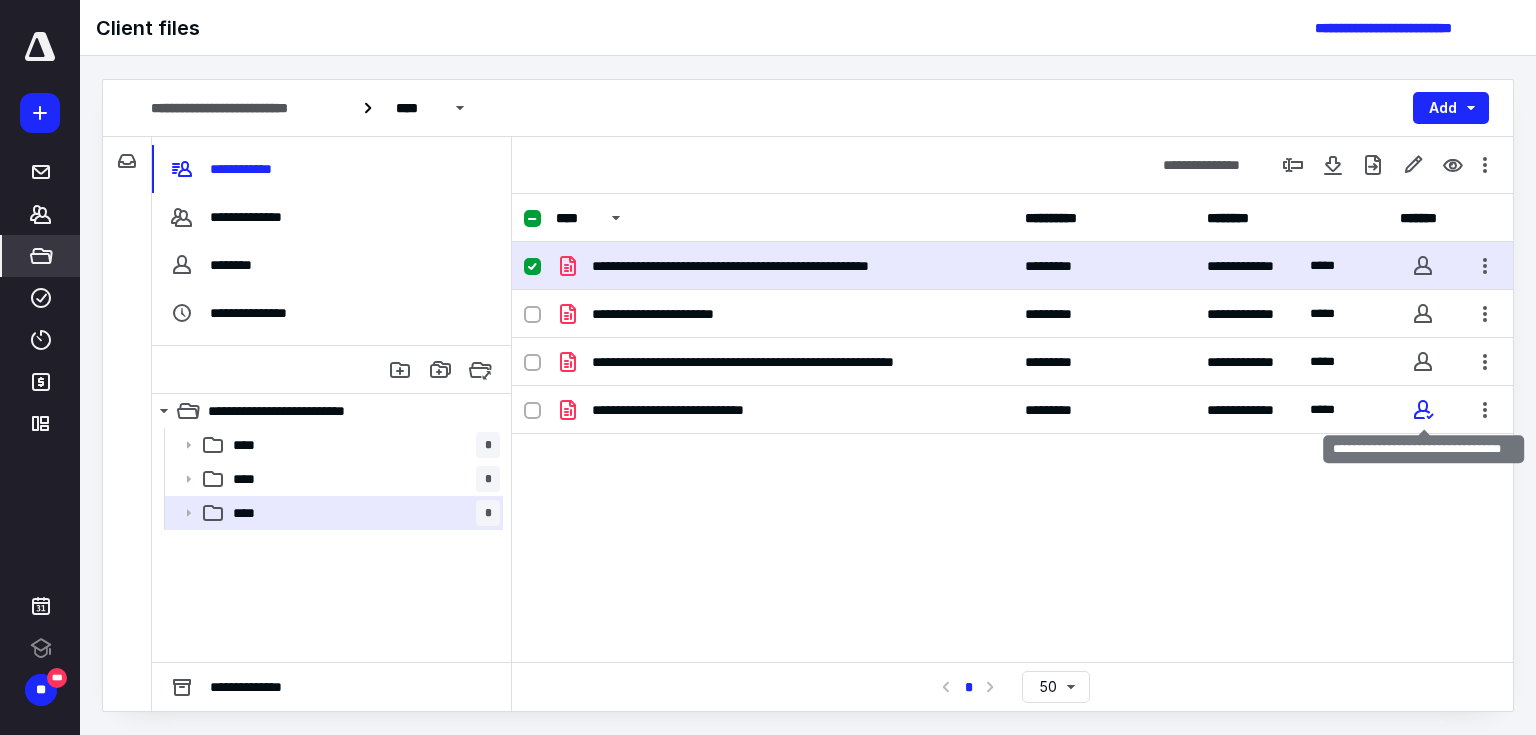 click at bounding box center [1423, 410] 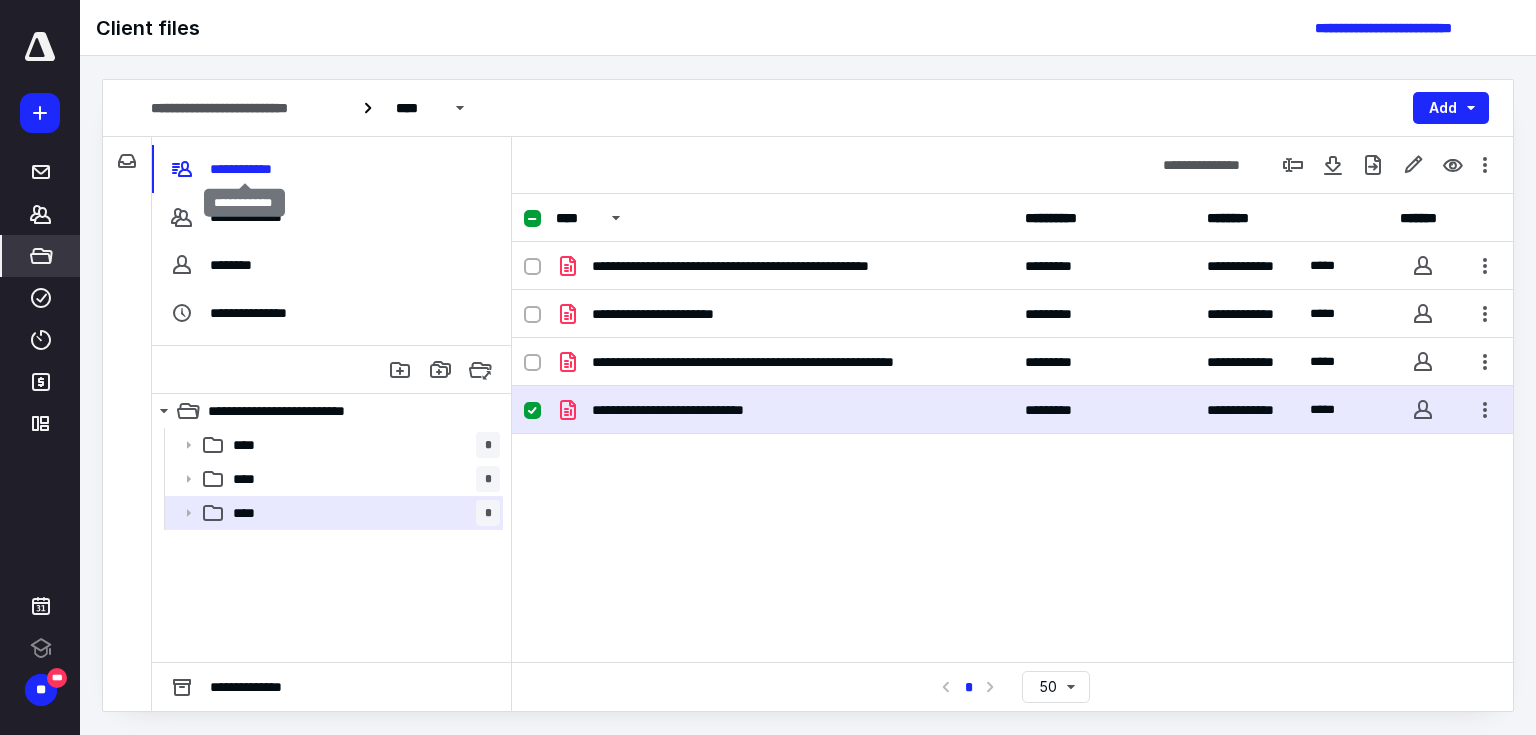 click on "**********" at bounding box center (244, 169) 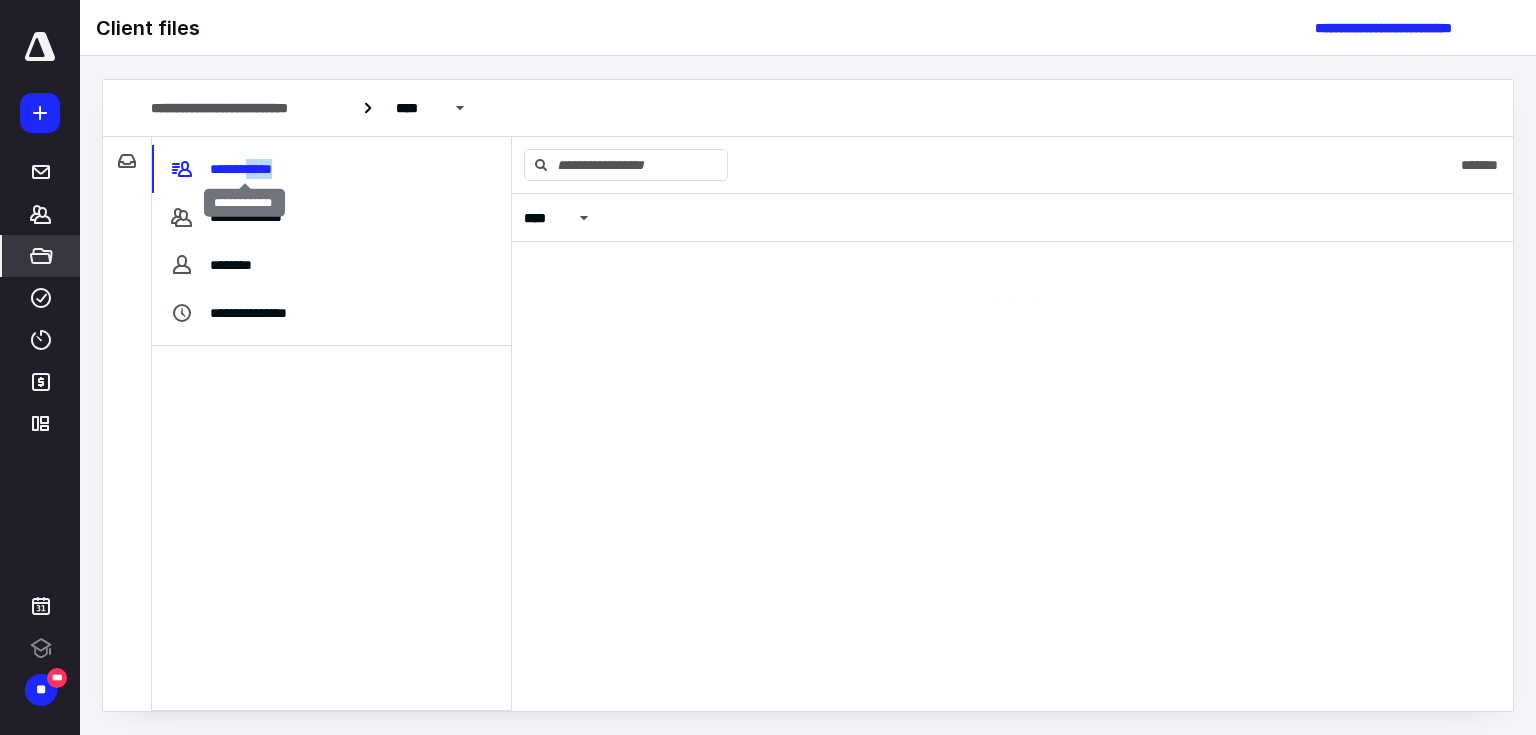 click on "**********" at bounding box center [244, 169] 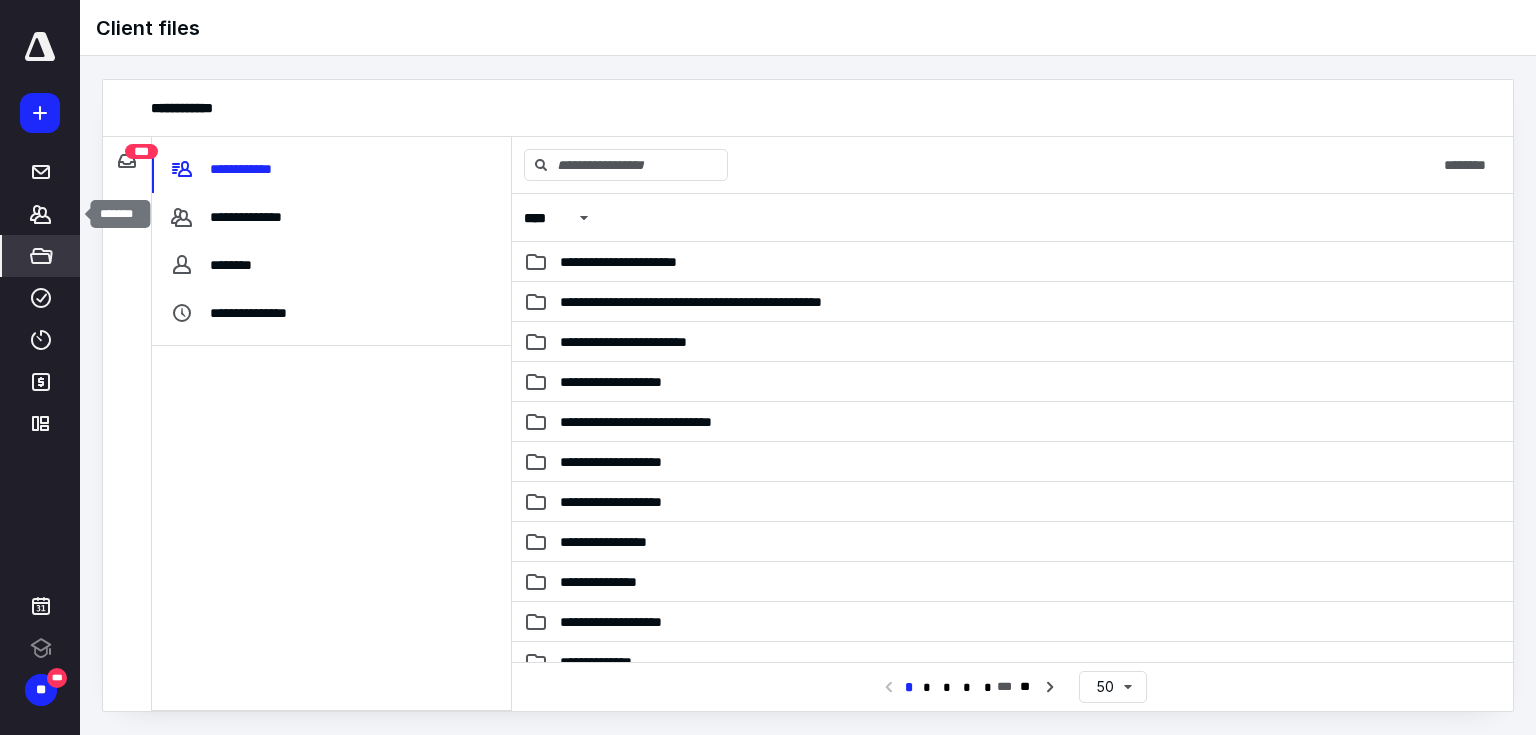 click 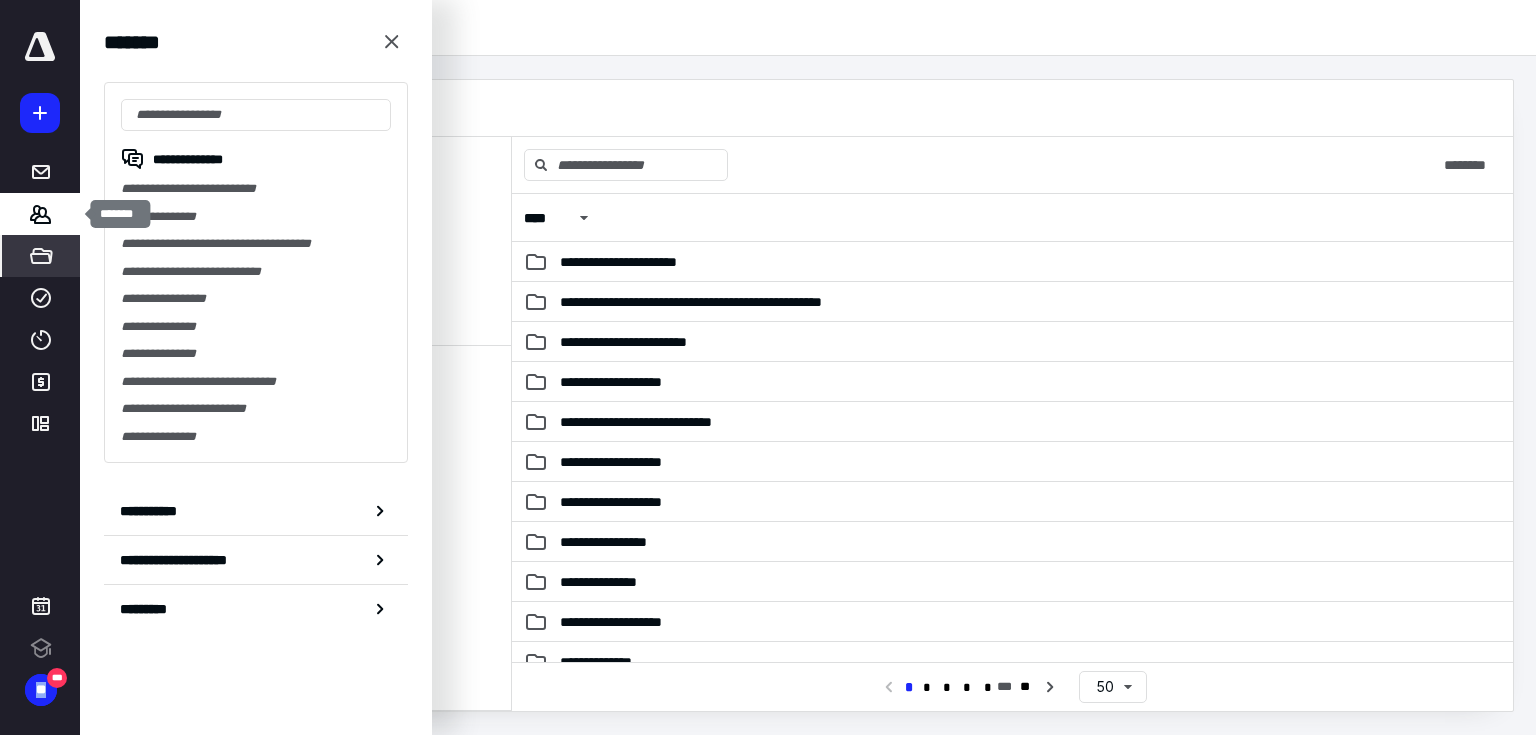 click 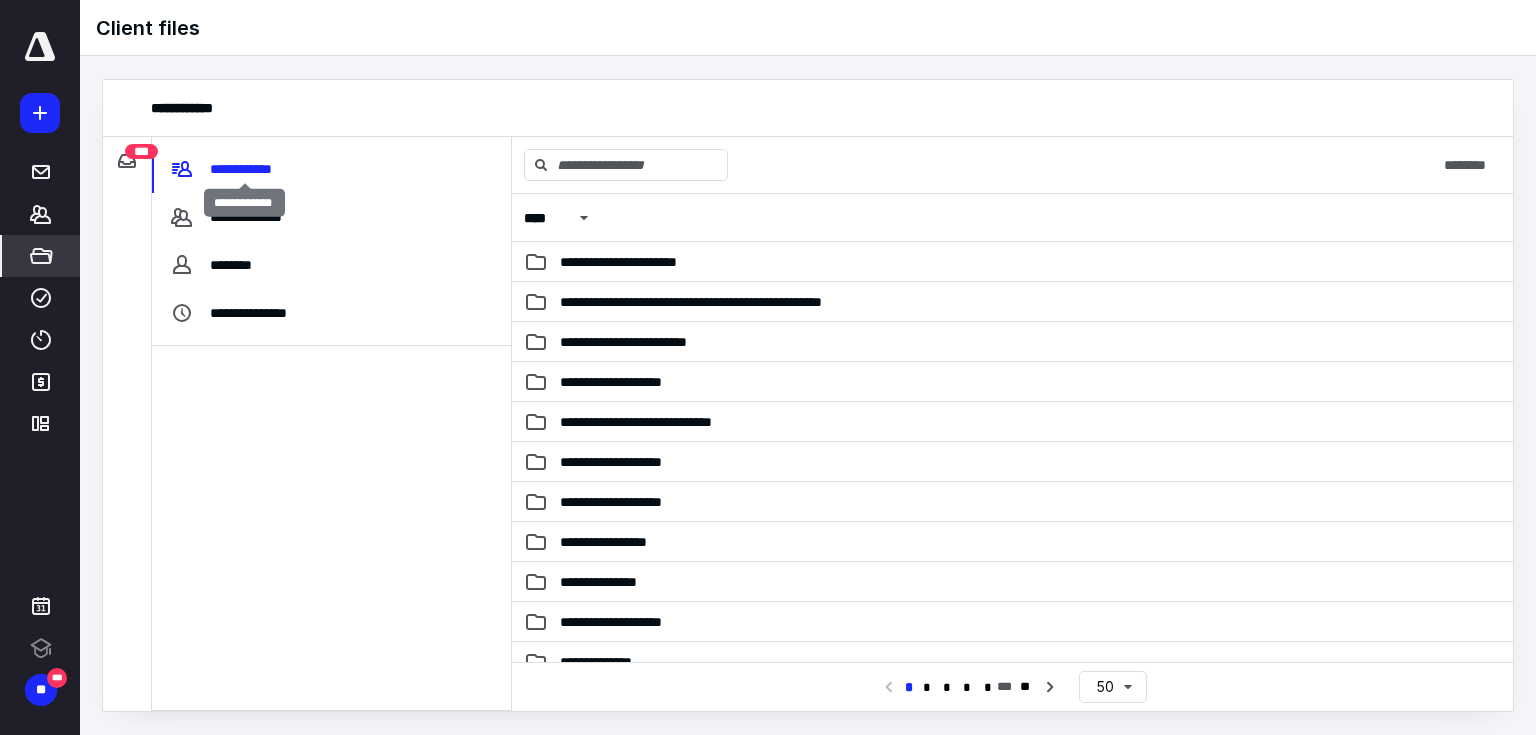 click on "**********" at bounding box center [244, 169] 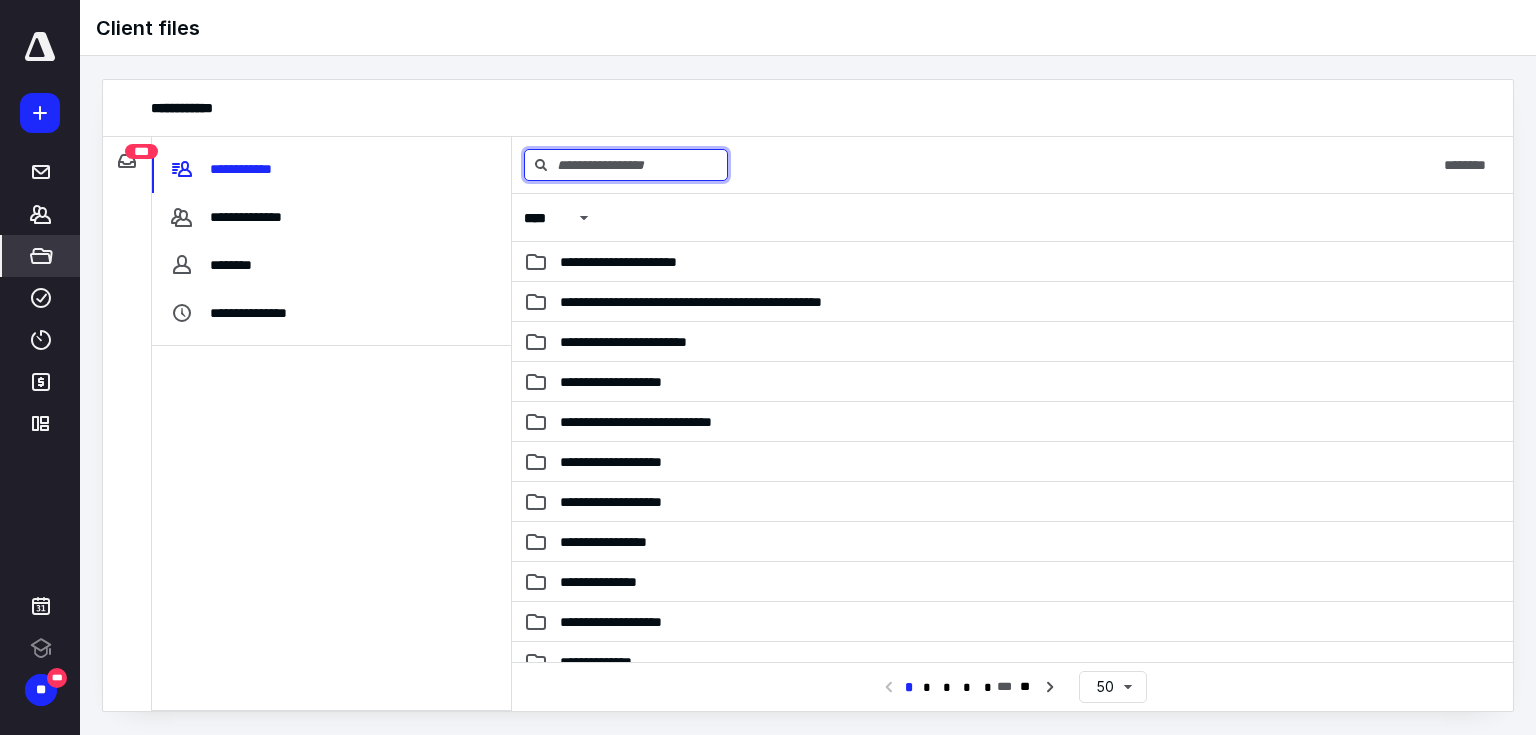 click at bounding box center [626, 165] 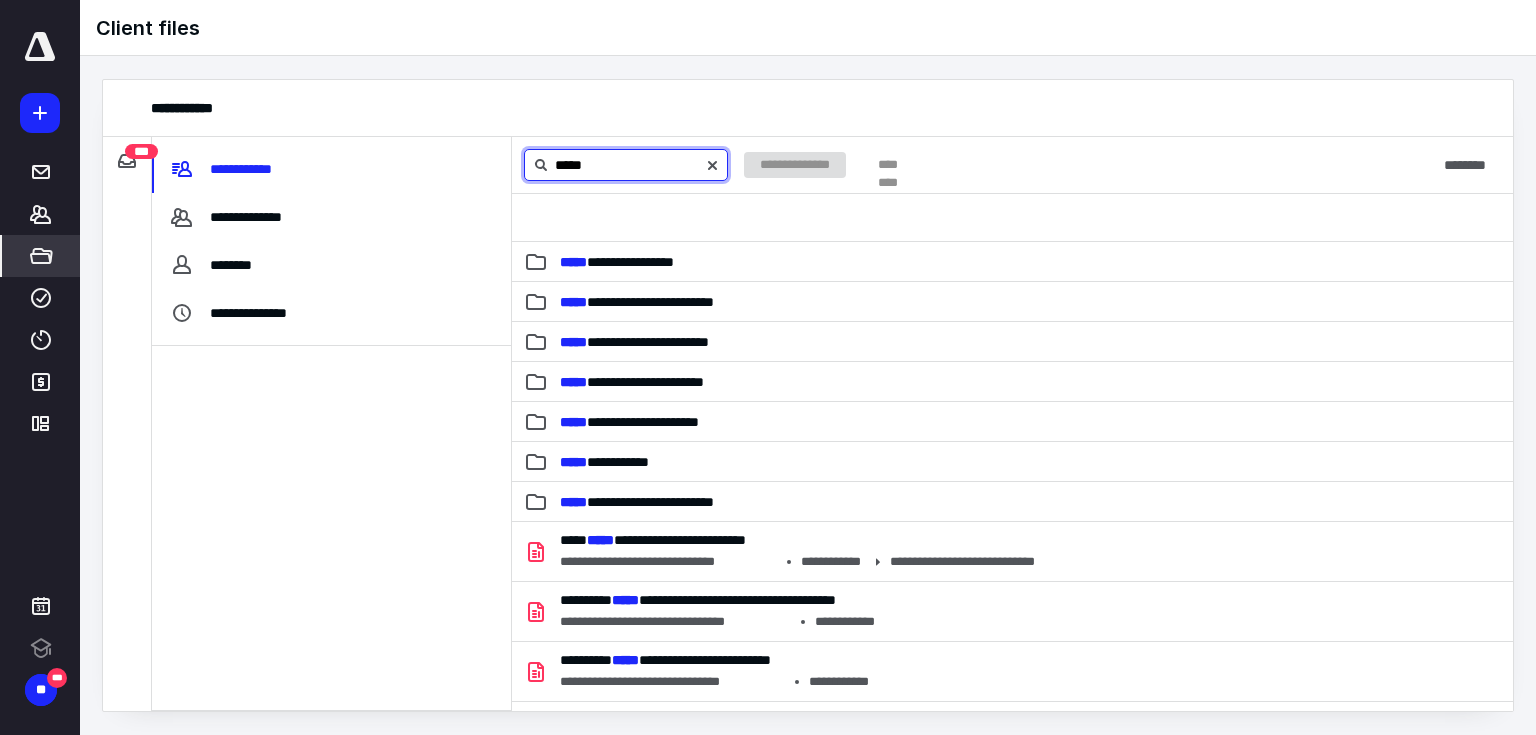 type on "*****" 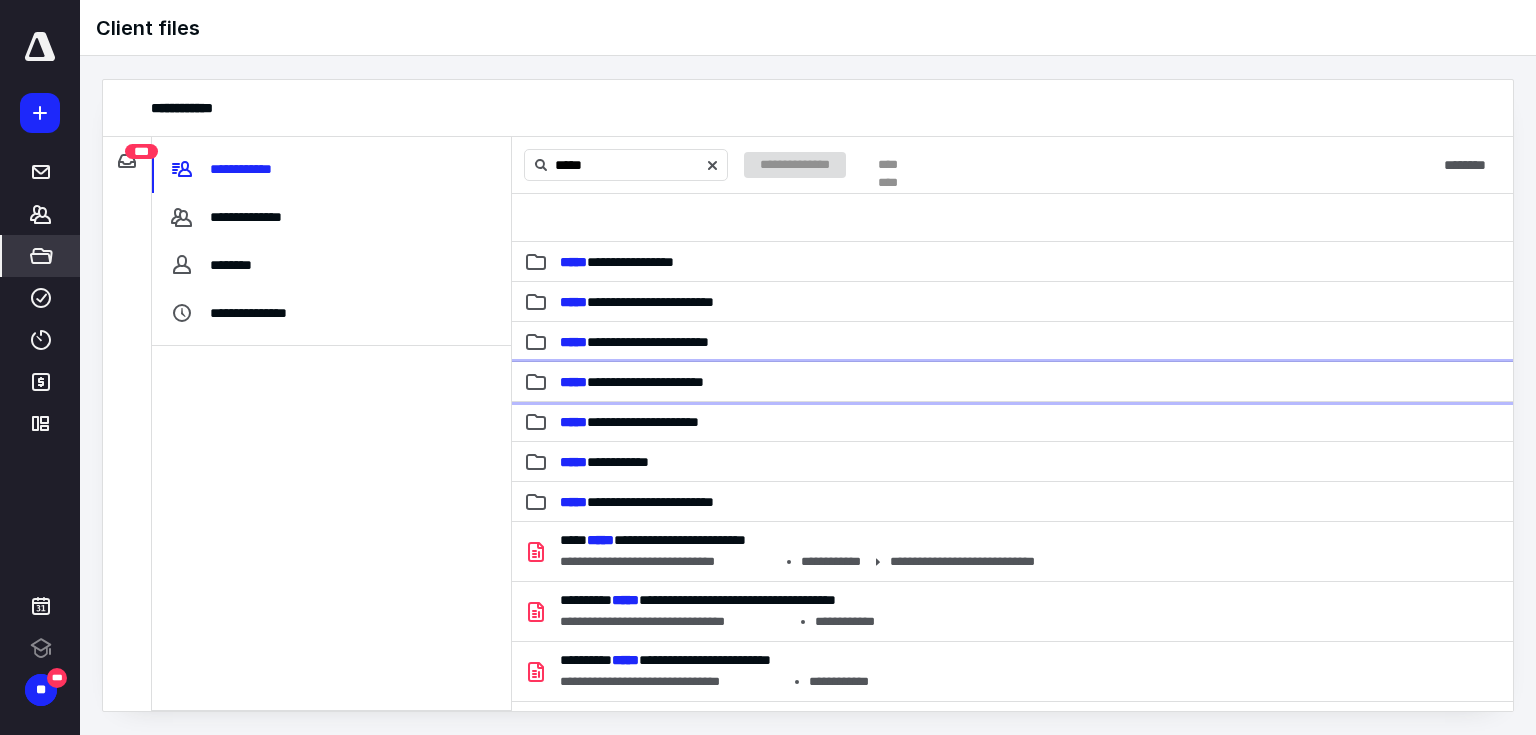 click on "**********" at bounding box center (632, 382) 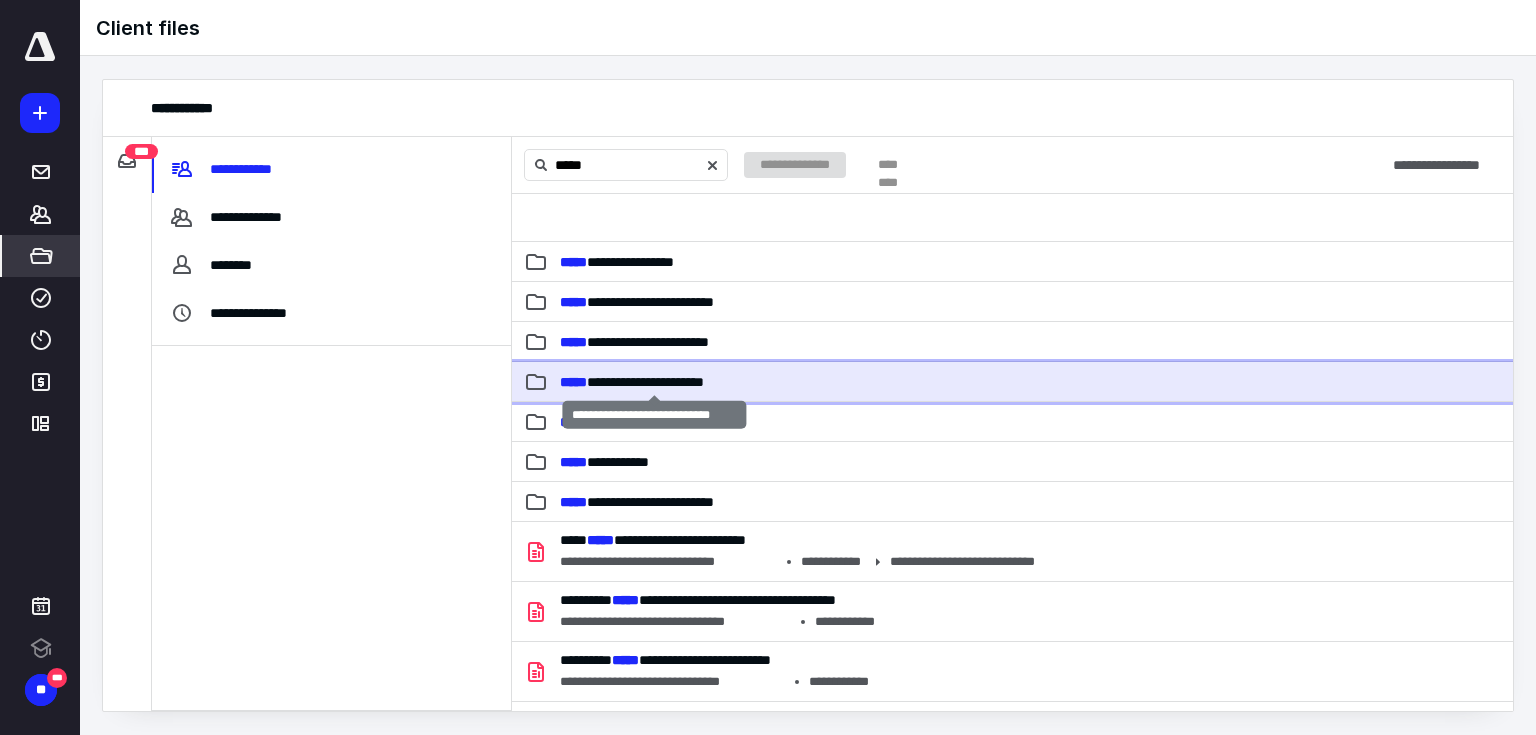 click on "**********" at bounding box center [632, 382] 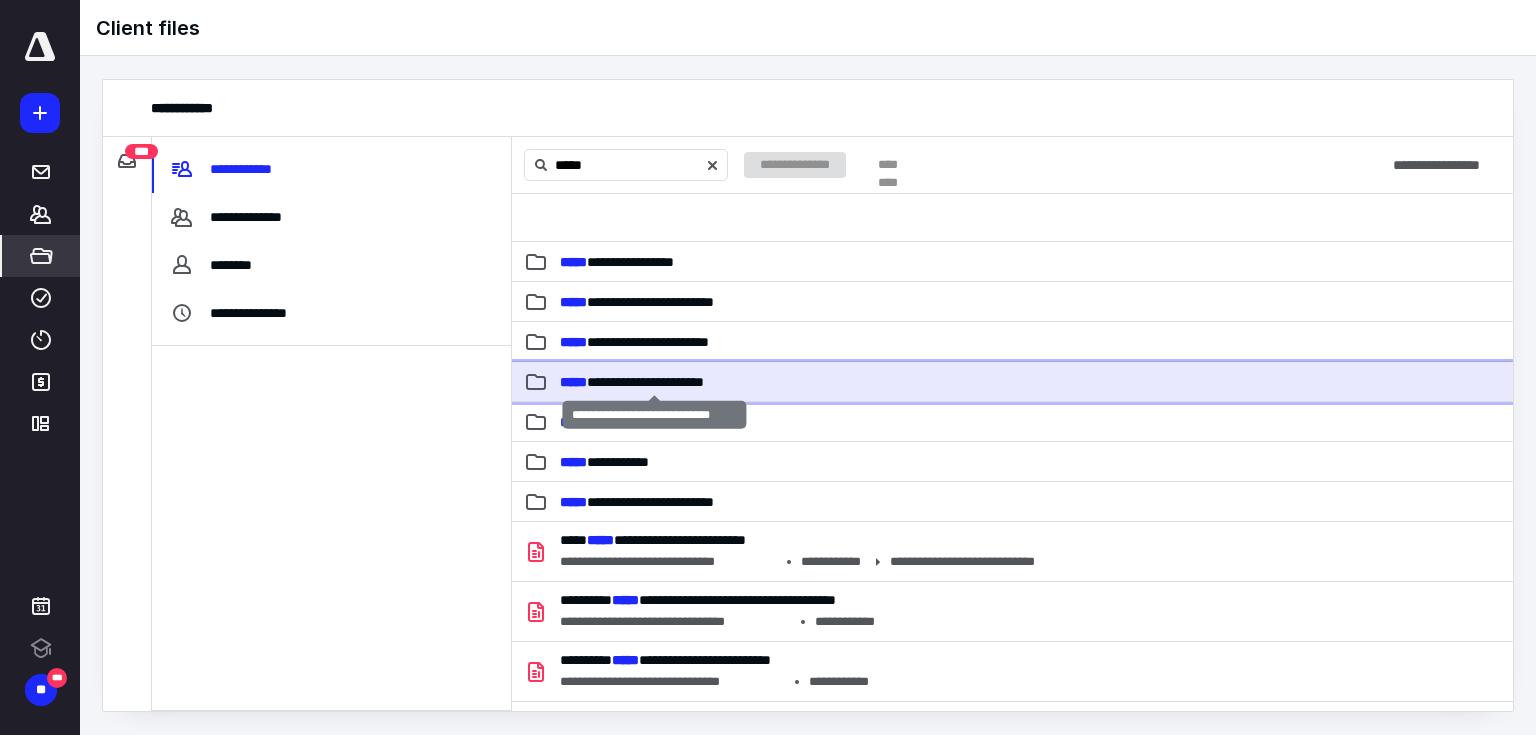 click on "**********" at bounding box center (632, 382) 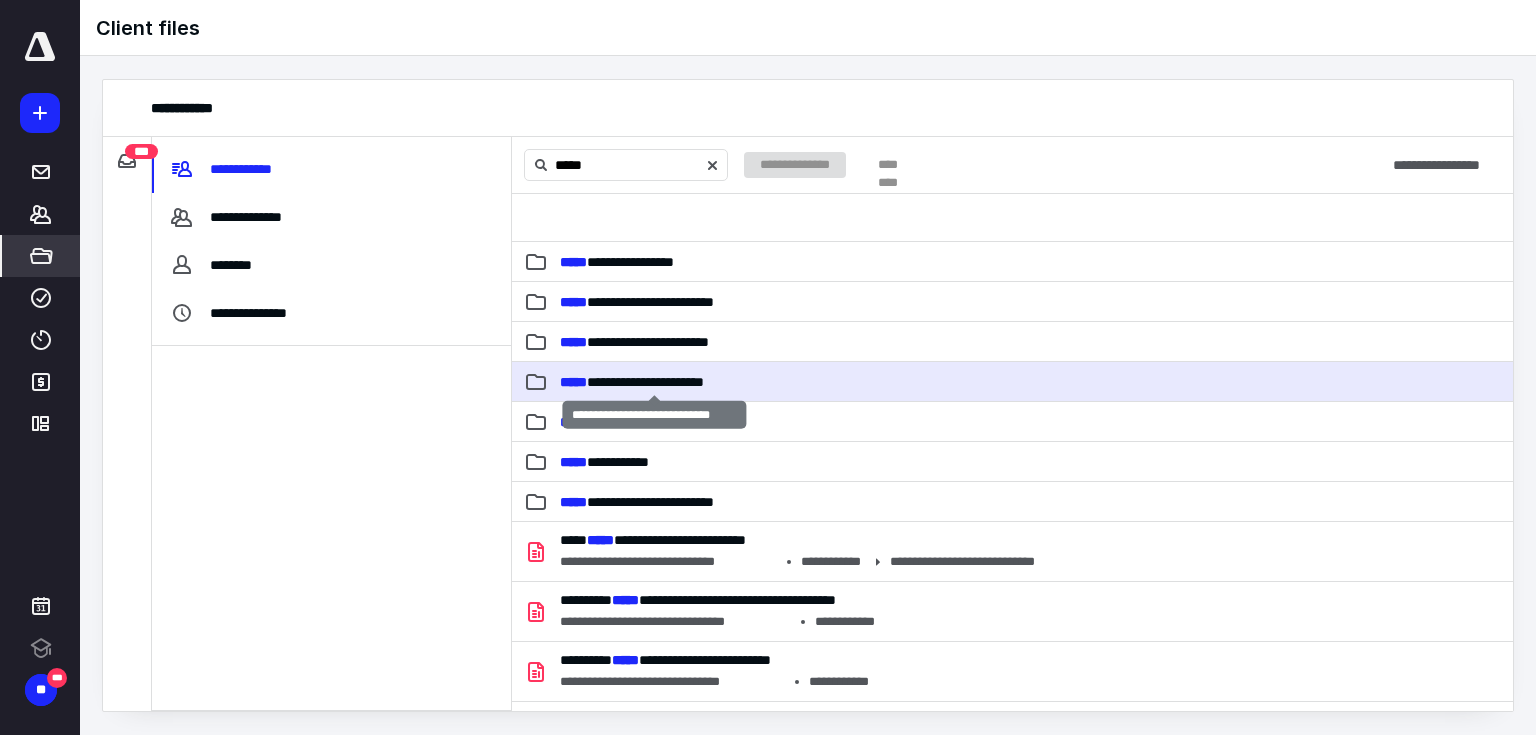 type 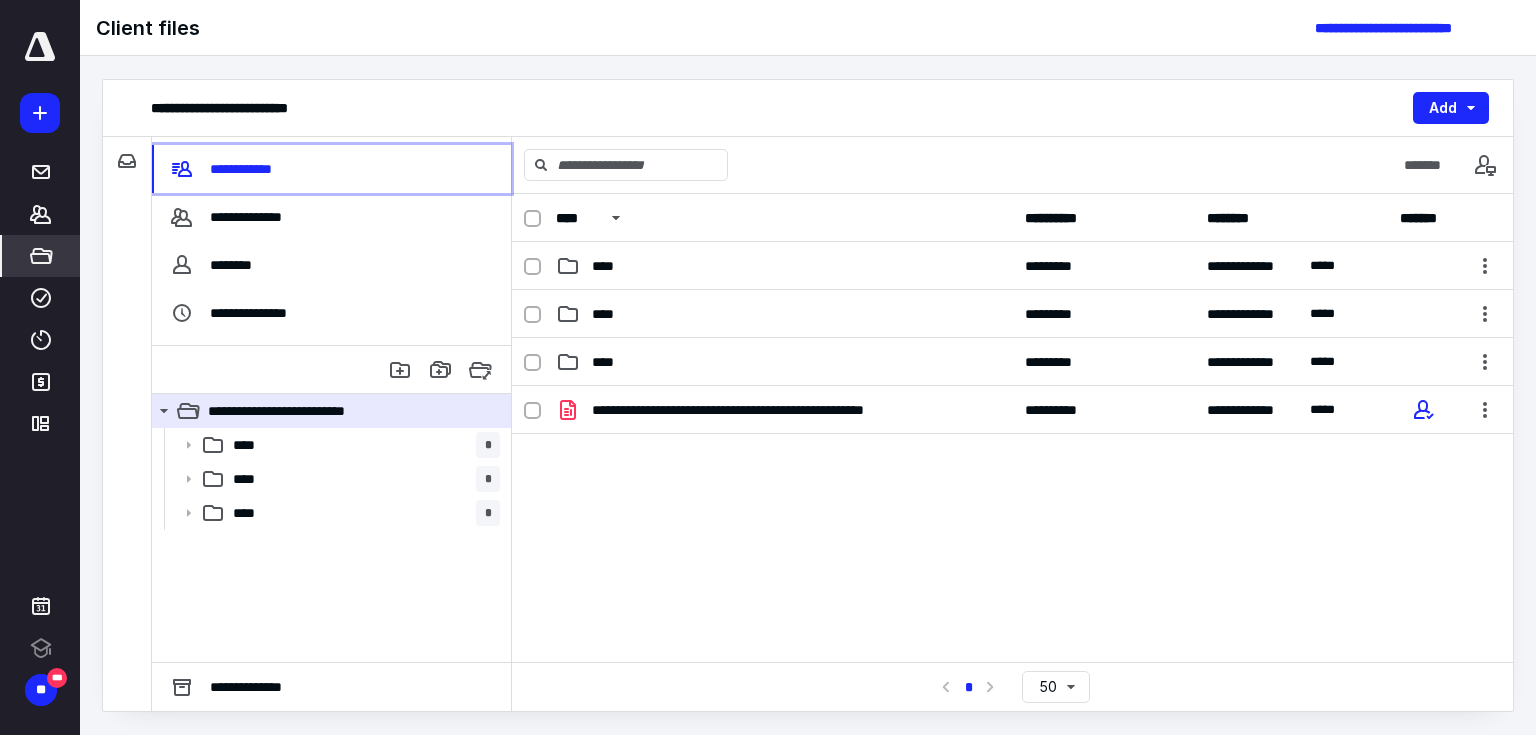 click 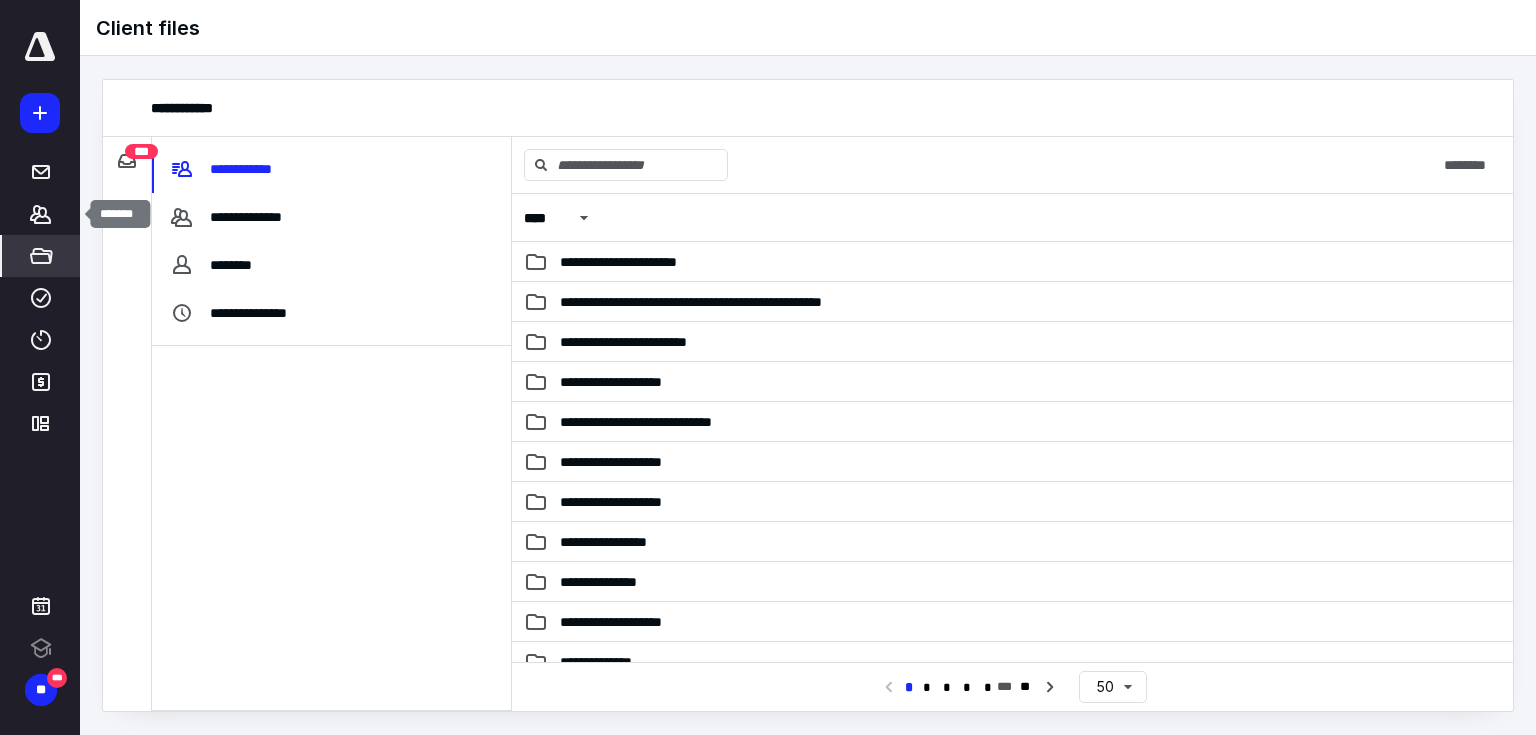 drag, startPoint x: 51, startPoint y: 216, endPoint x: 56, endPoint y: 225, distance: 10.29563 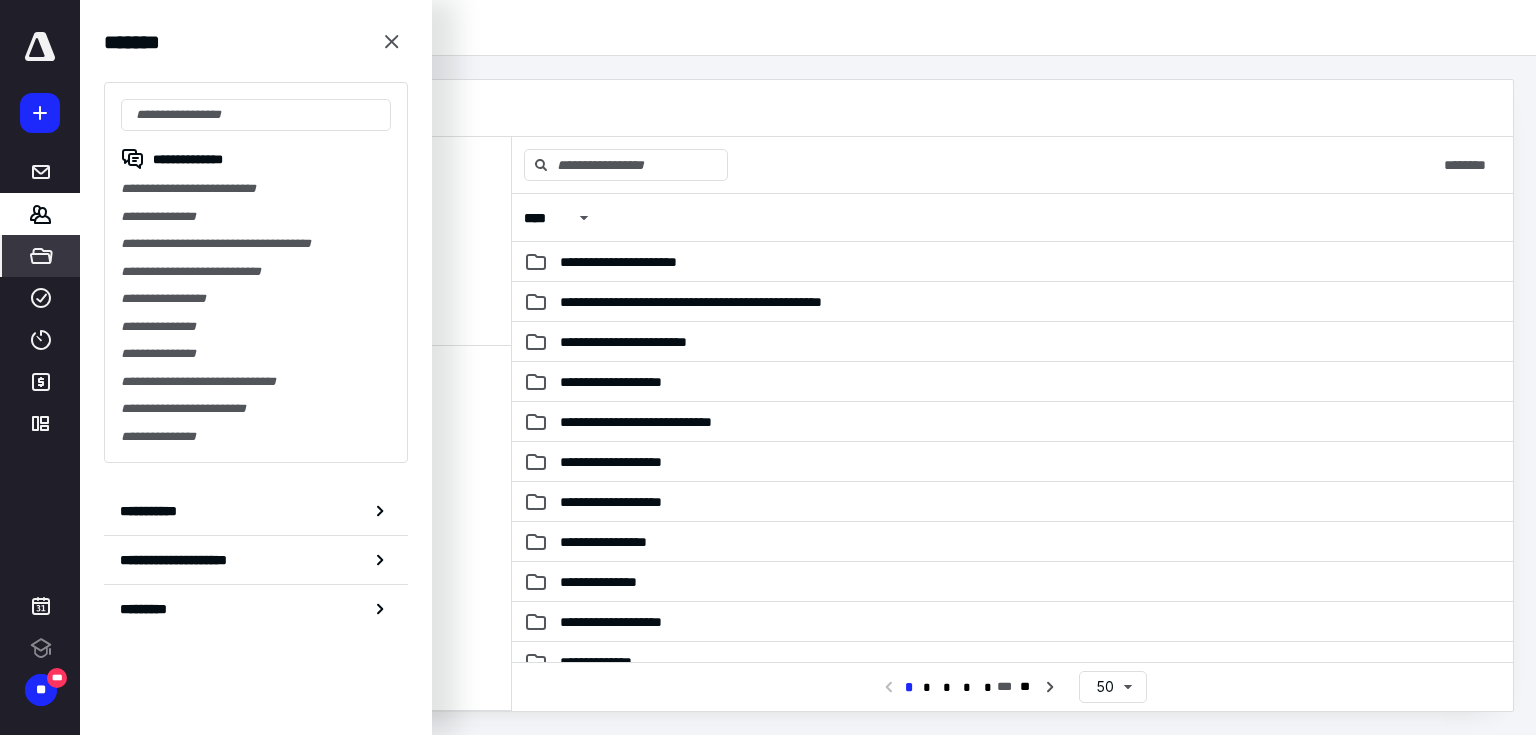 click on "**********" at bounding box center (256, 189) 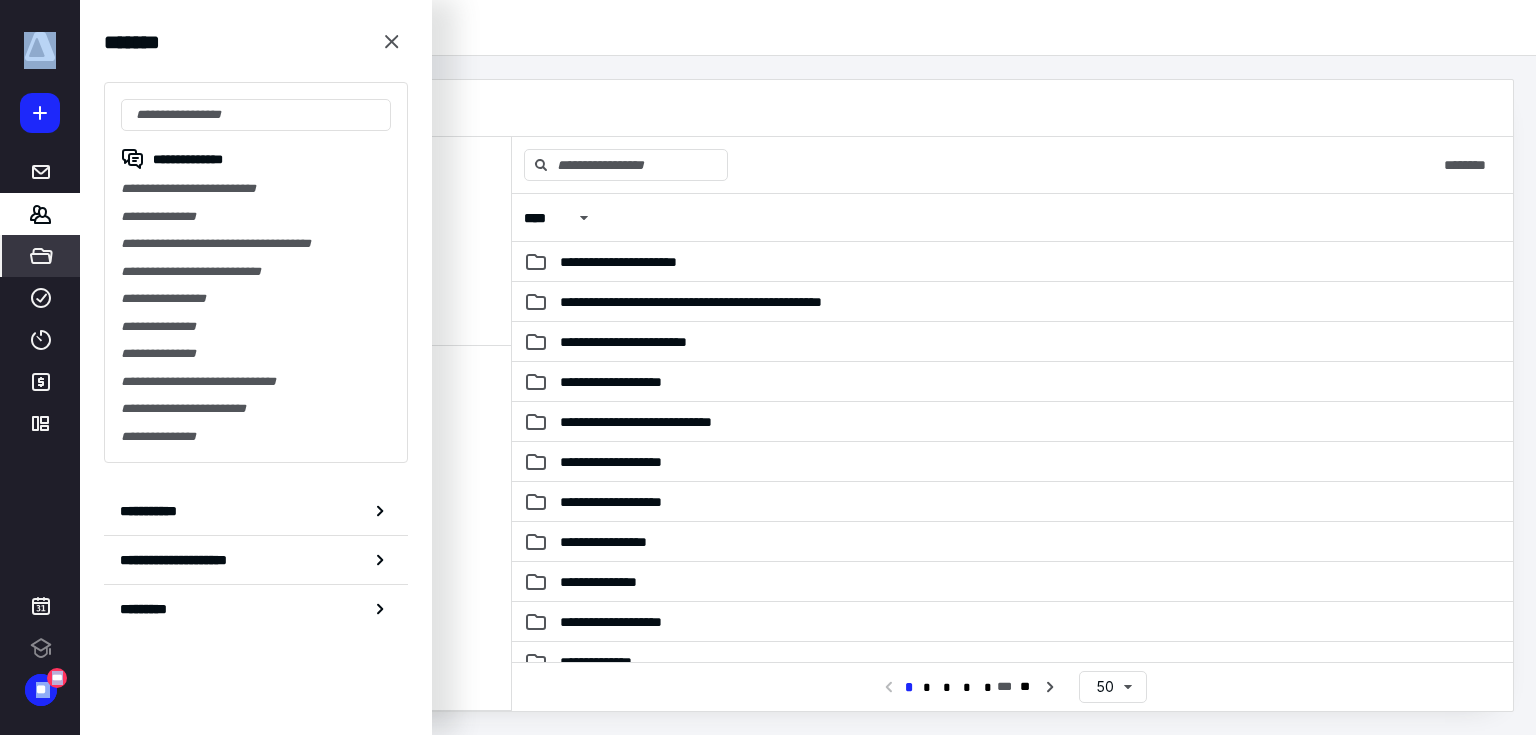click on "**********" at bounding box center [768, 366] 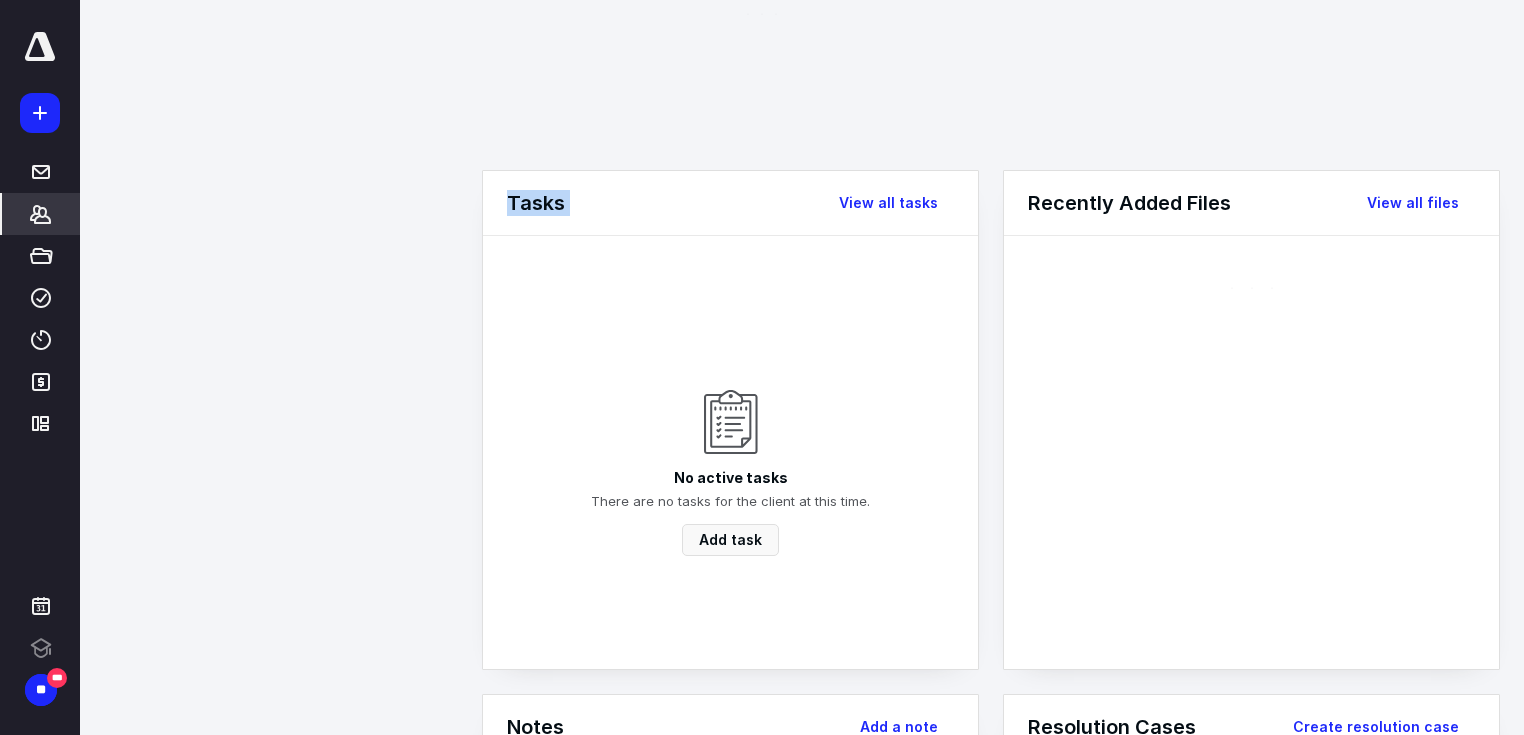 click on "**********" at bounding box center [762, 839] 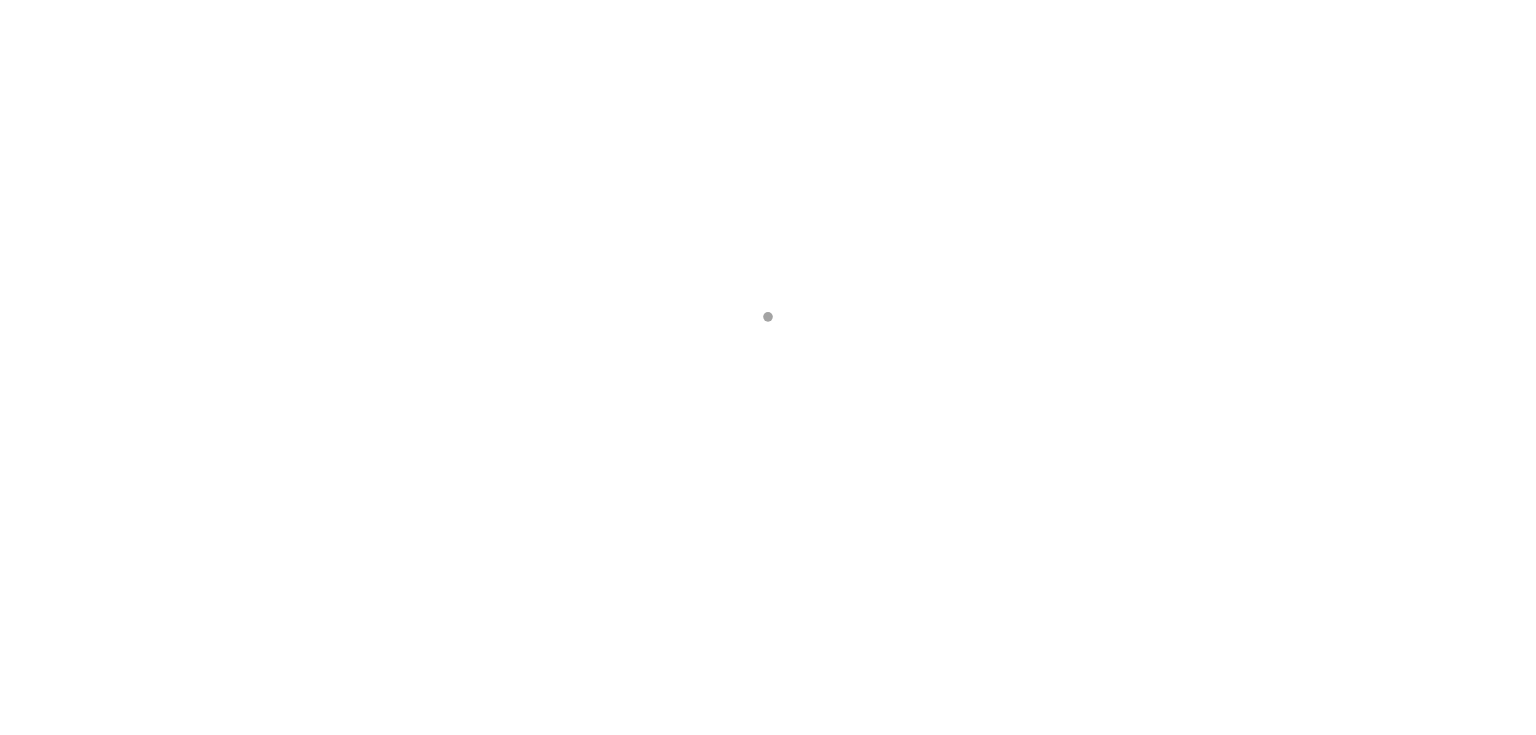 scroll, scrollTop: 0, scrollLeft: 0, axis: both 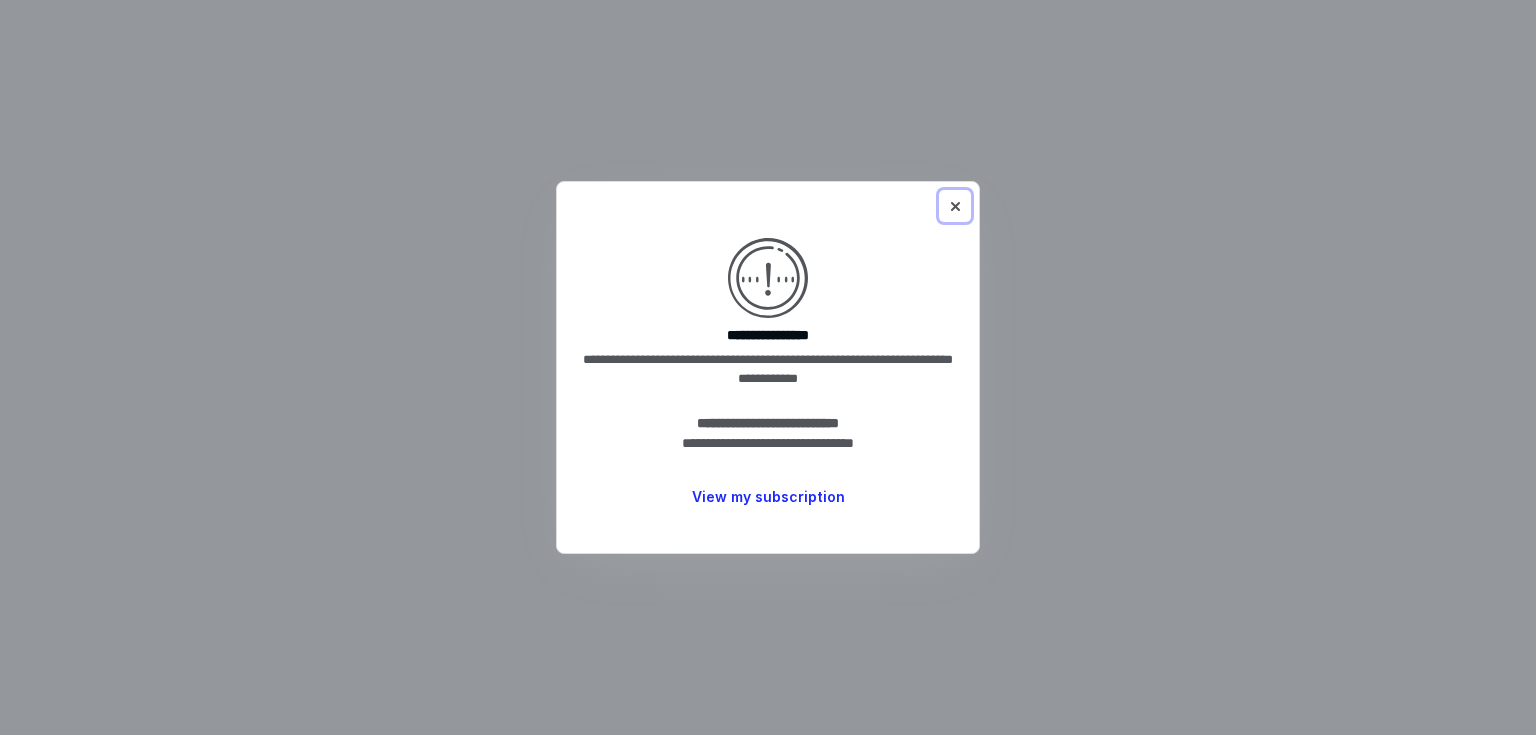 click at bounding box center (955, 206) 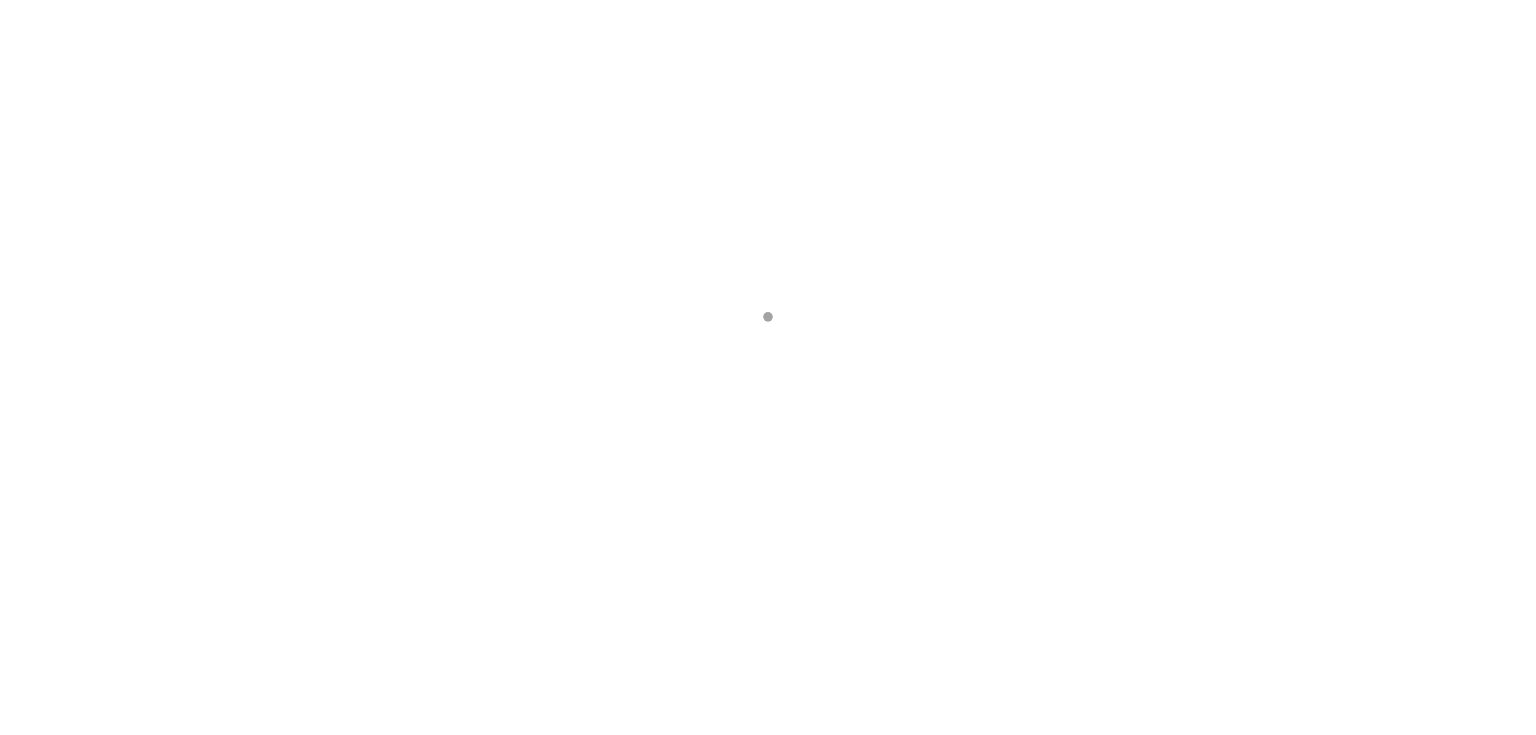 scroll, scrollTop: 0, scrollLeft: 0, axis: both 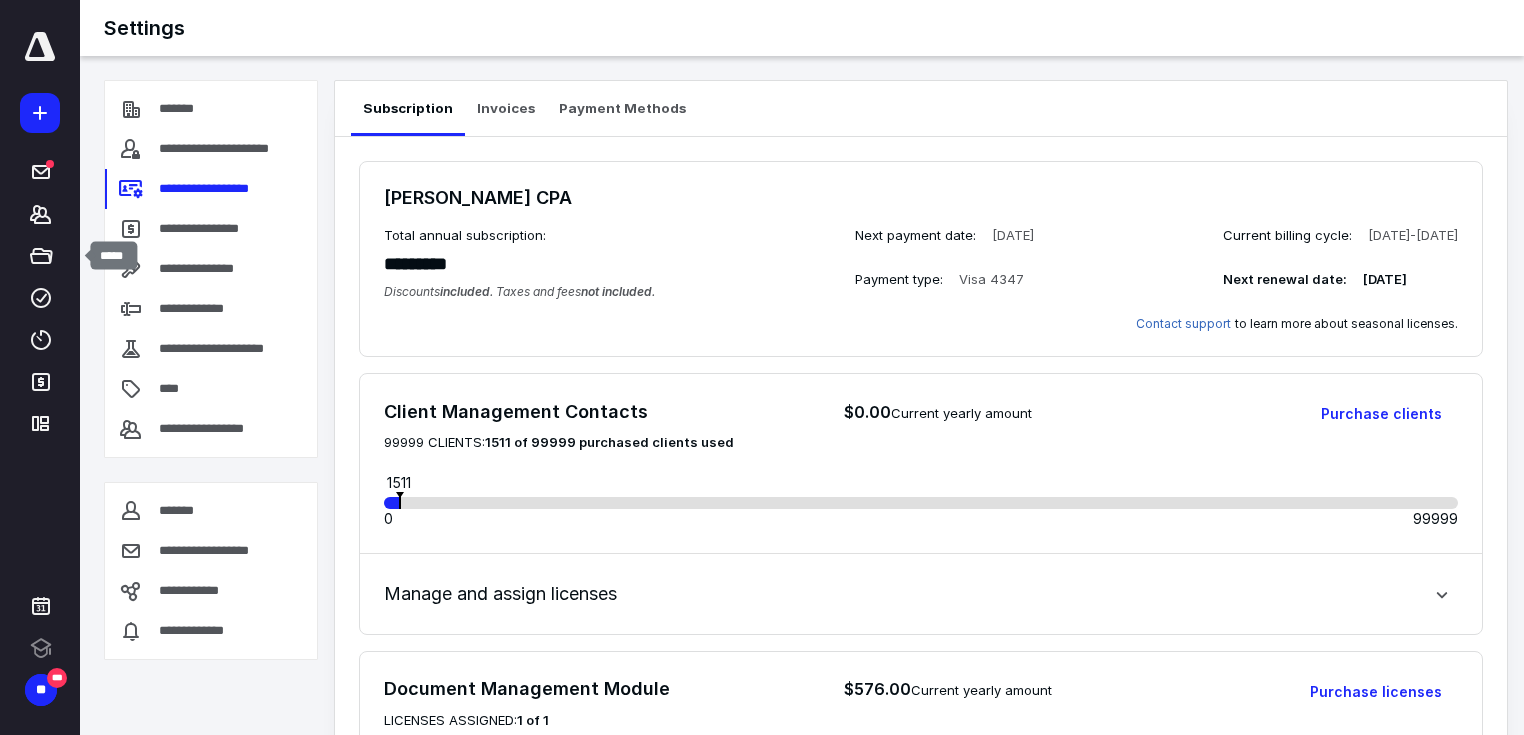 click 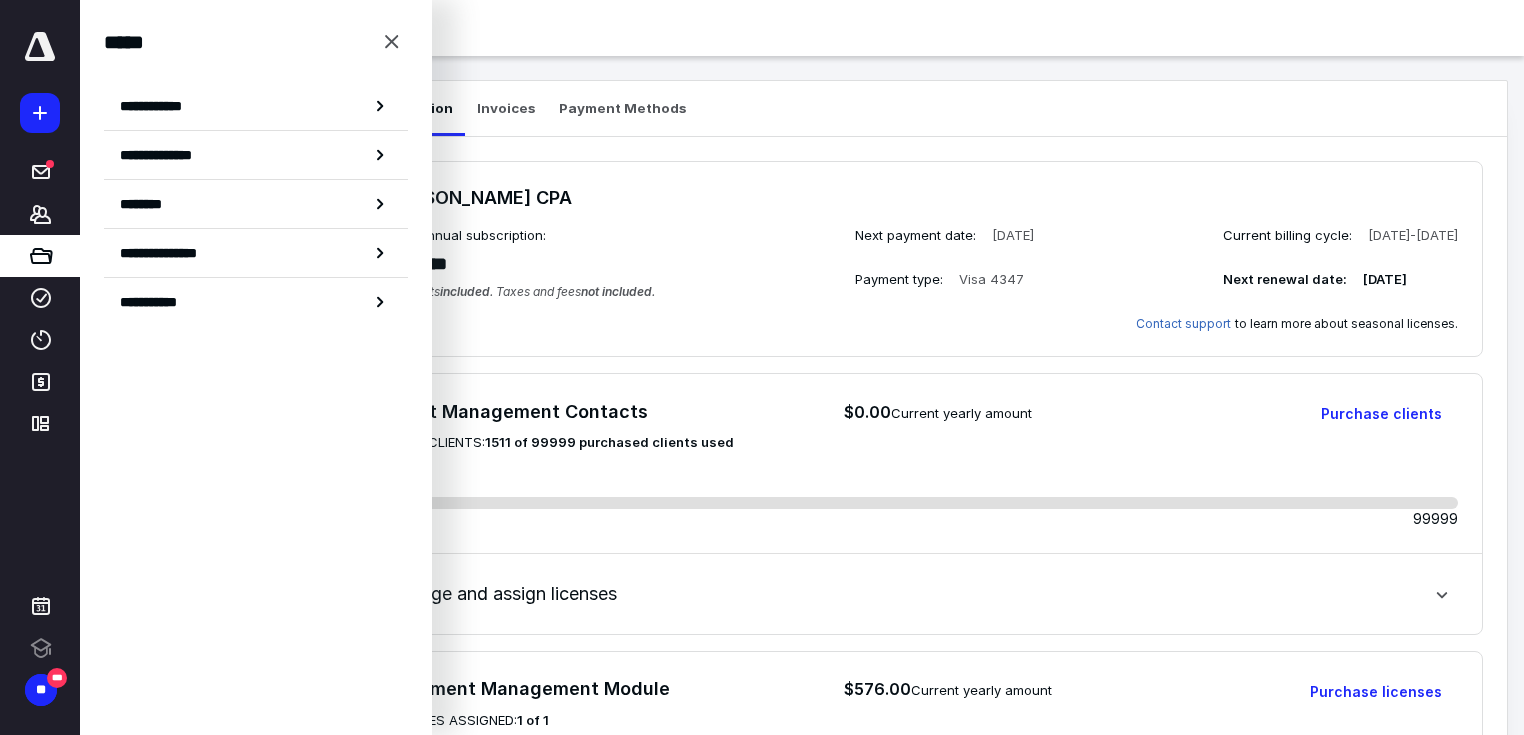 click on "**********" at bounding box center [256, 106] 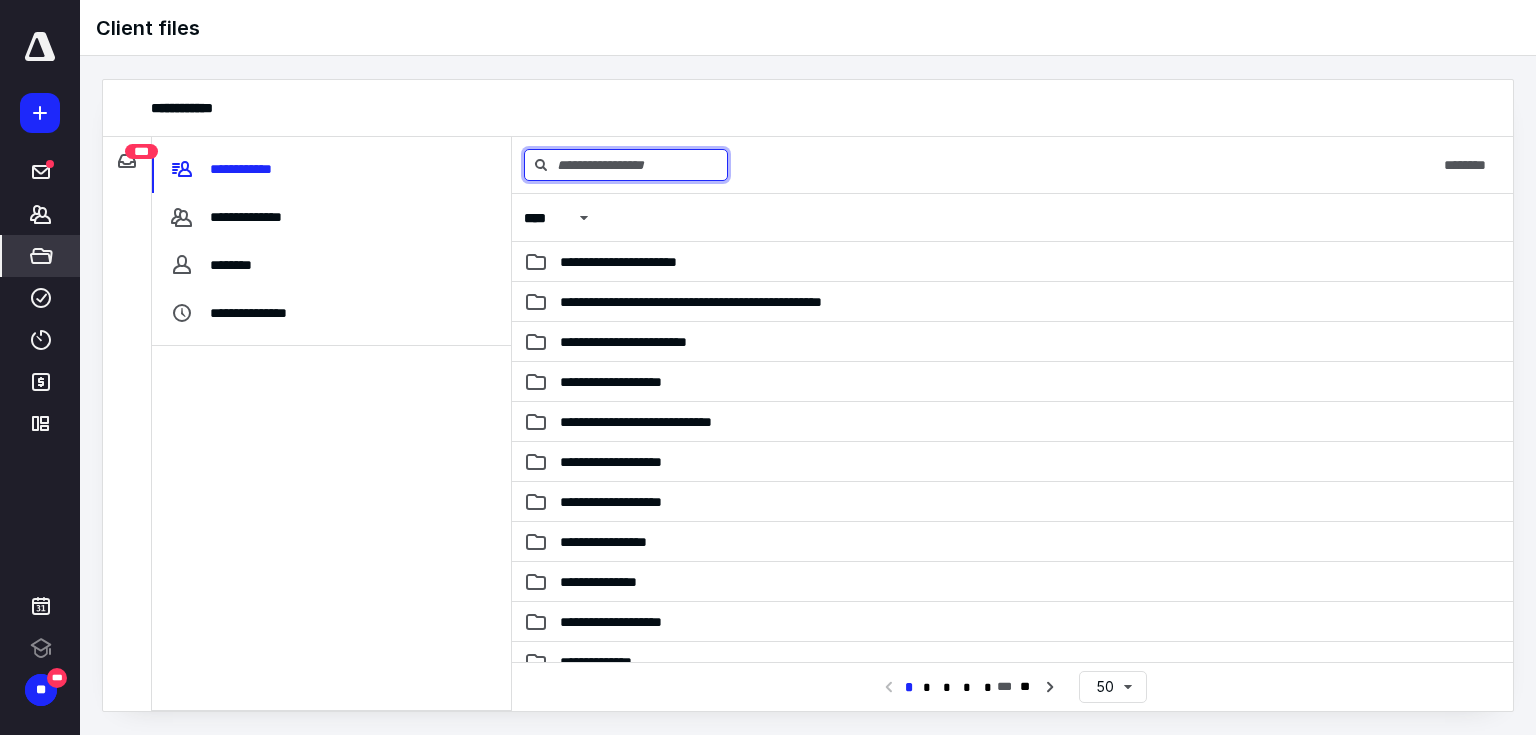 click at bounding box center [626, 165] 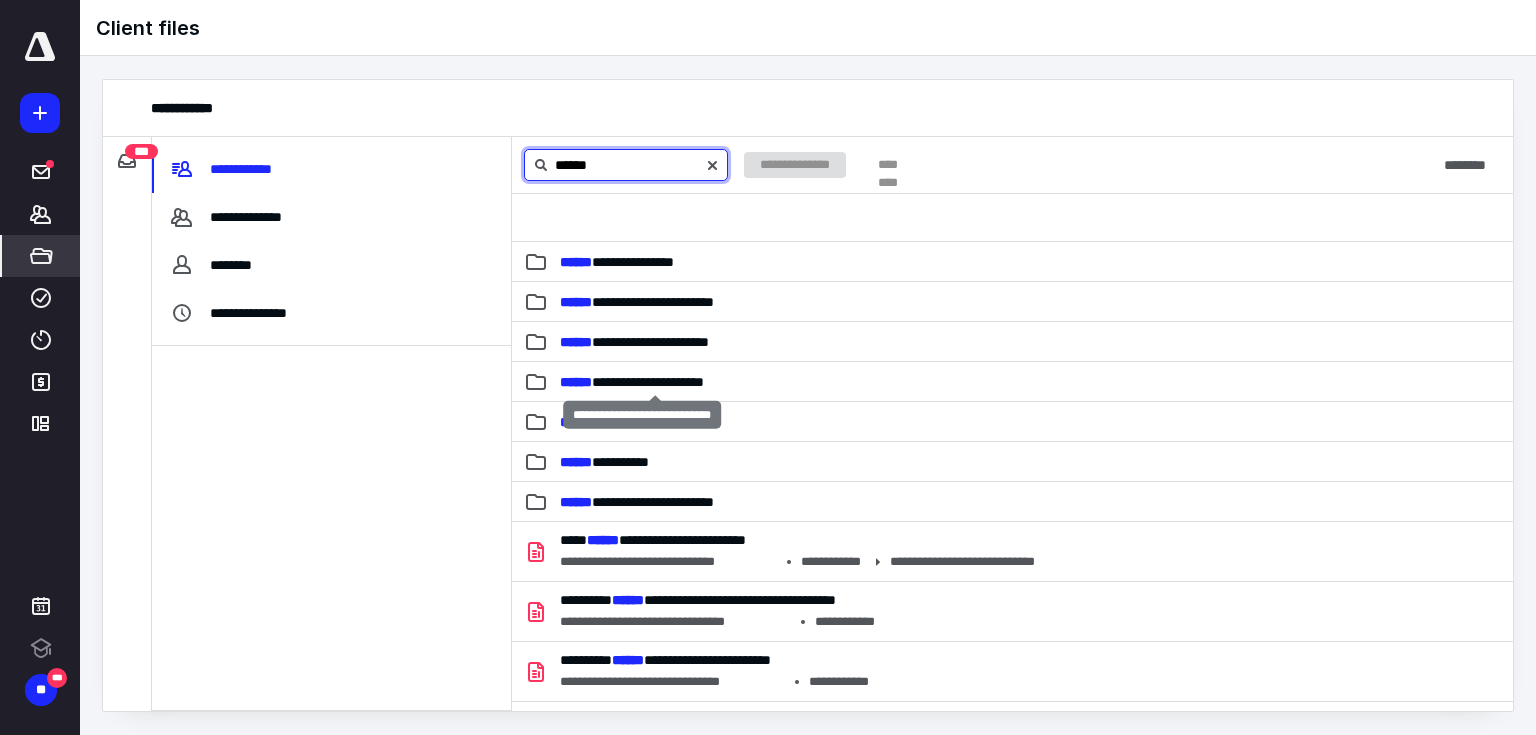 type on "******" 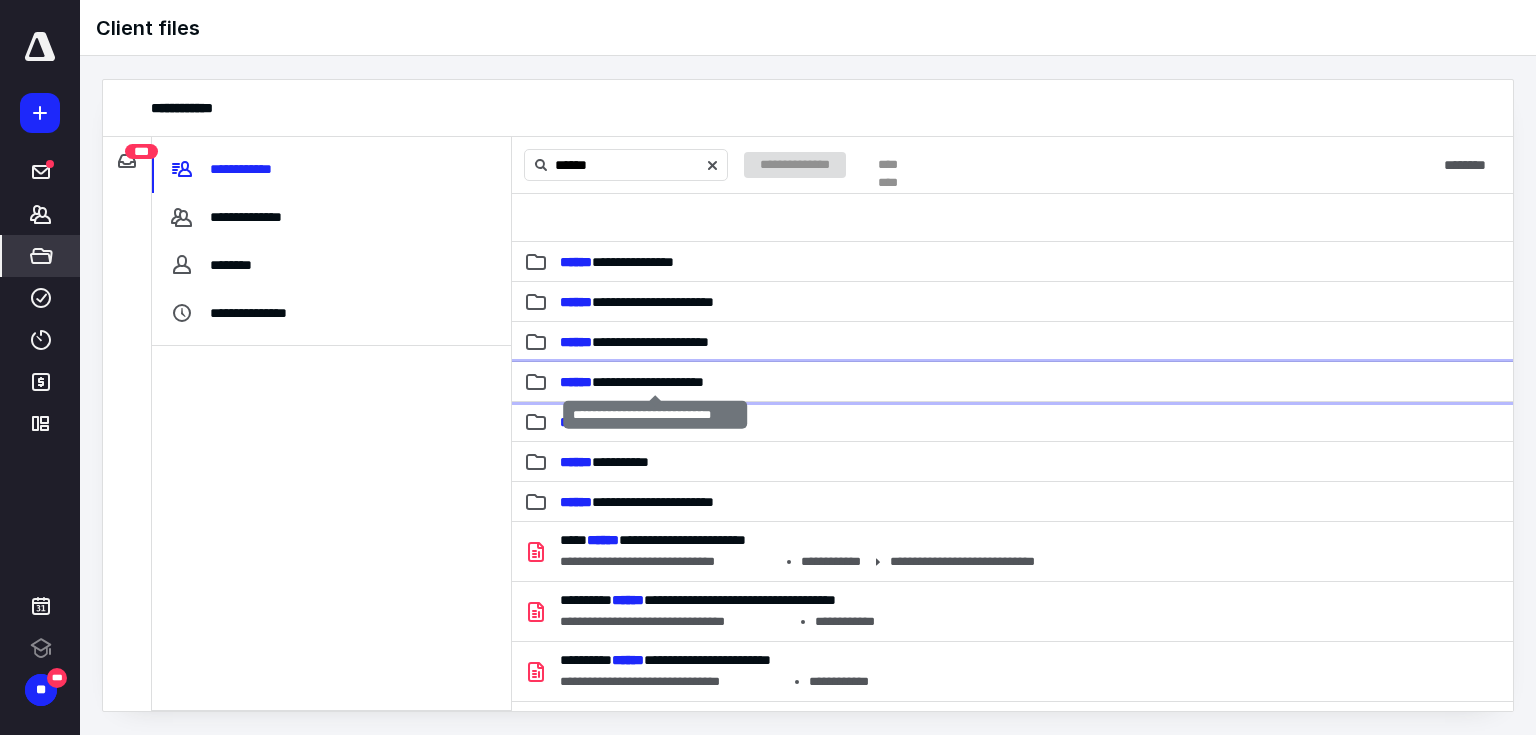 click on "**********" at bounding box center [1012, 382] 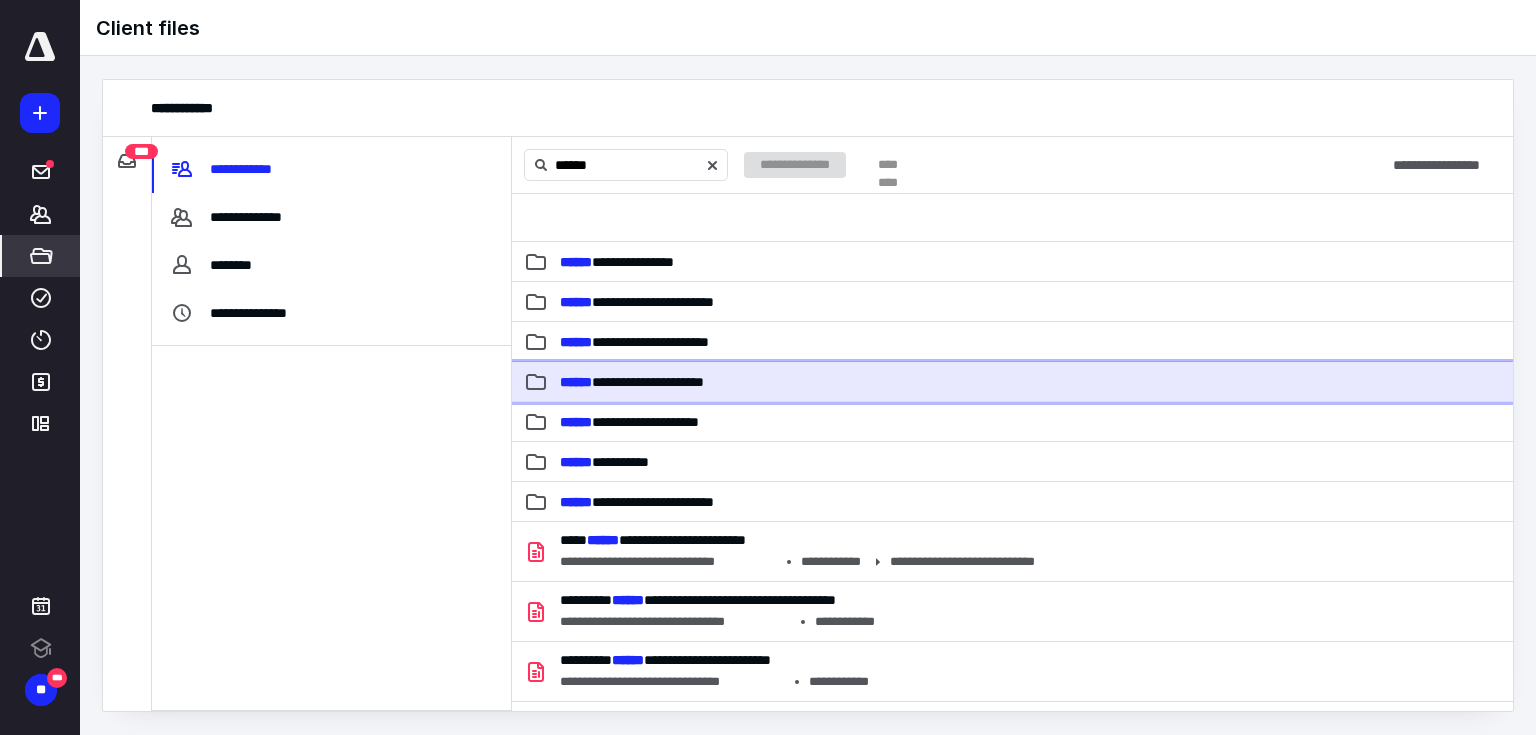 click on "**********" at bounding box center (1012, 382) 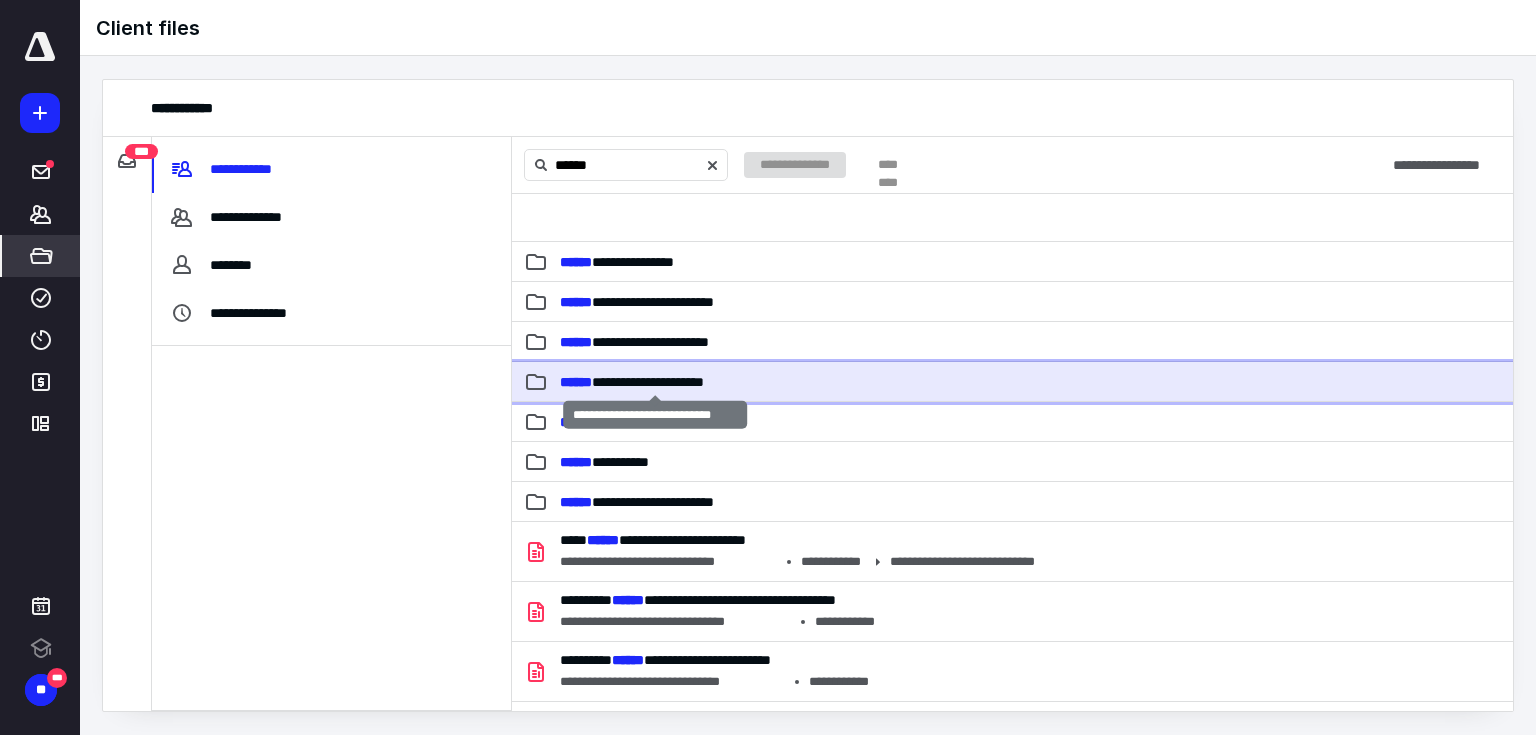 click on "**********" at bounding box center [632, 382] 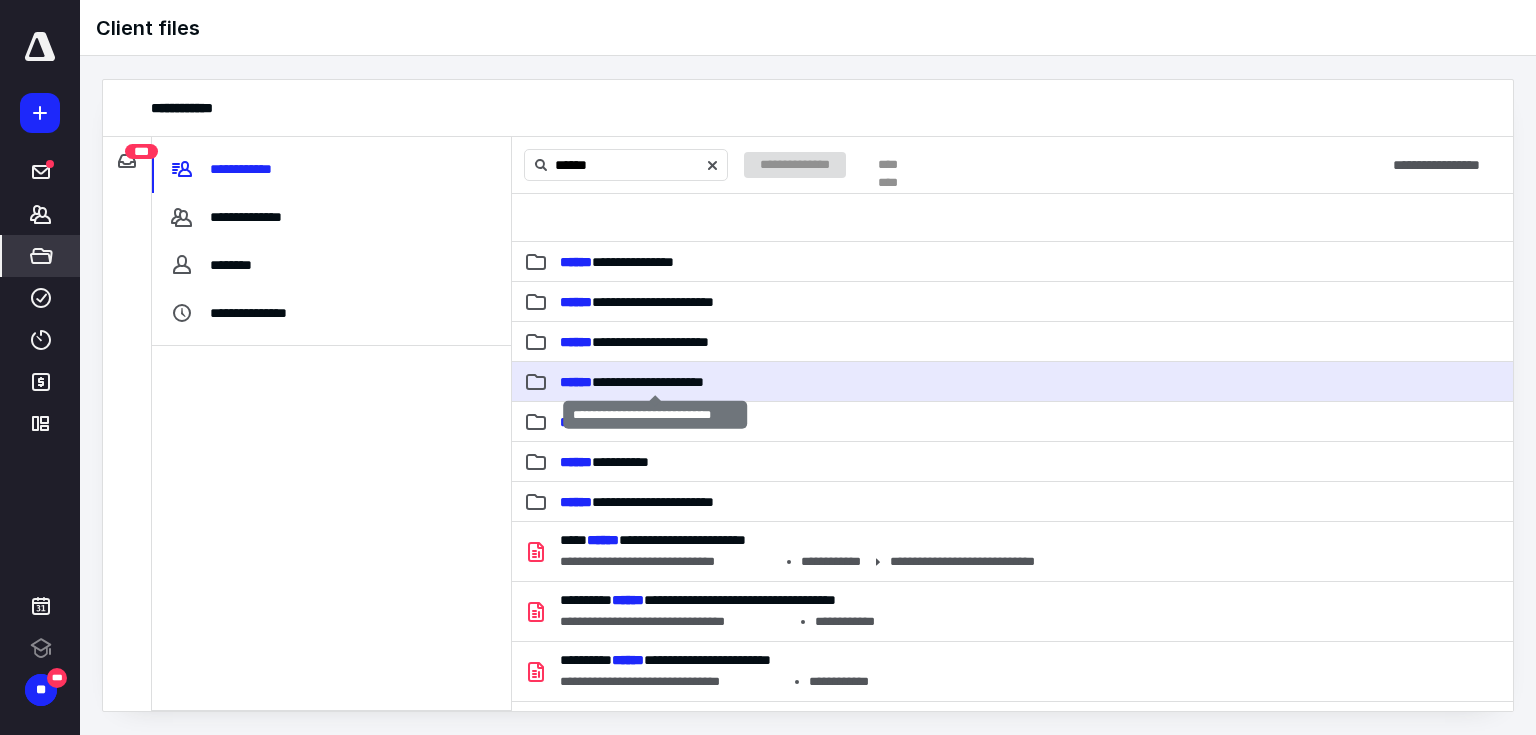 type 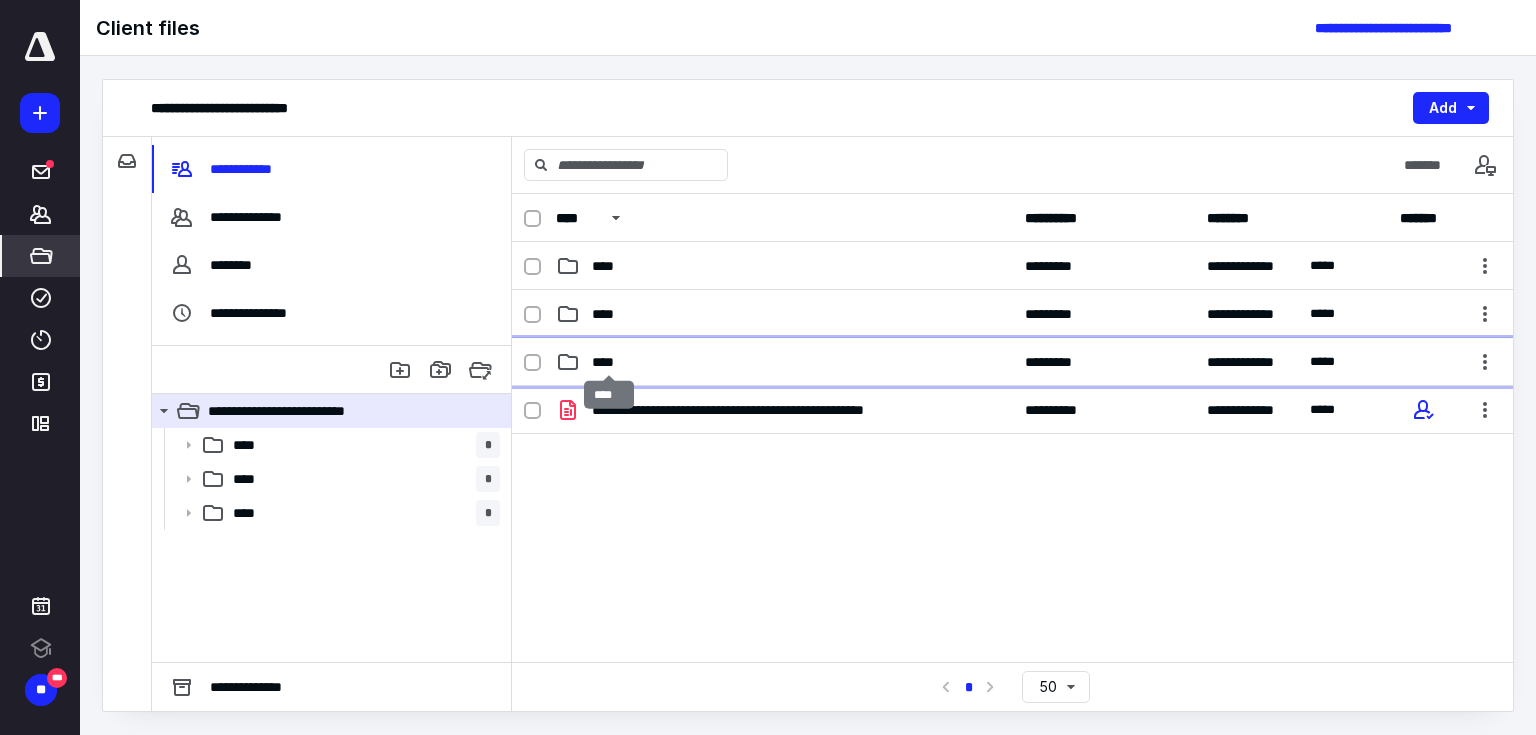 click on "****" at bounding box center (609, 362) 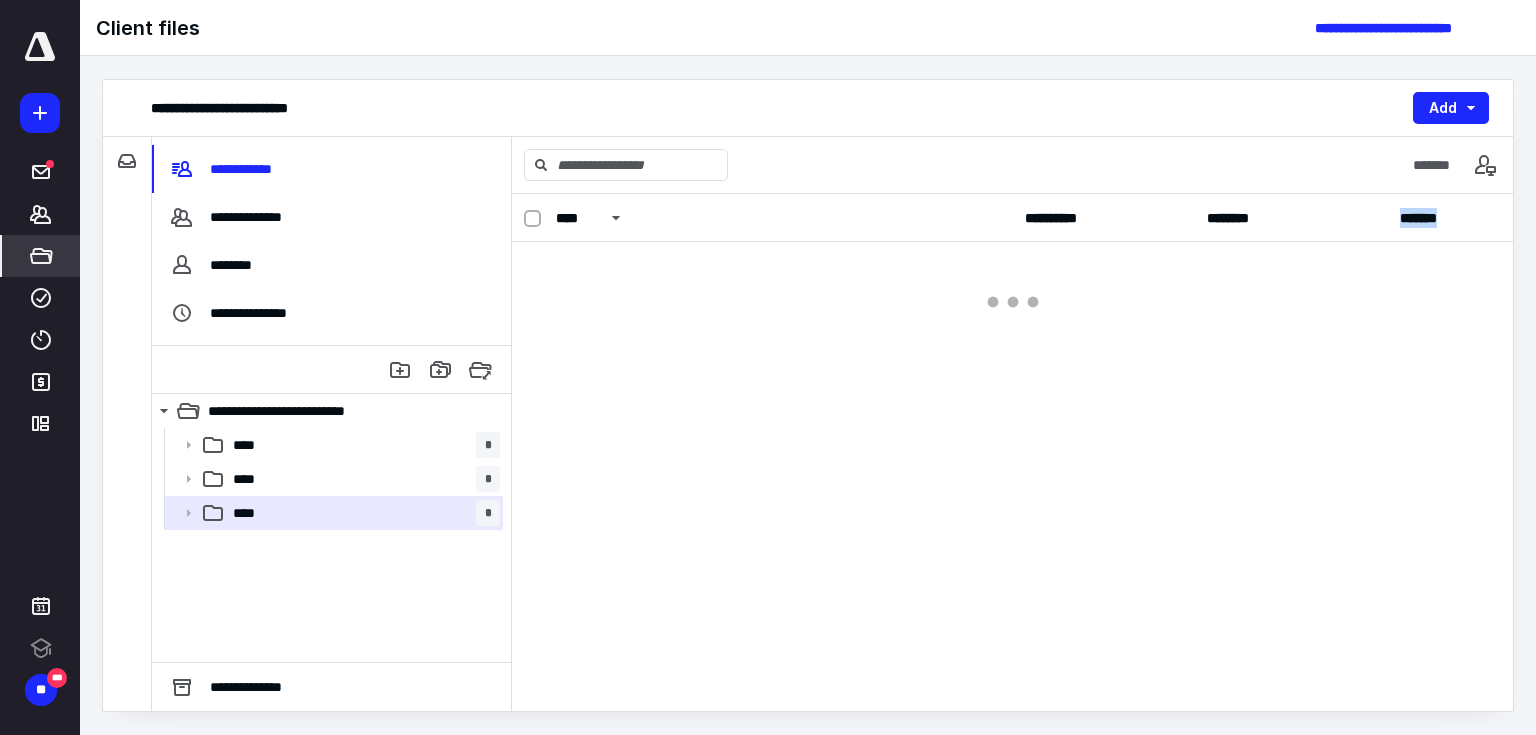 click on "**********" at bounding box center [1012, 452] 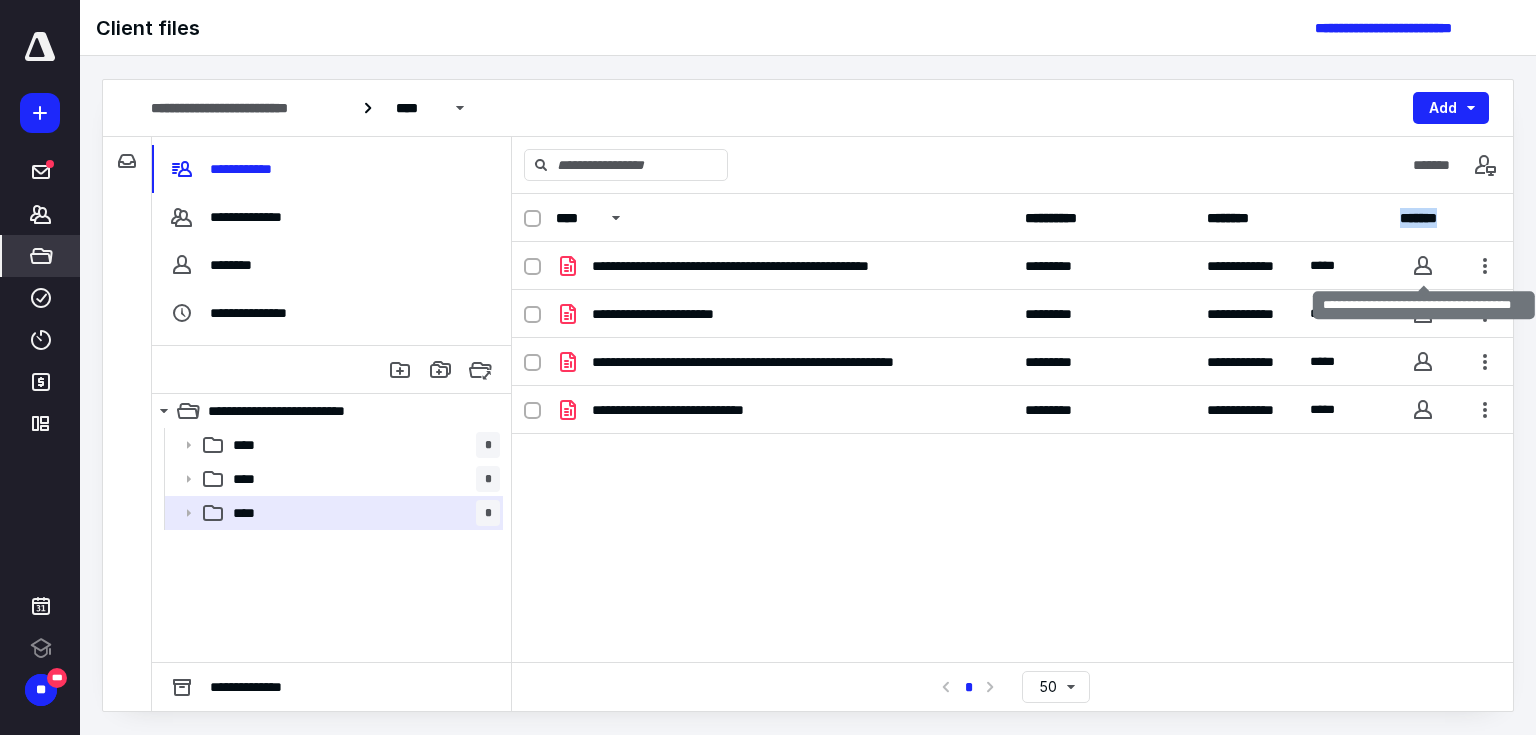 click at bounding box center [1423, 266] 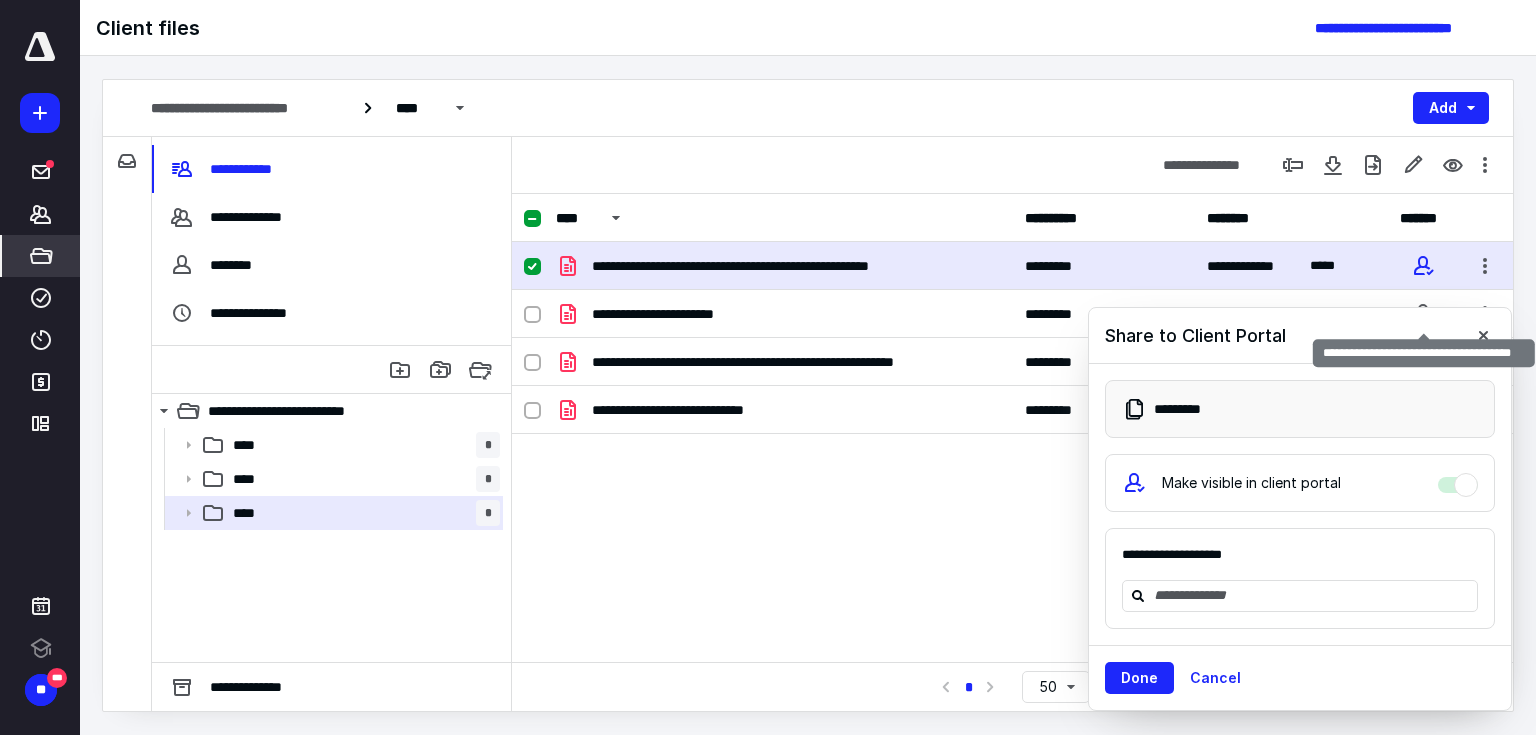 click at bounding box center (1423, 314) 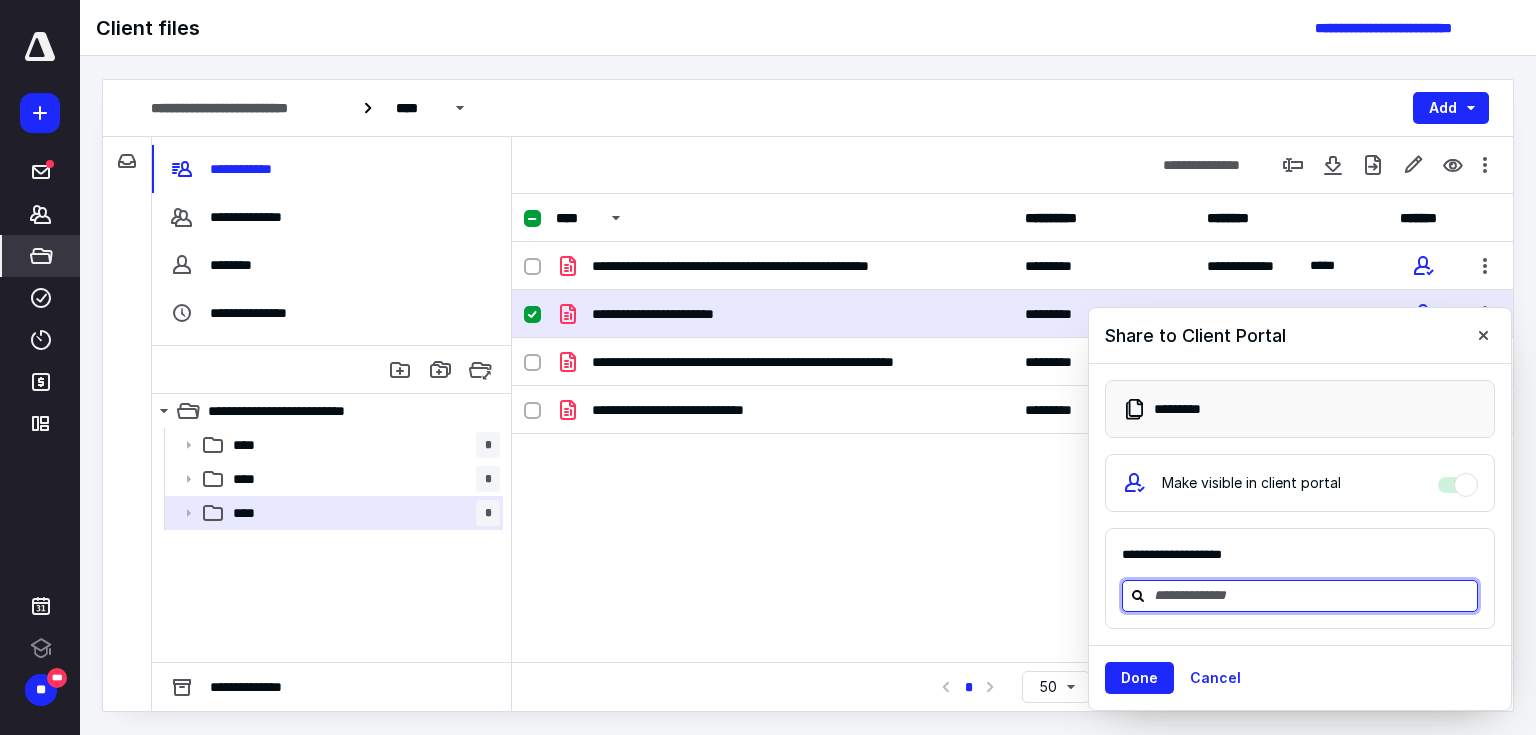 click at bounding box center (1312, 595) 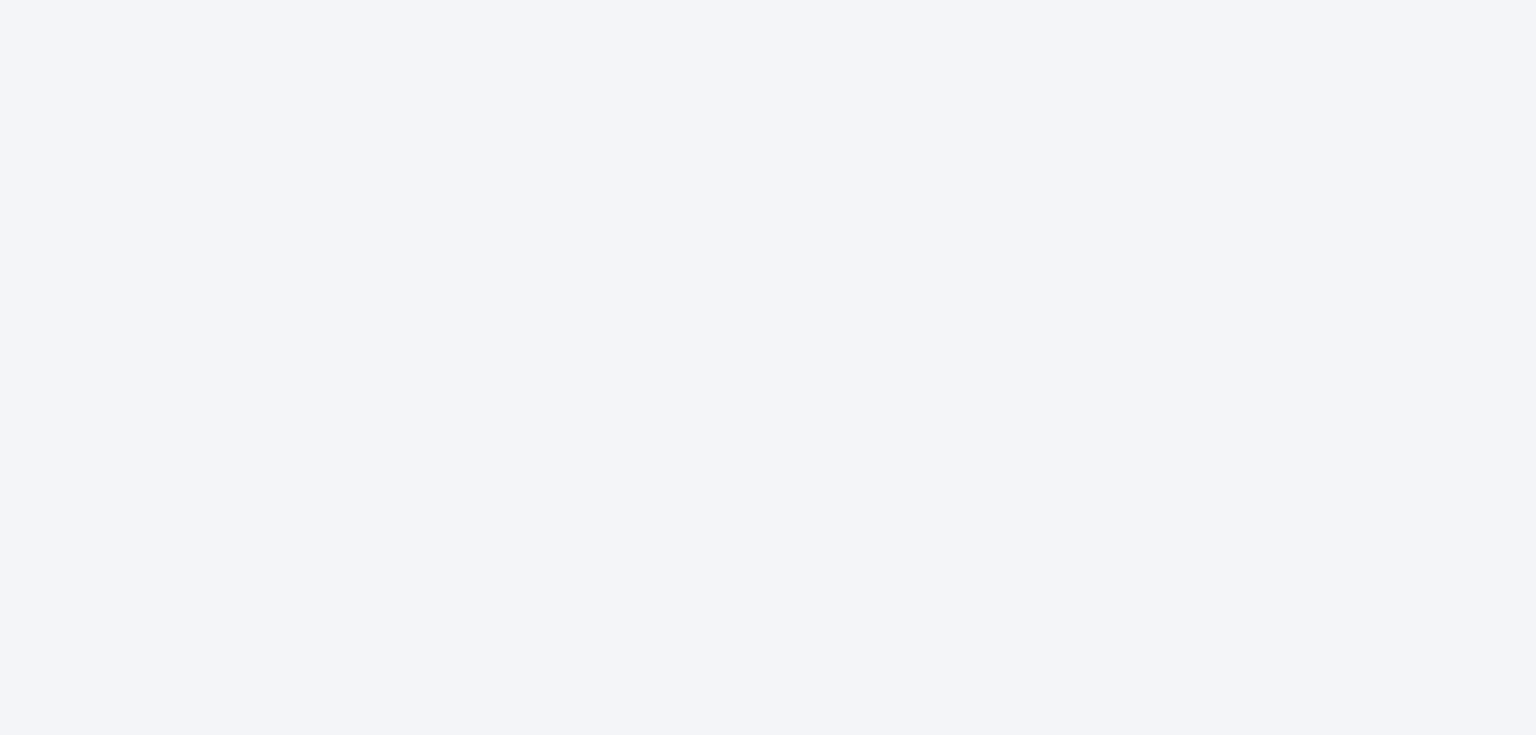 scroll, scrollTop: 0, scrollLeft: 0, axis: both 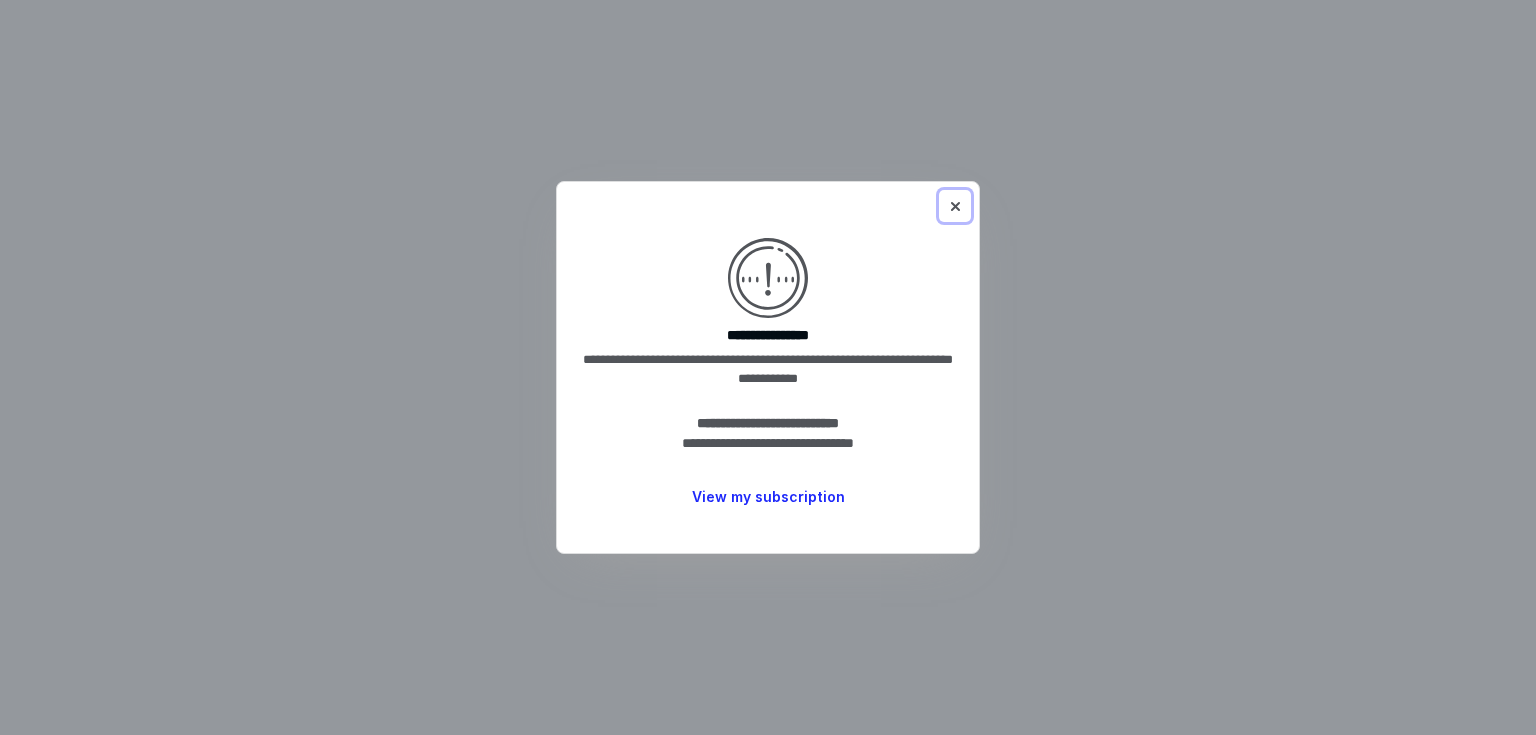 click at bounding box center (955, 206) 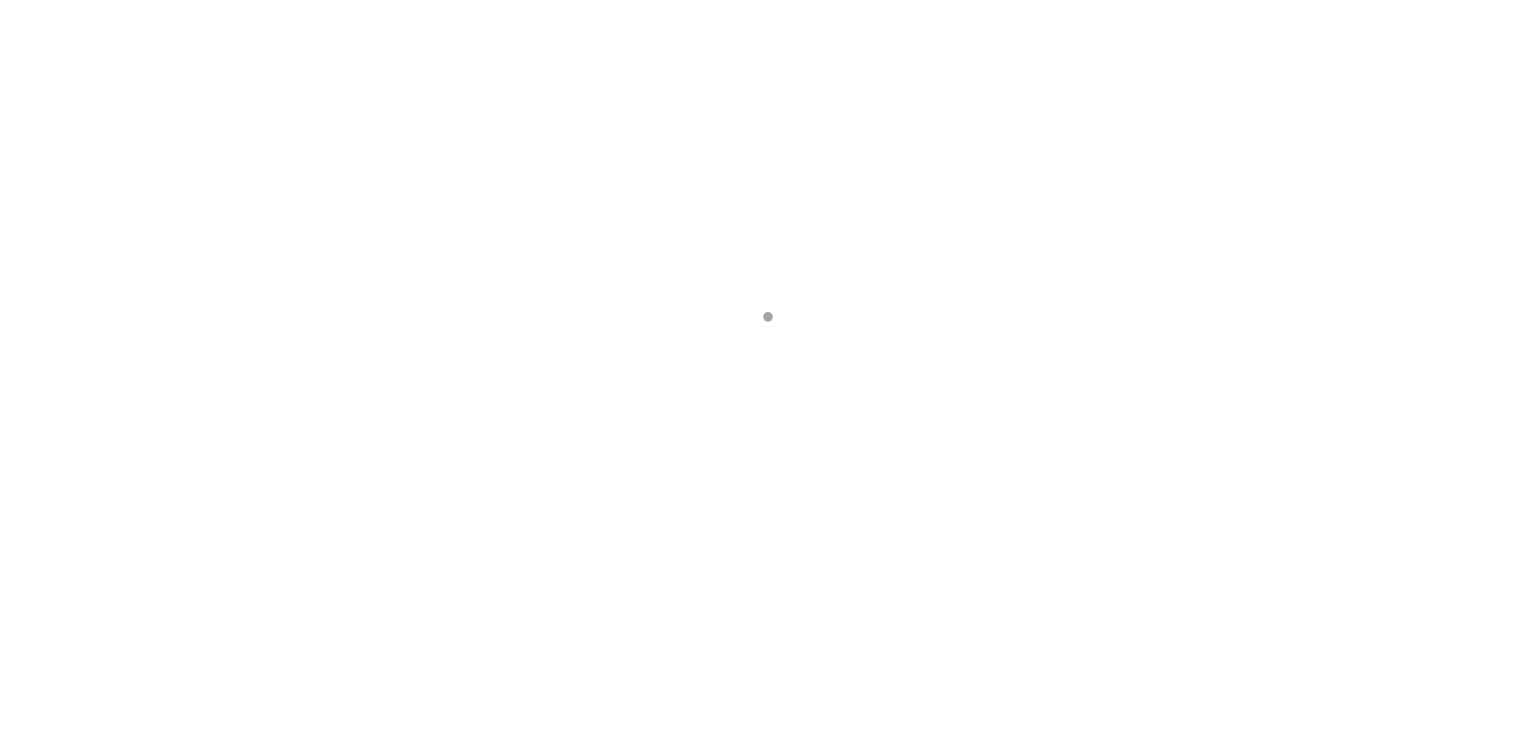 scroll, scrollTop: 0, scrollLeft: 0, axis: both 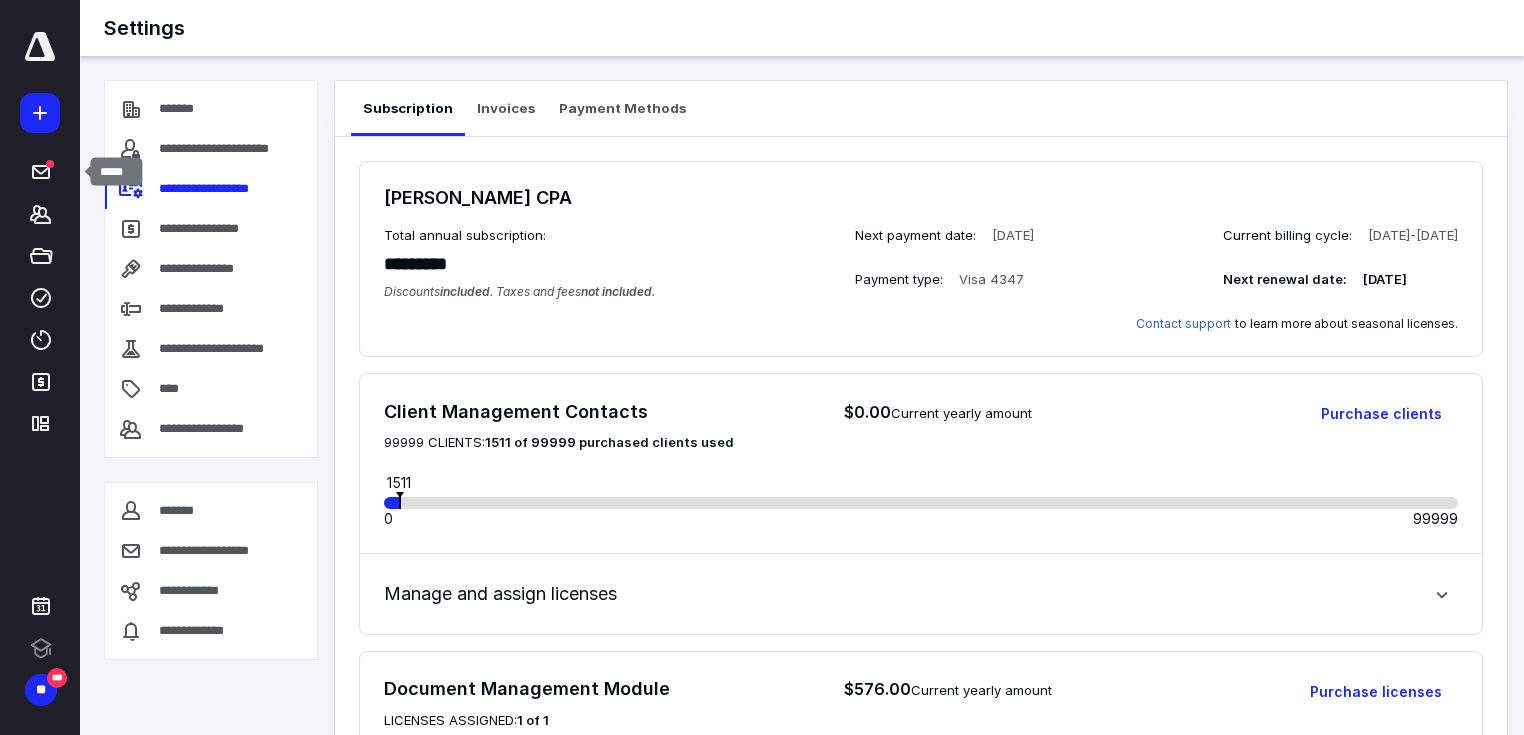 click 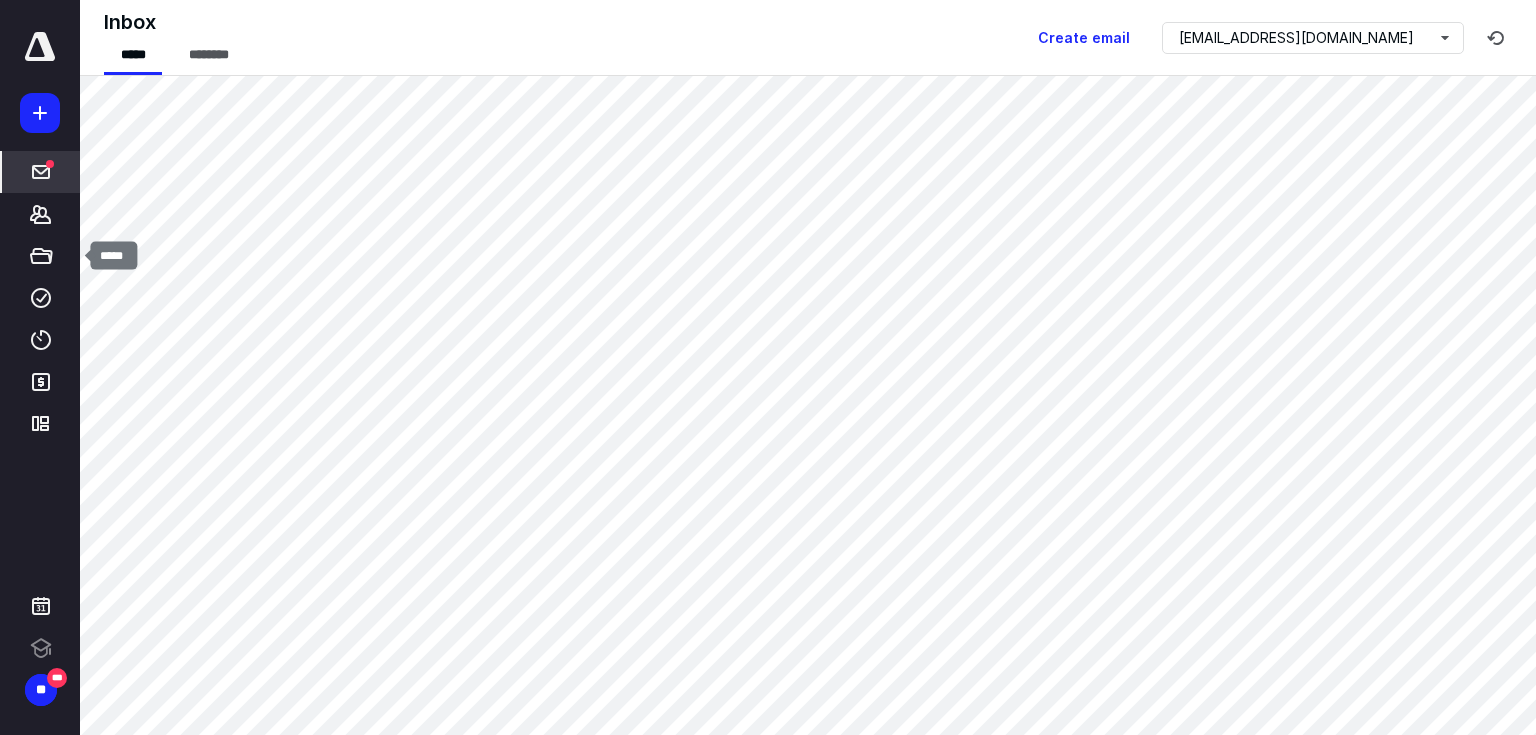 click 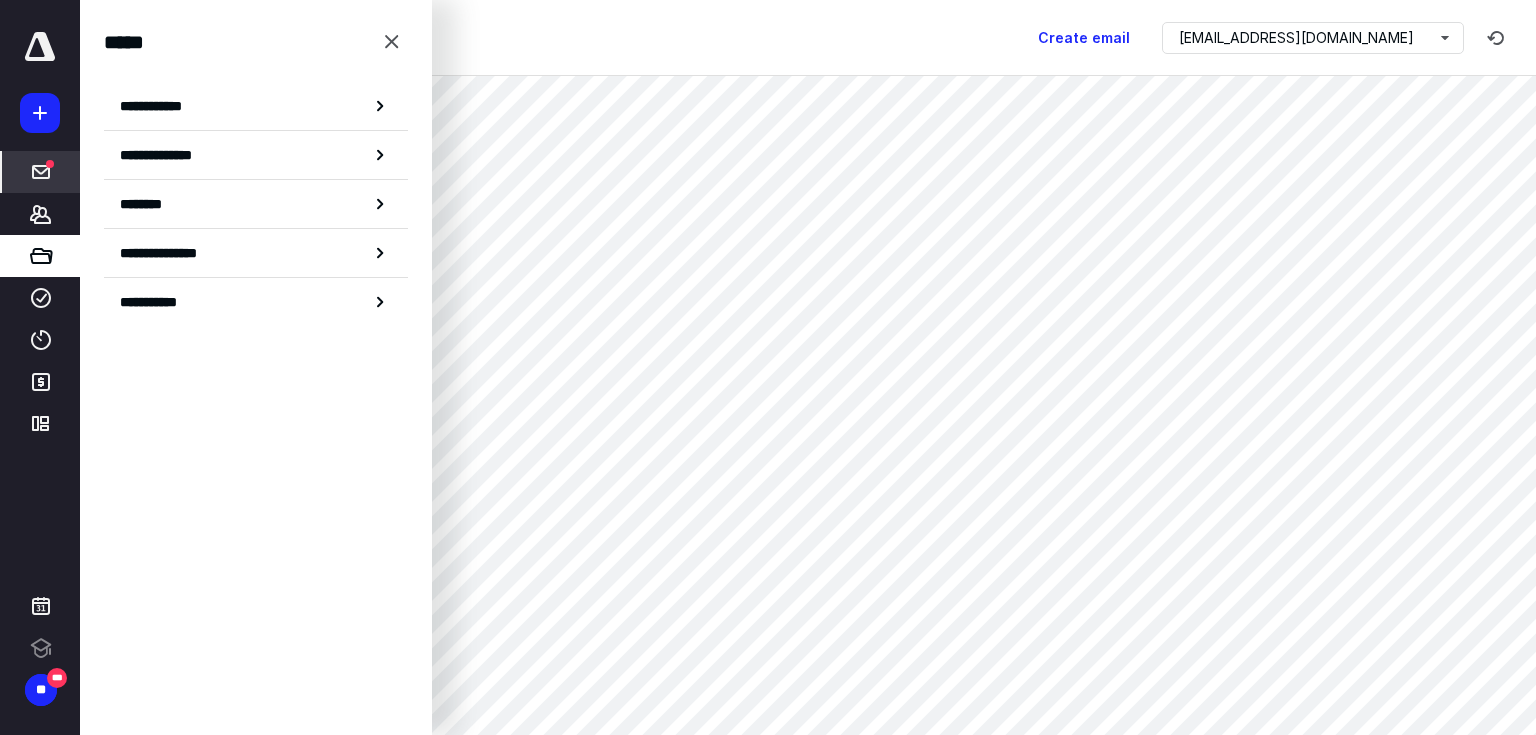 click on "**********" at bounding box center (256, 106) 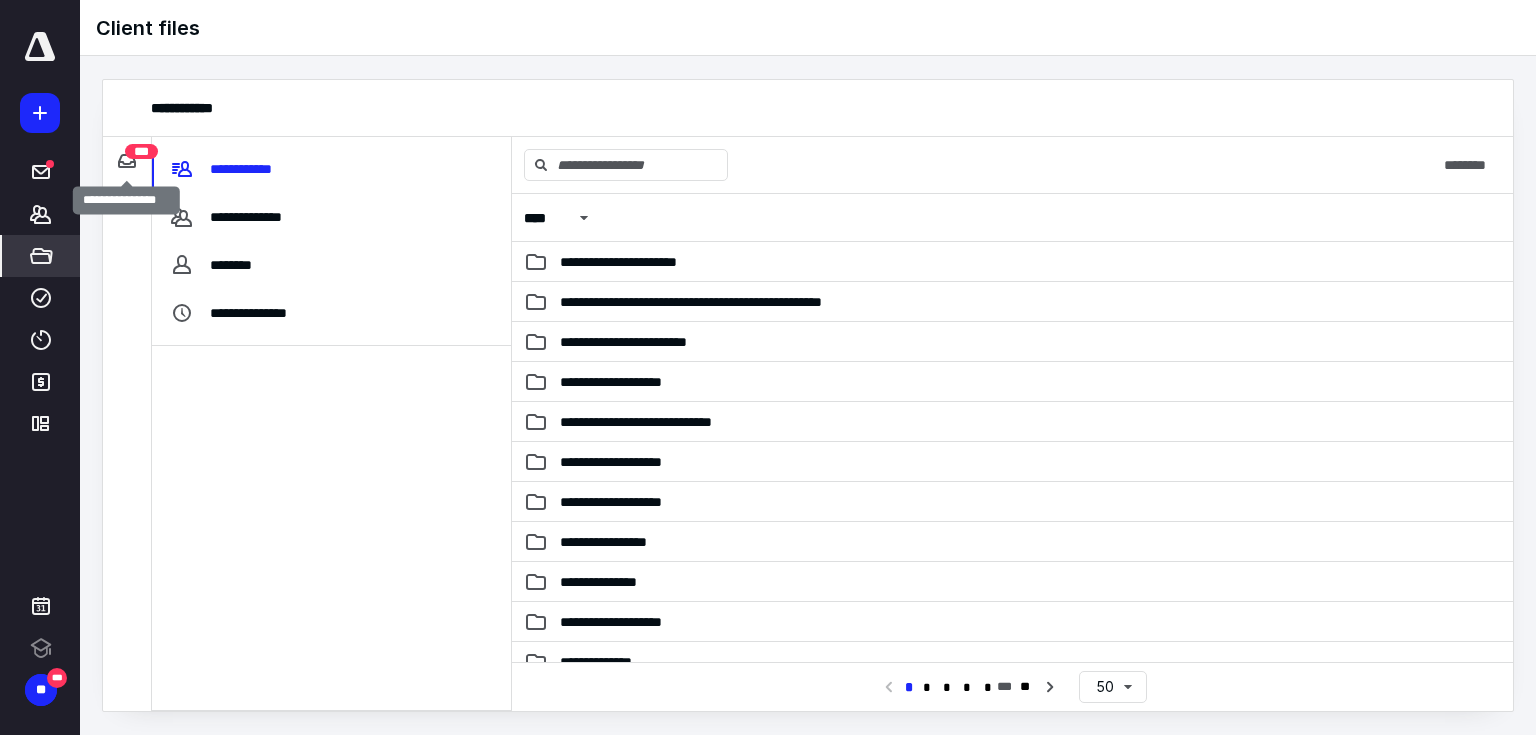 click at bounding box center [127, 161] 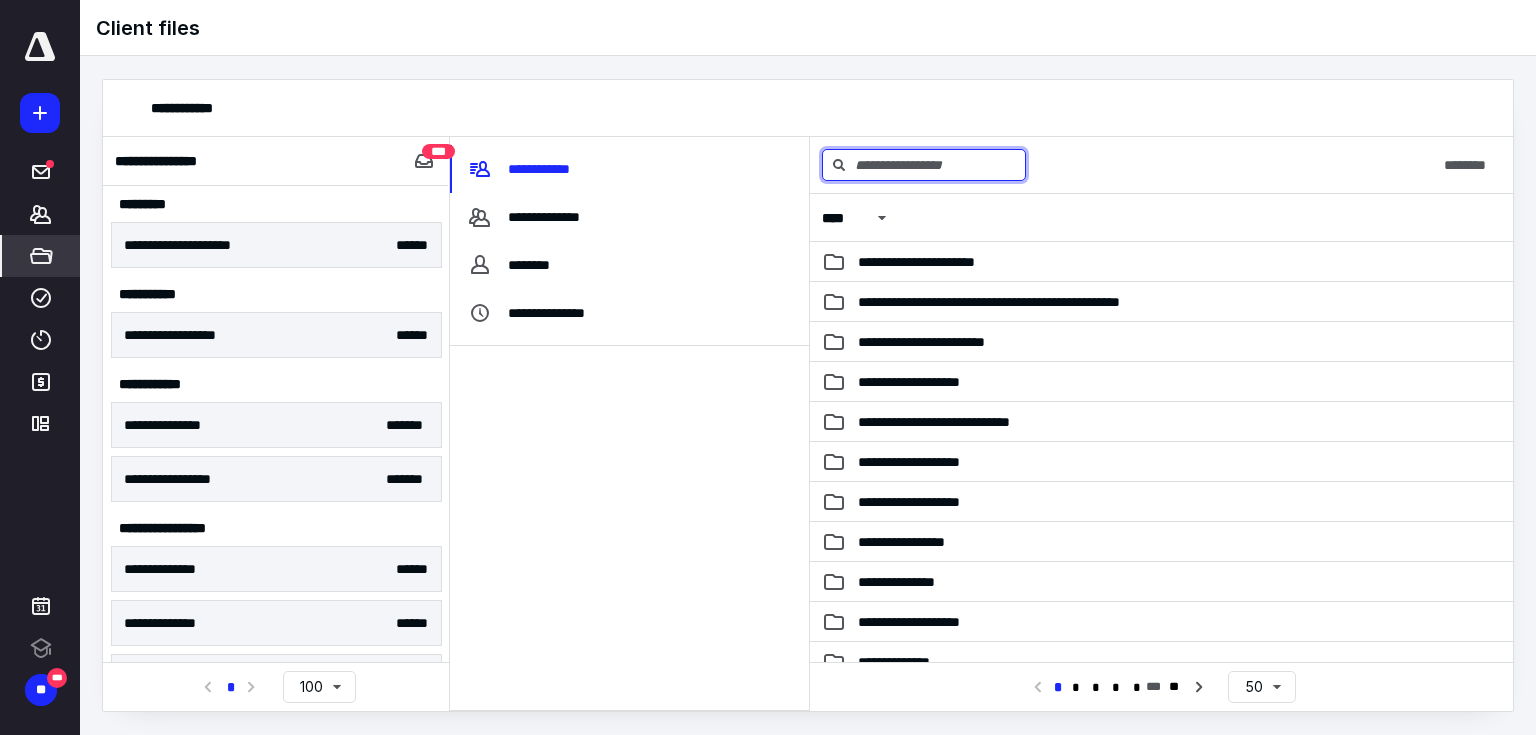 click at bounding box center [924, 165] 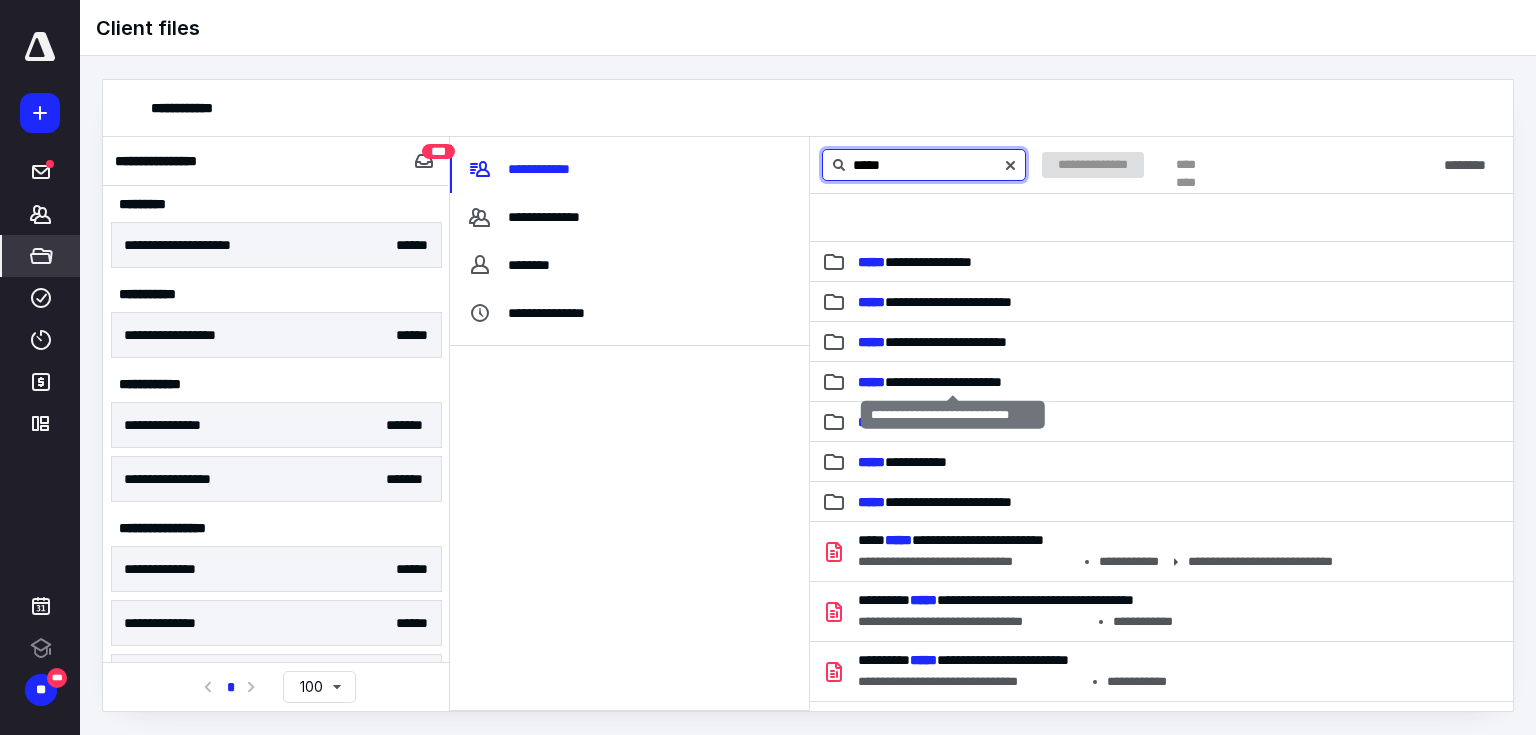 type on "*****" 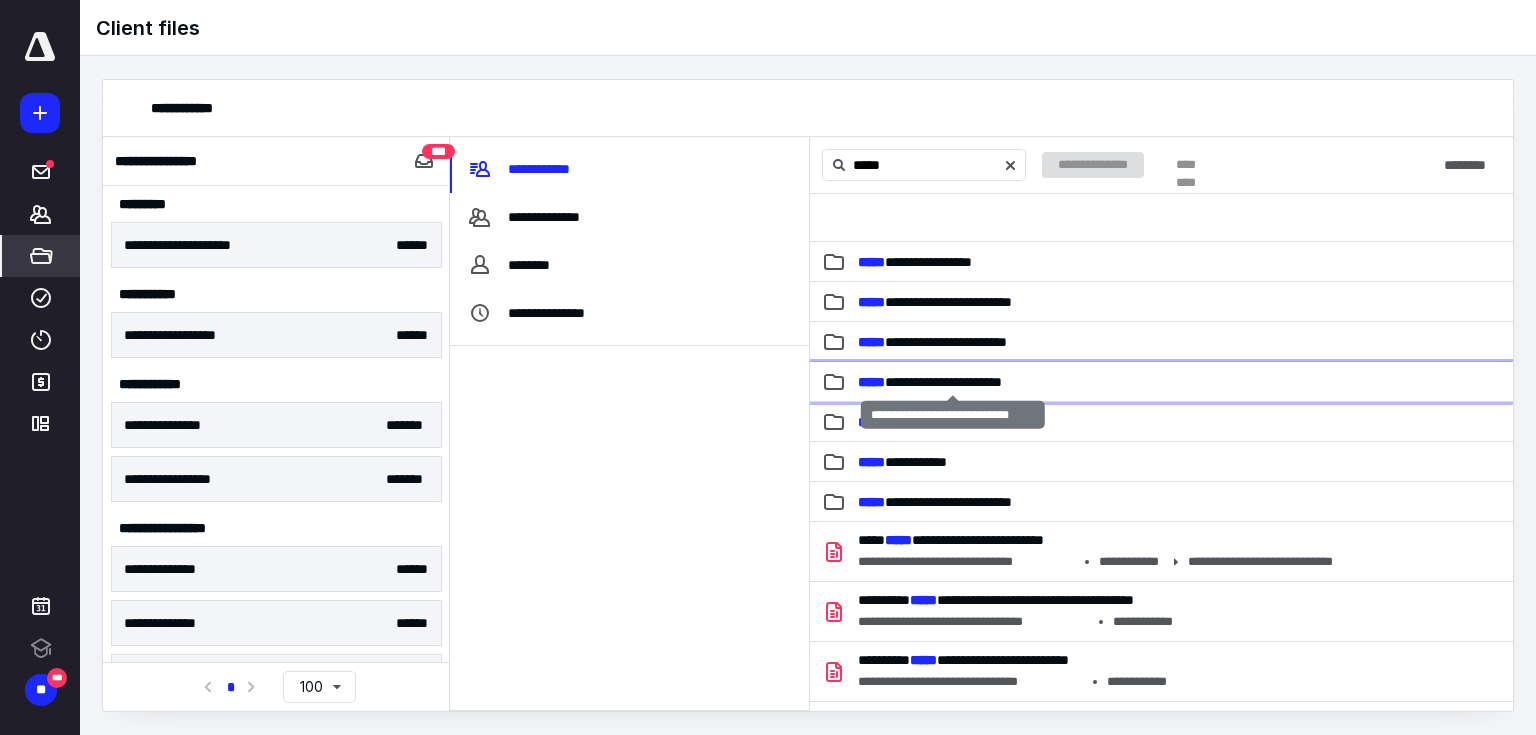 click on "**********" at bounding box center [930, 382] 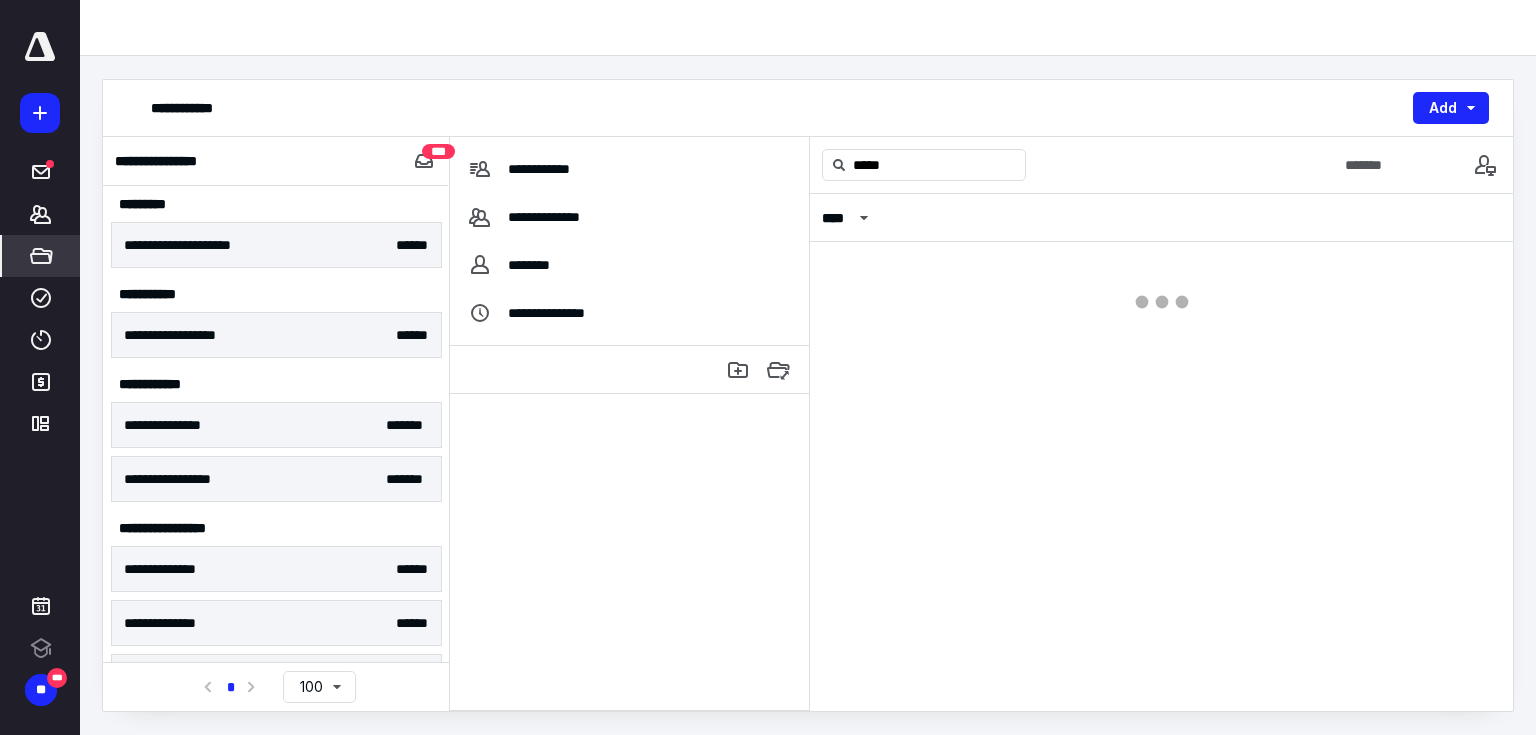 type 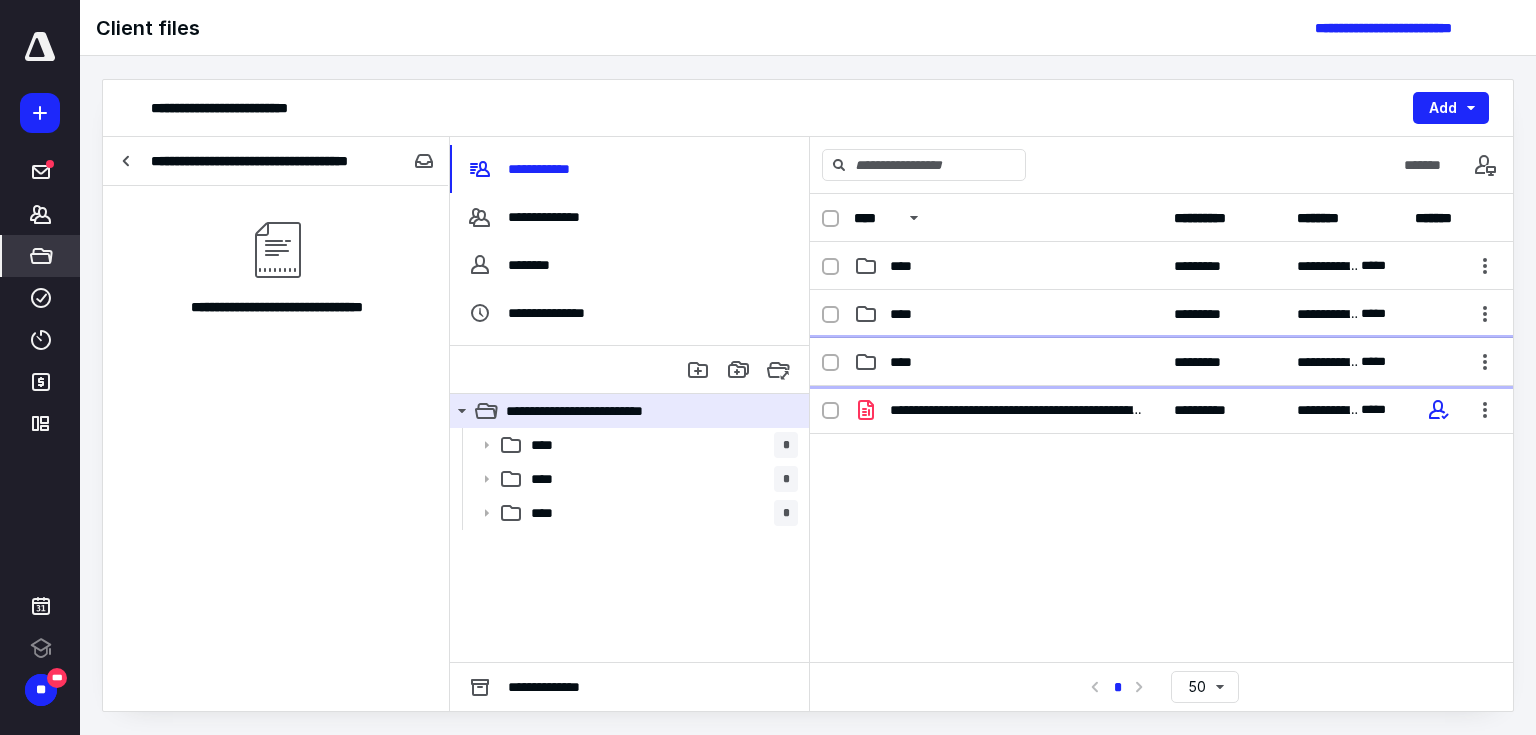 click on "****" at bounding box center (1008, 362) 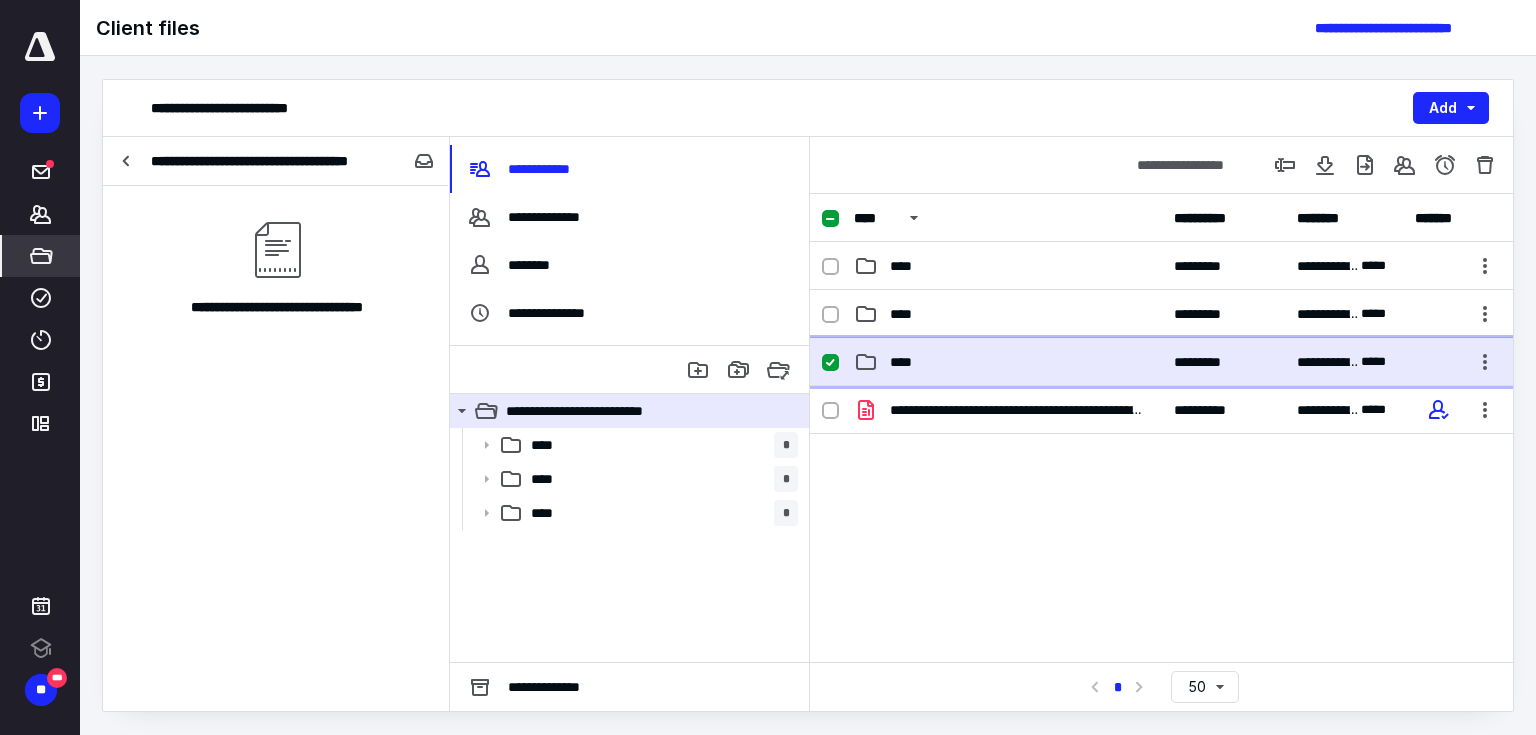 click on "****" at bounding box center [1008, 362] 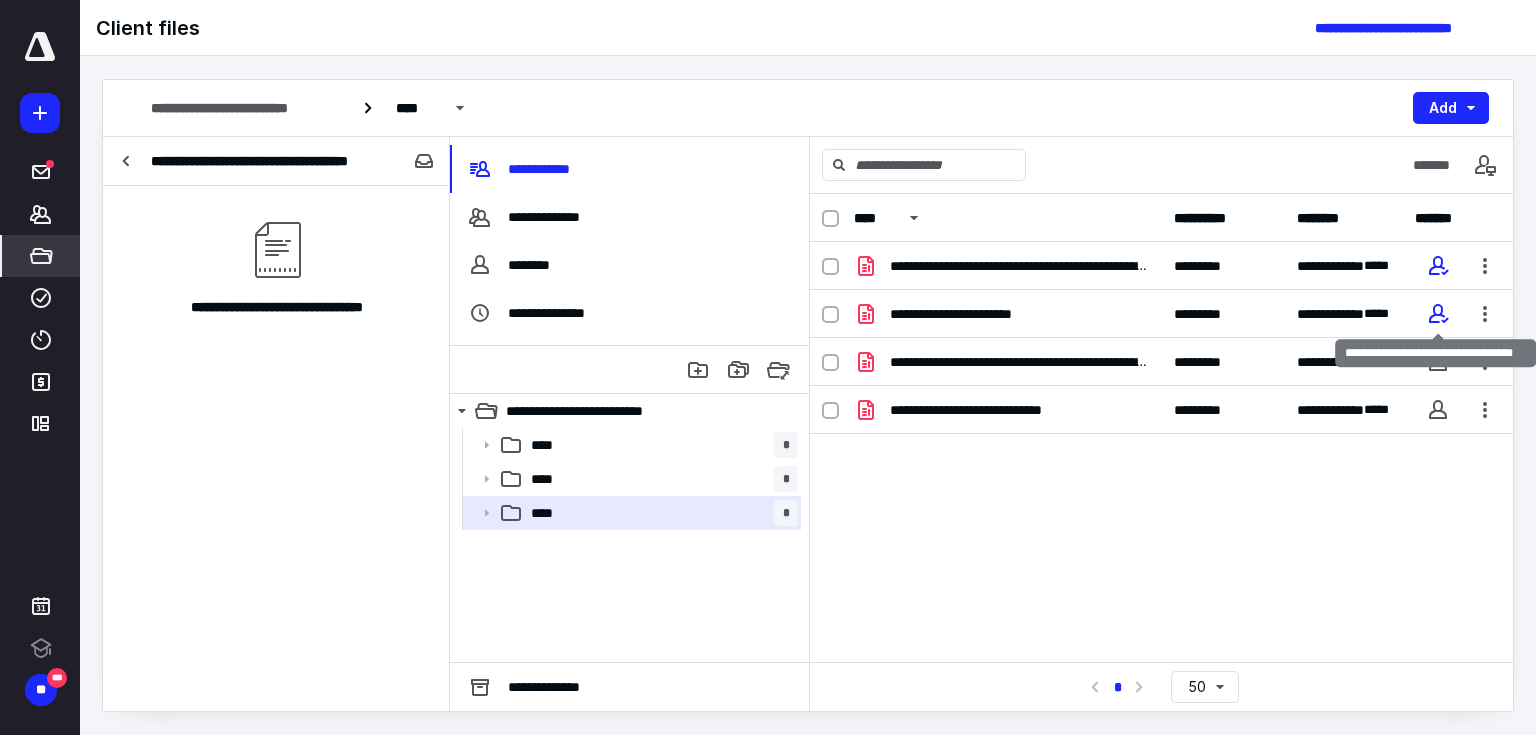 click at bounding box center [1438, 314] 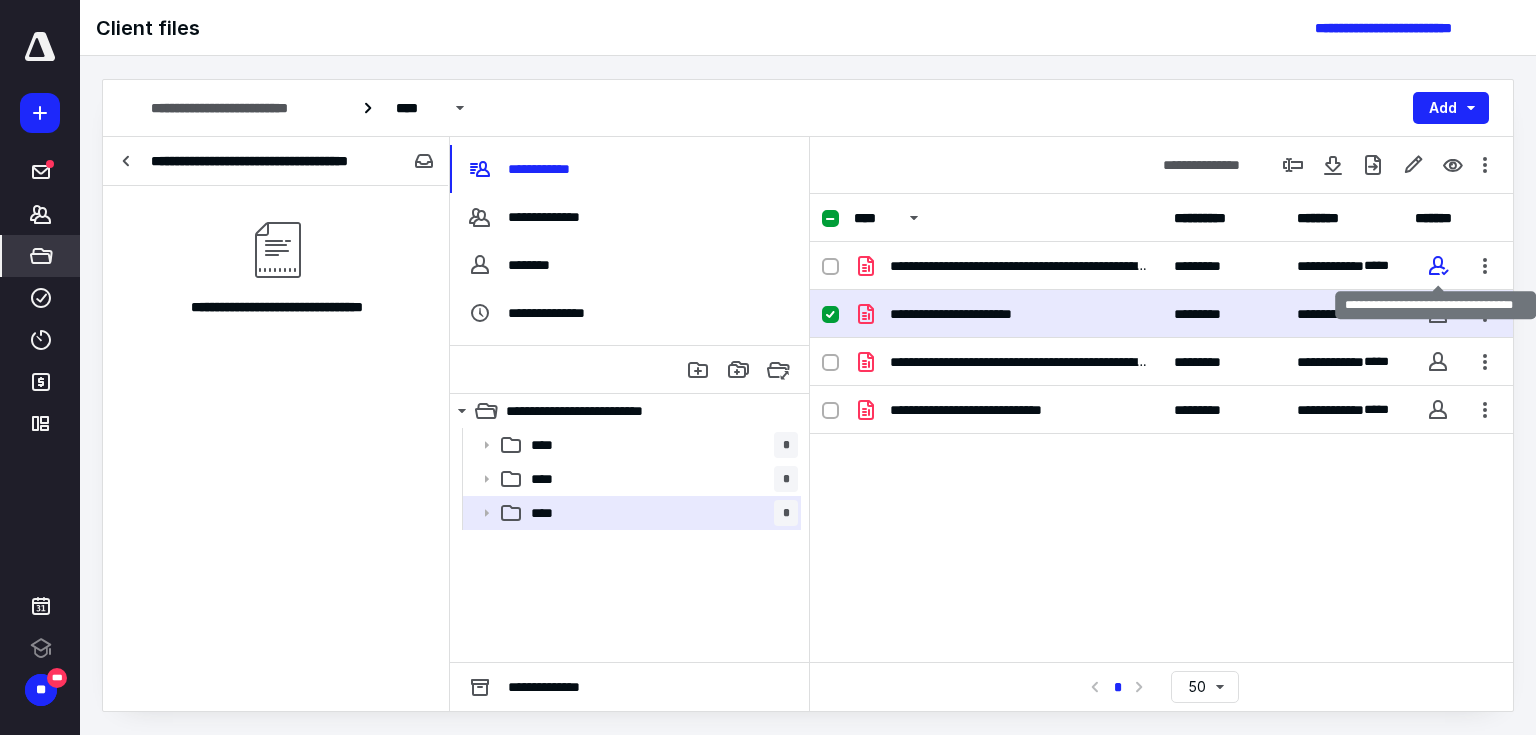 click at bounding box center (1438, 266) 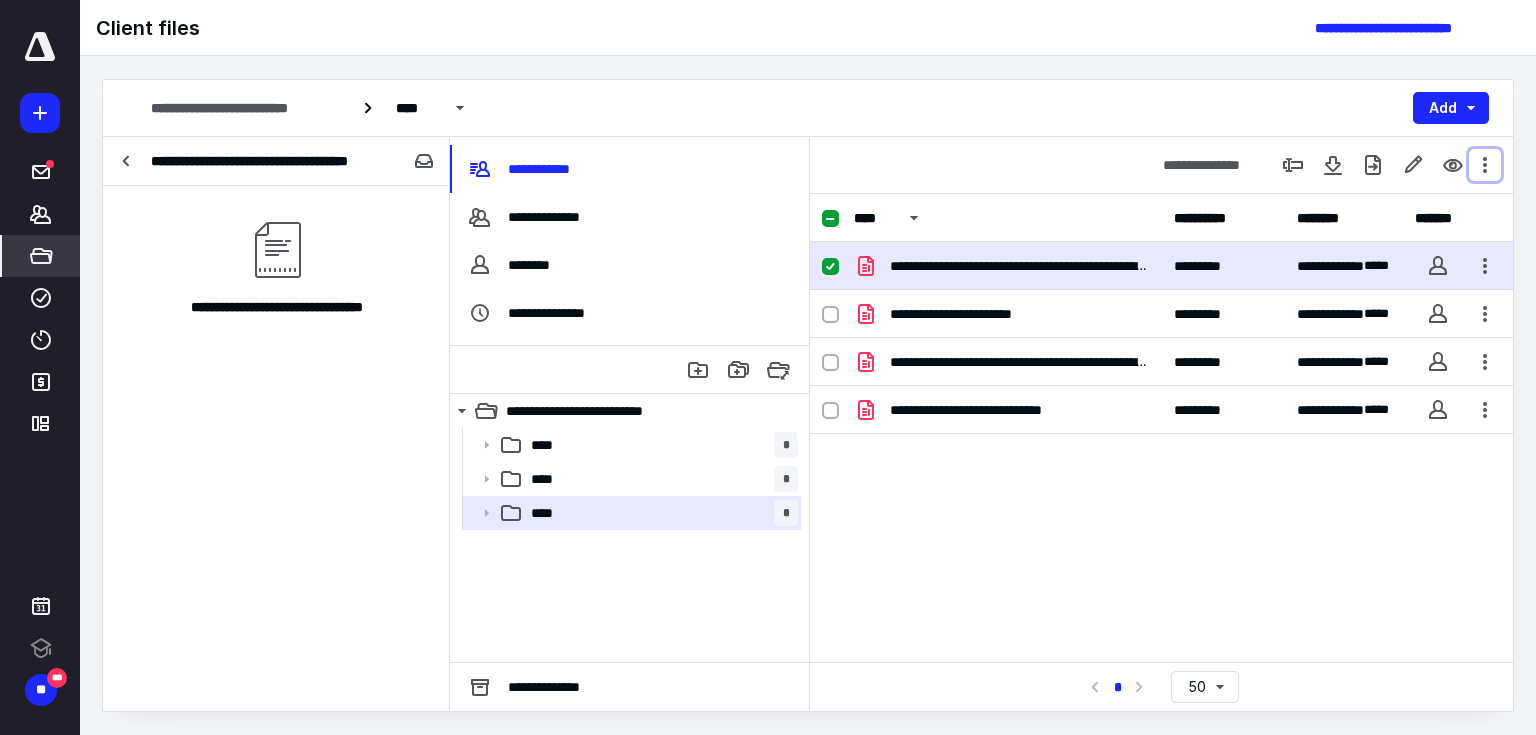 click at bounding box center [1485, 165] 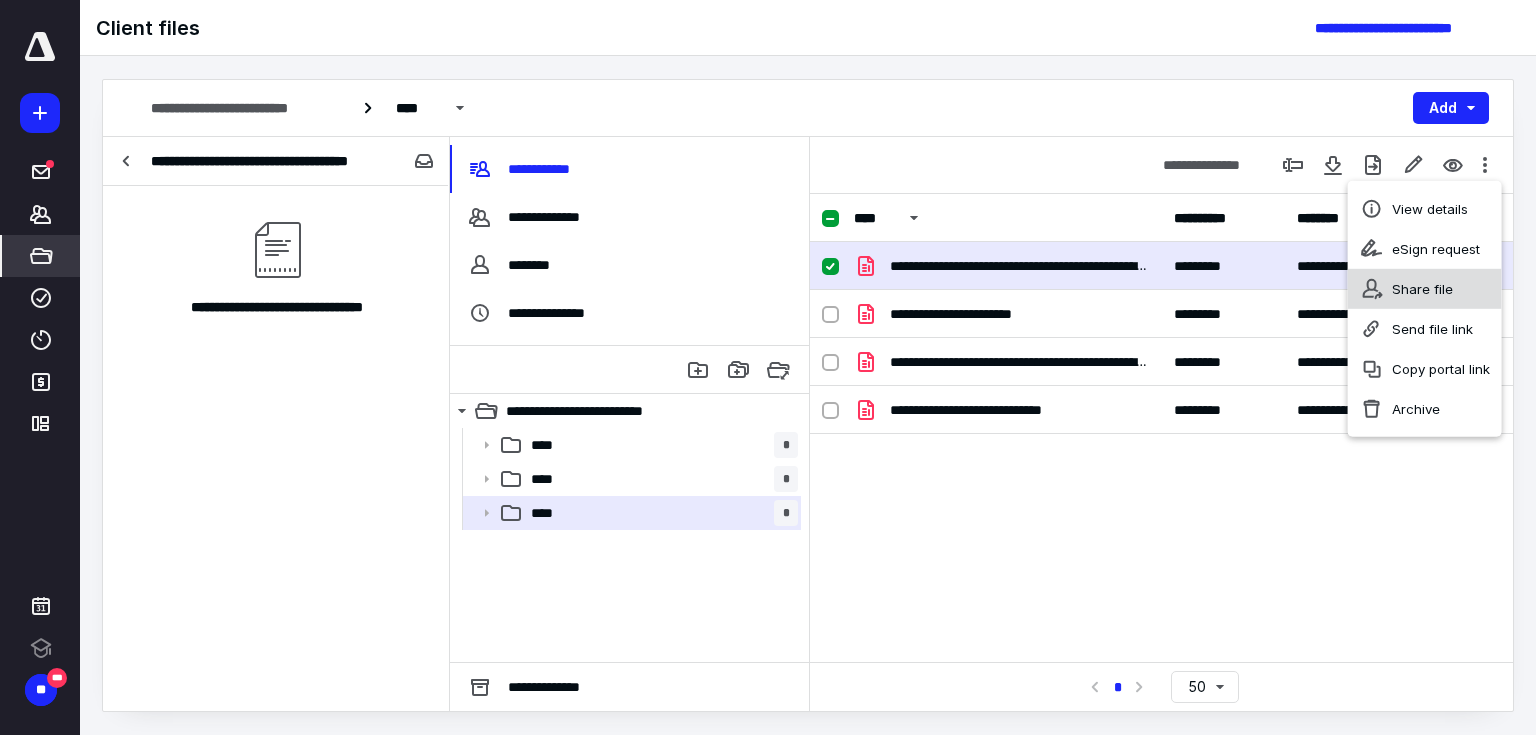 click on "Share file" at bounding box center [1425, 289] 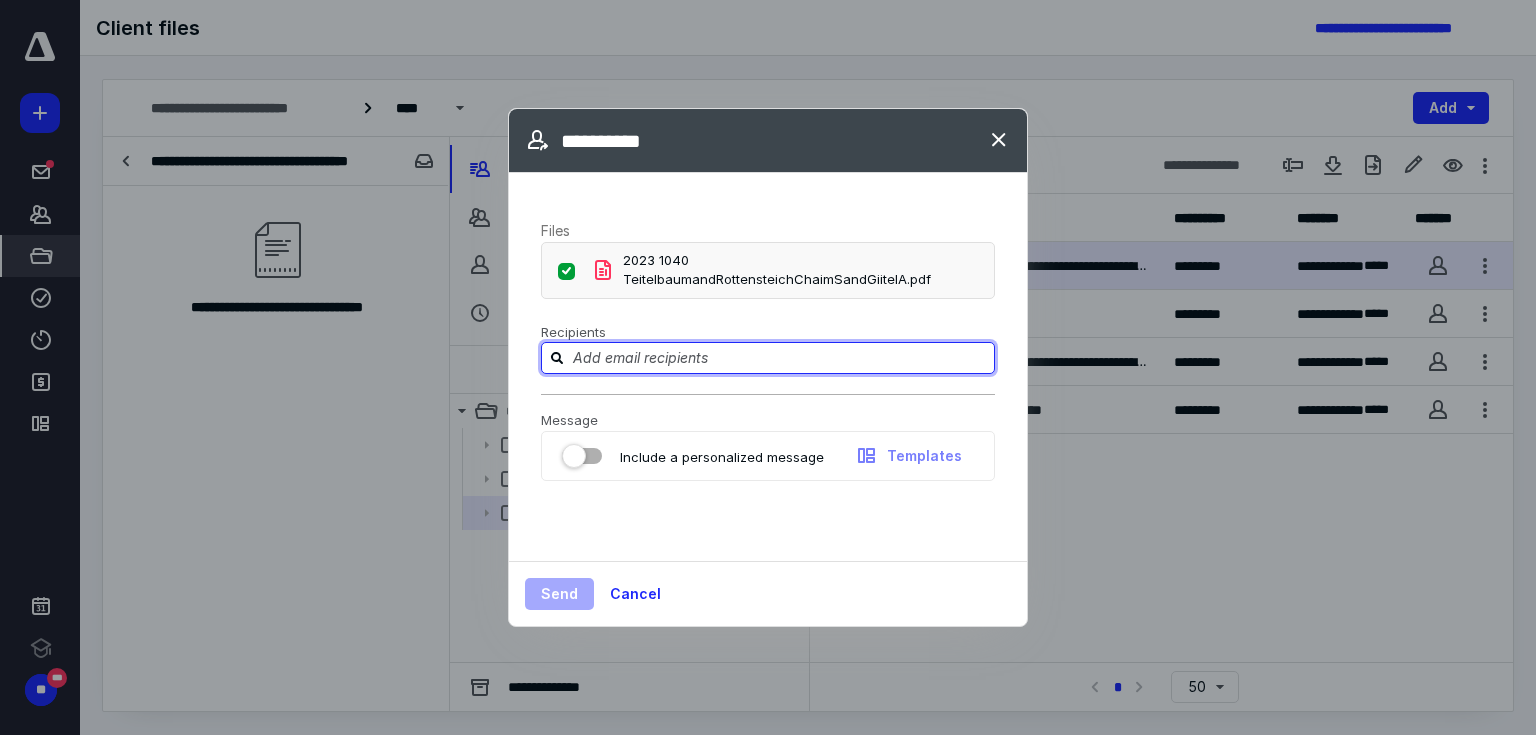 click at bounding box center [780, 357] 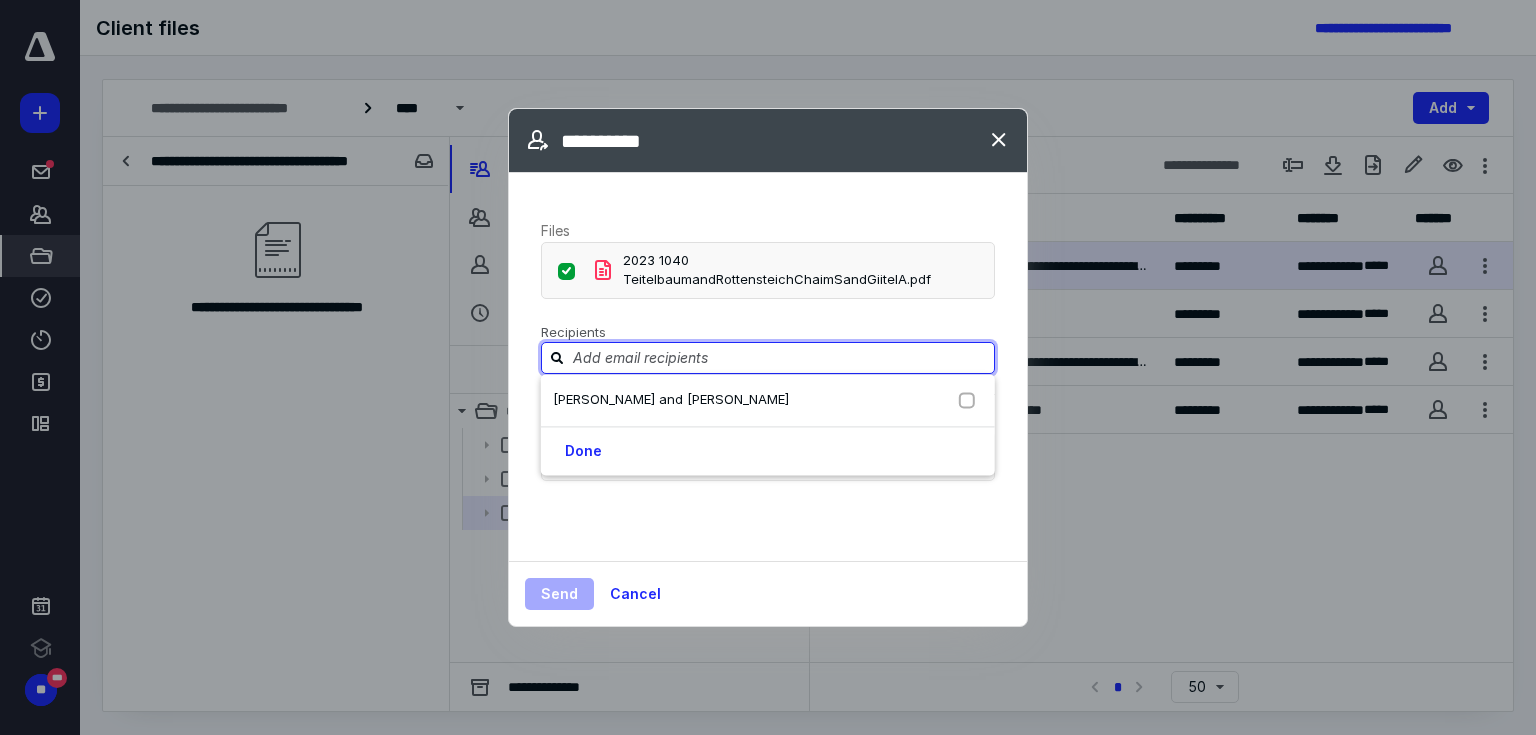 click on "[PERSON_NAME] and [PERSON_NAME]" at bounding box center [671, 399] 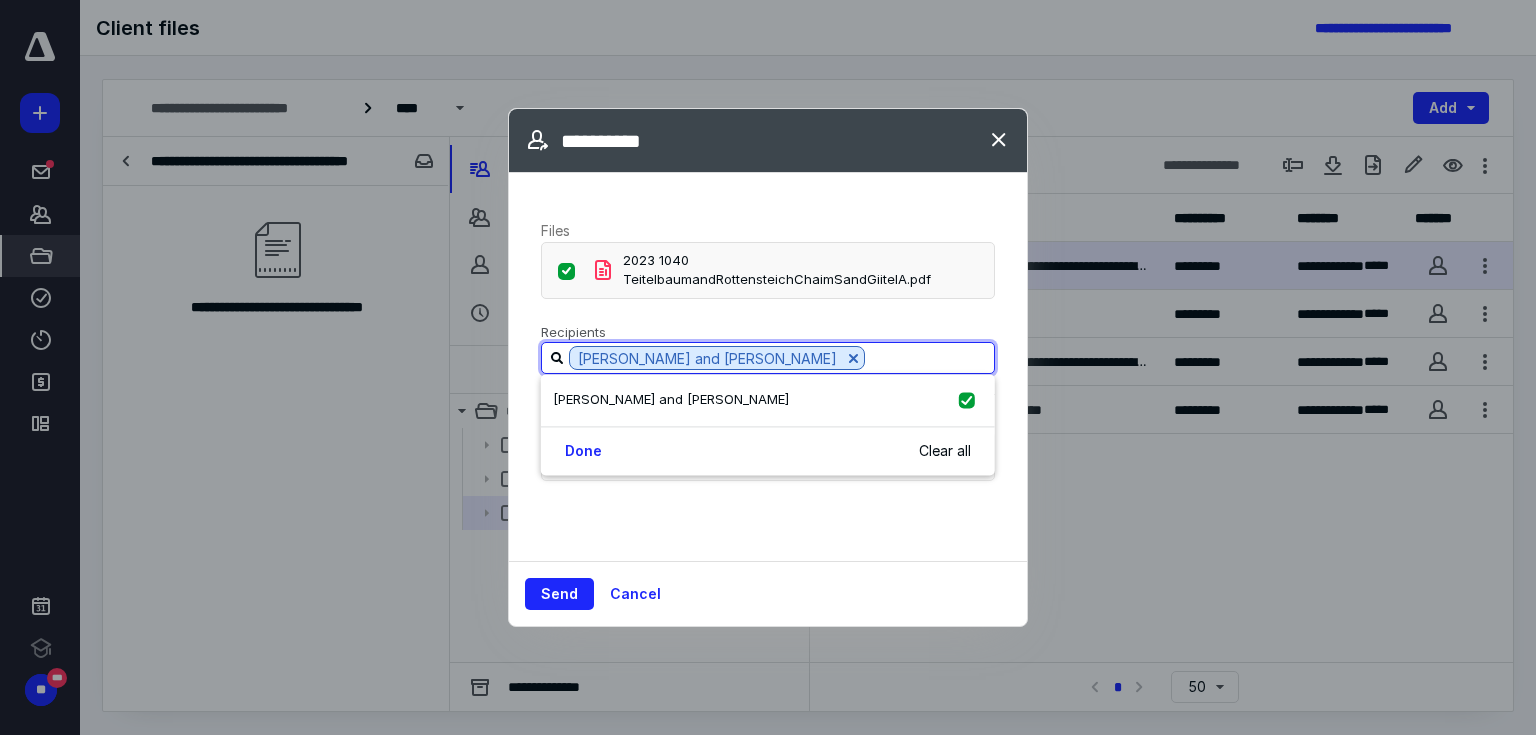 click on "[PERSON_NAME] and [PERSON_NAME]" at bounding box center [671, 399] 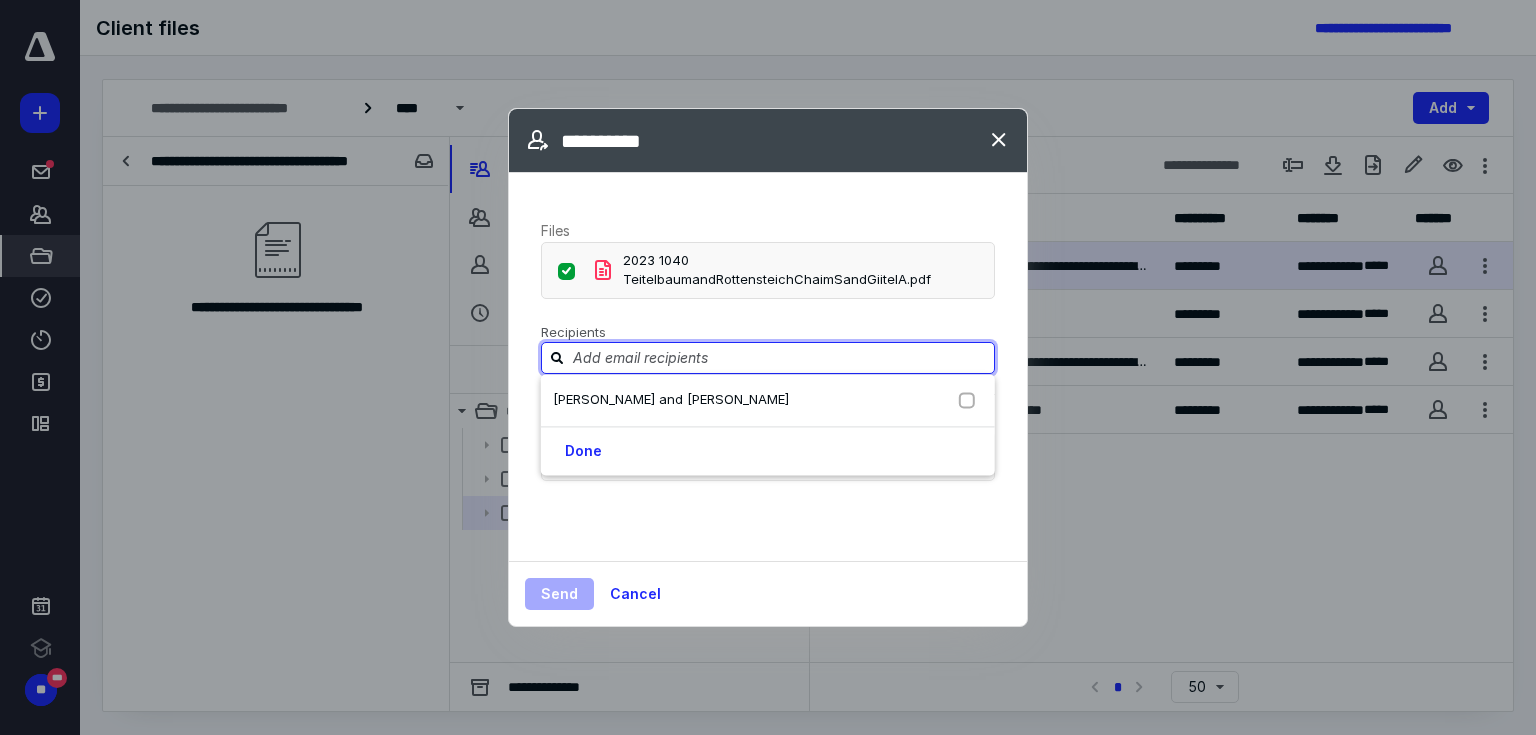 click on "[PERSON_NAME] and [PERSON_NAME]" at bounding box center [671, 399] 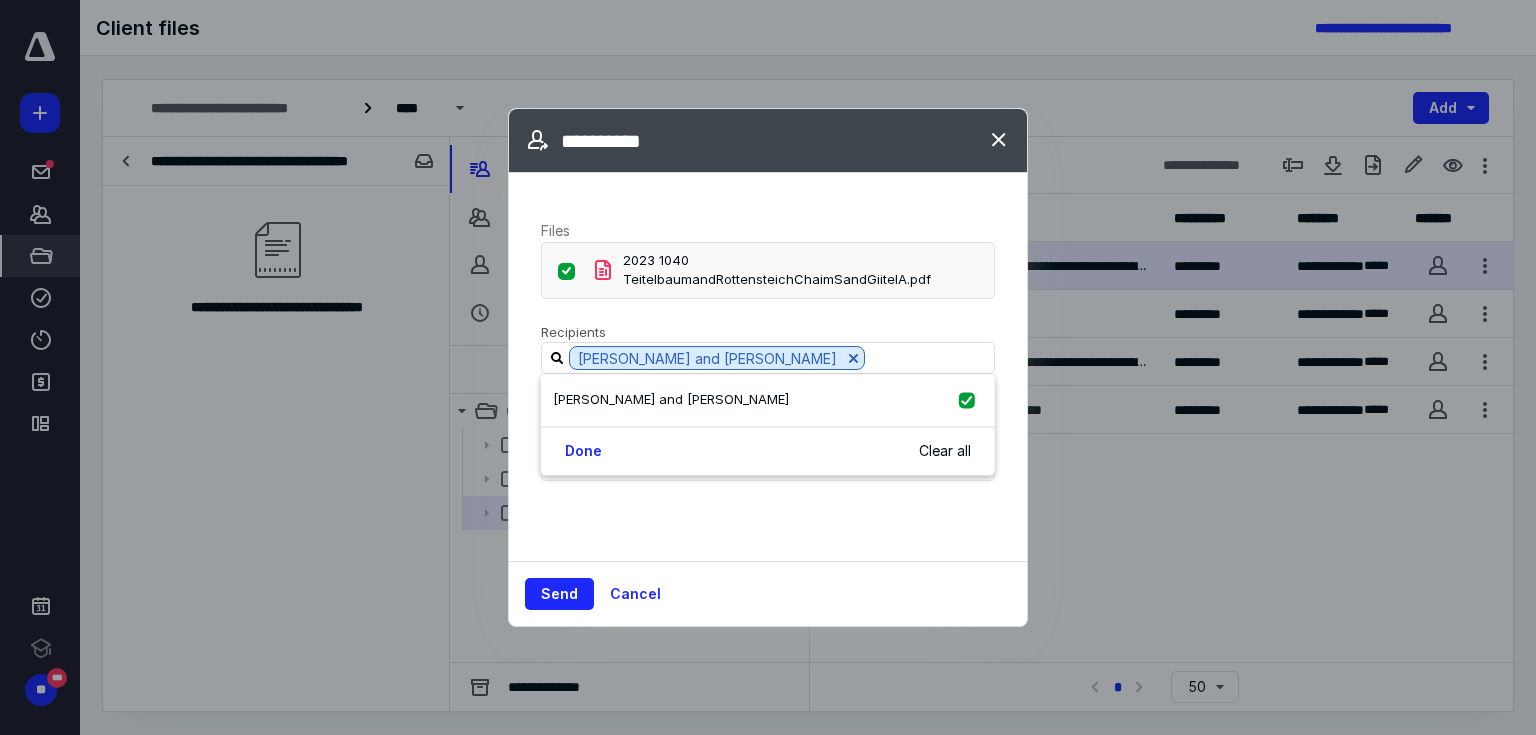 click at bounding box center [853, 358] 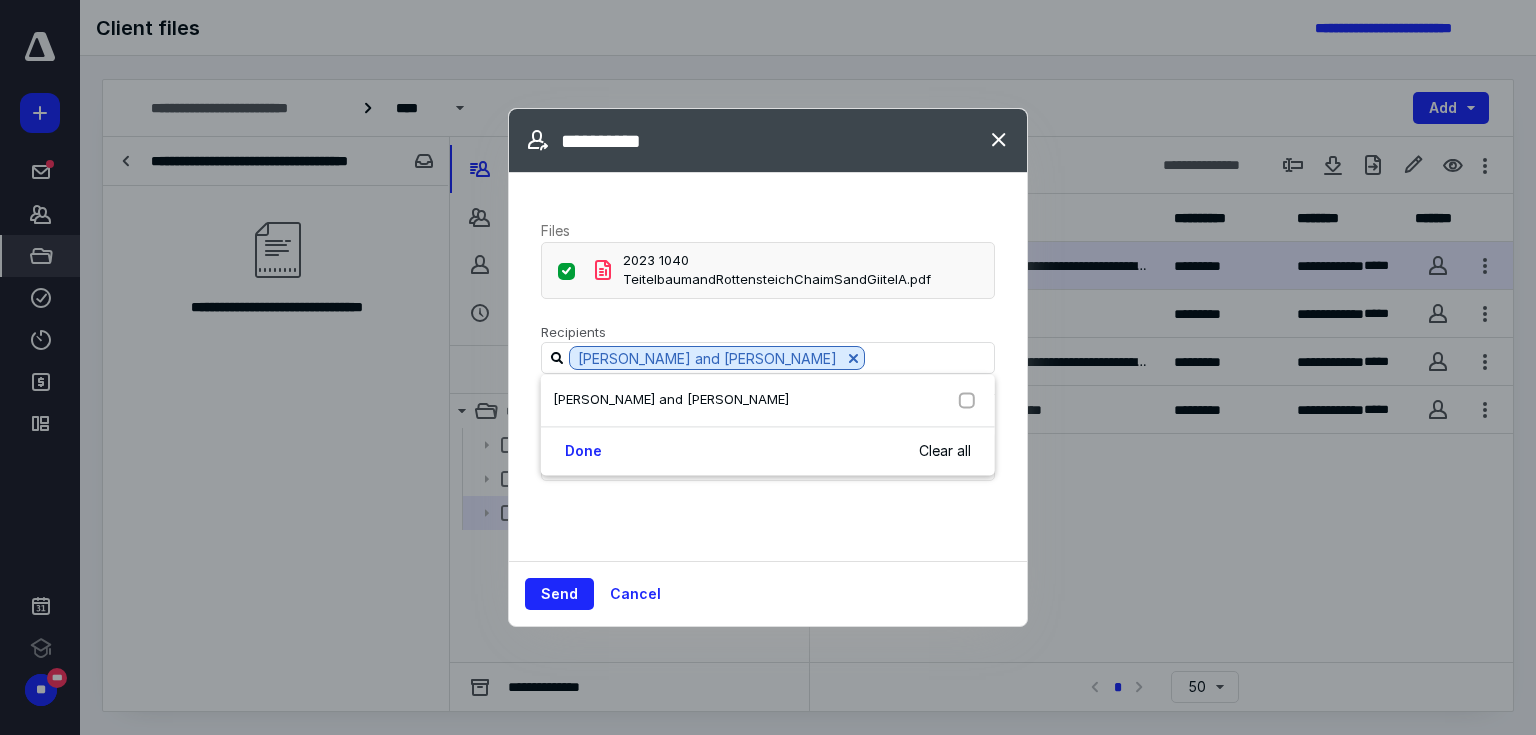 checkbox on "false" 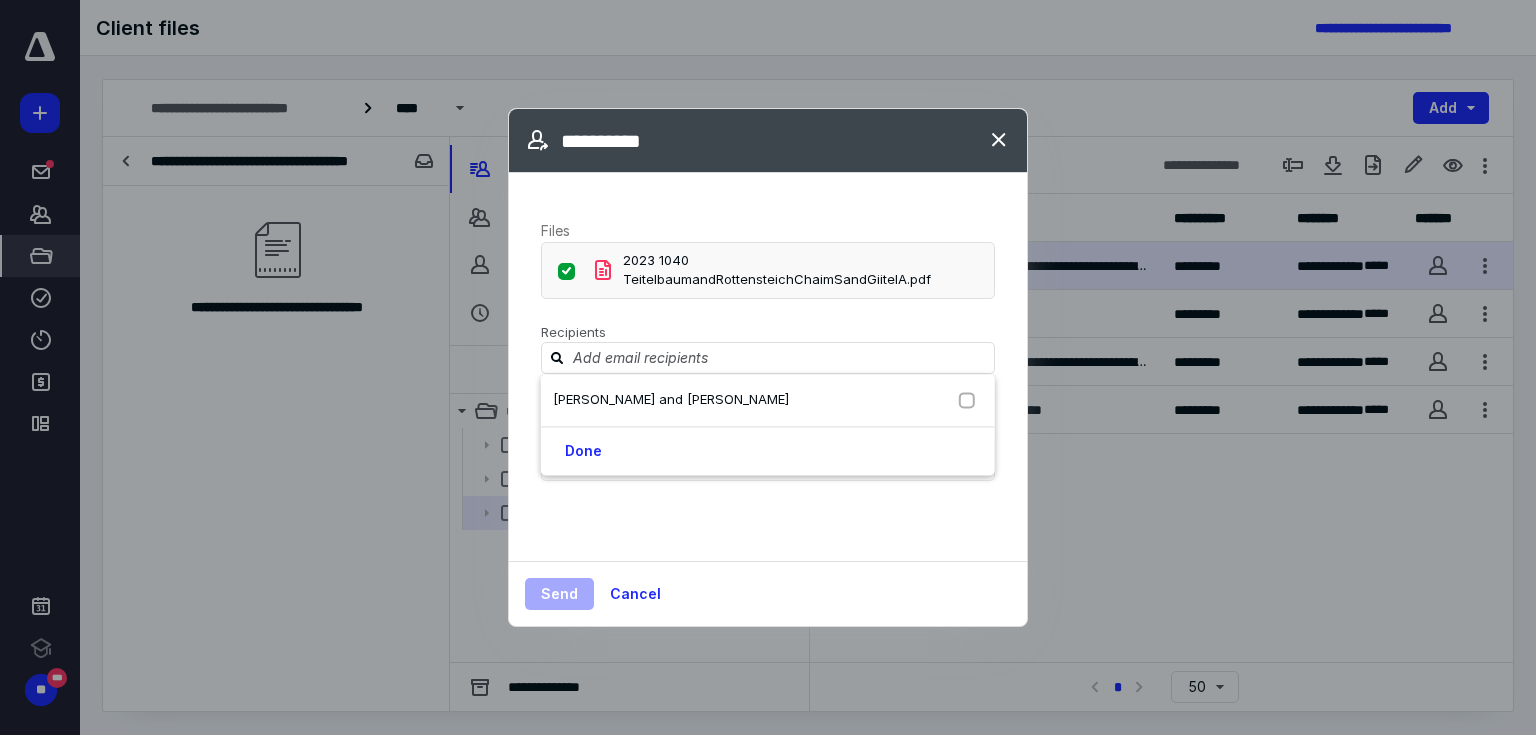 click on "Files 2023 1040 TeitelbaumandRottensteichChaimSandGiitelA.pdf Recipients Message Include a personalized message Templates" at bounding box center [768, 367] 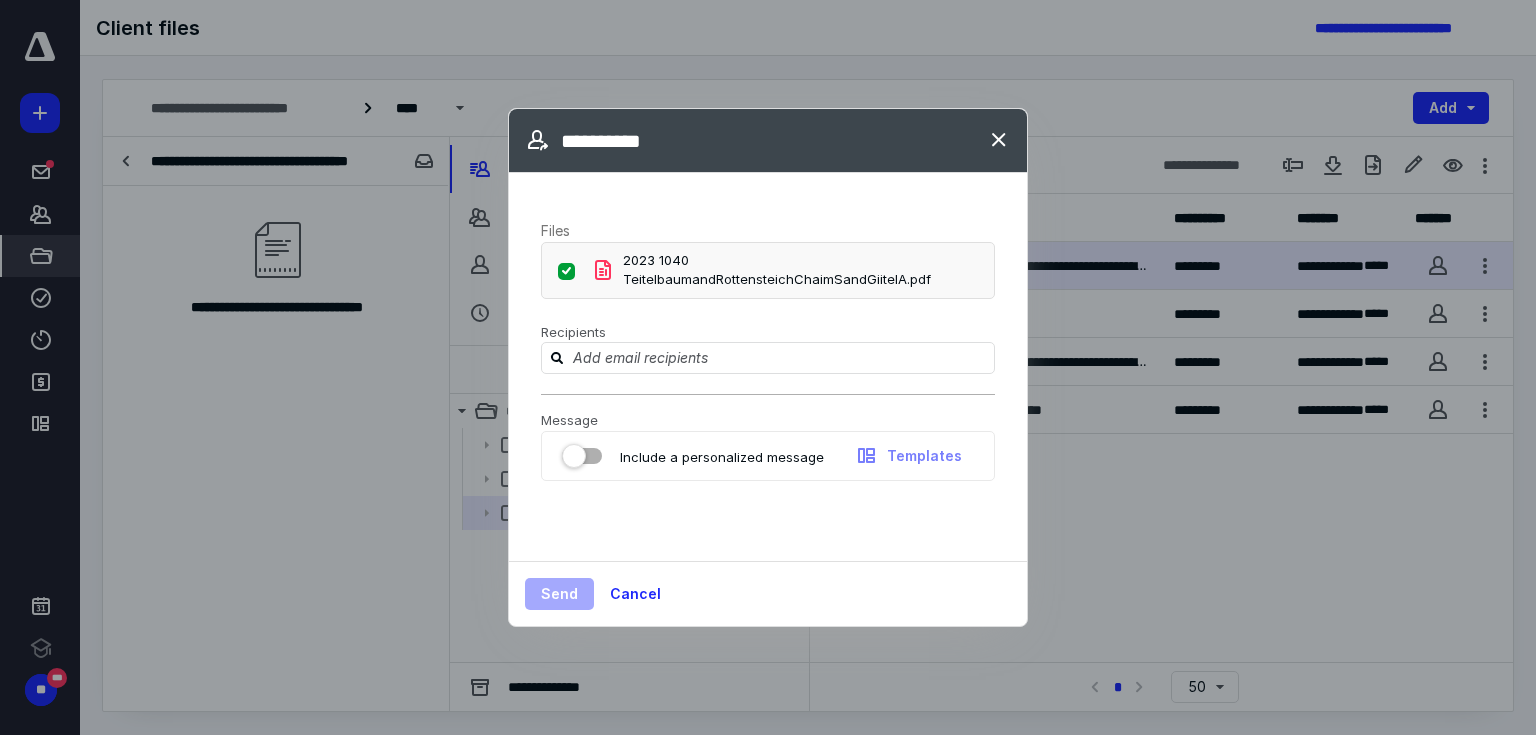 click at bounding box center (999, 141) 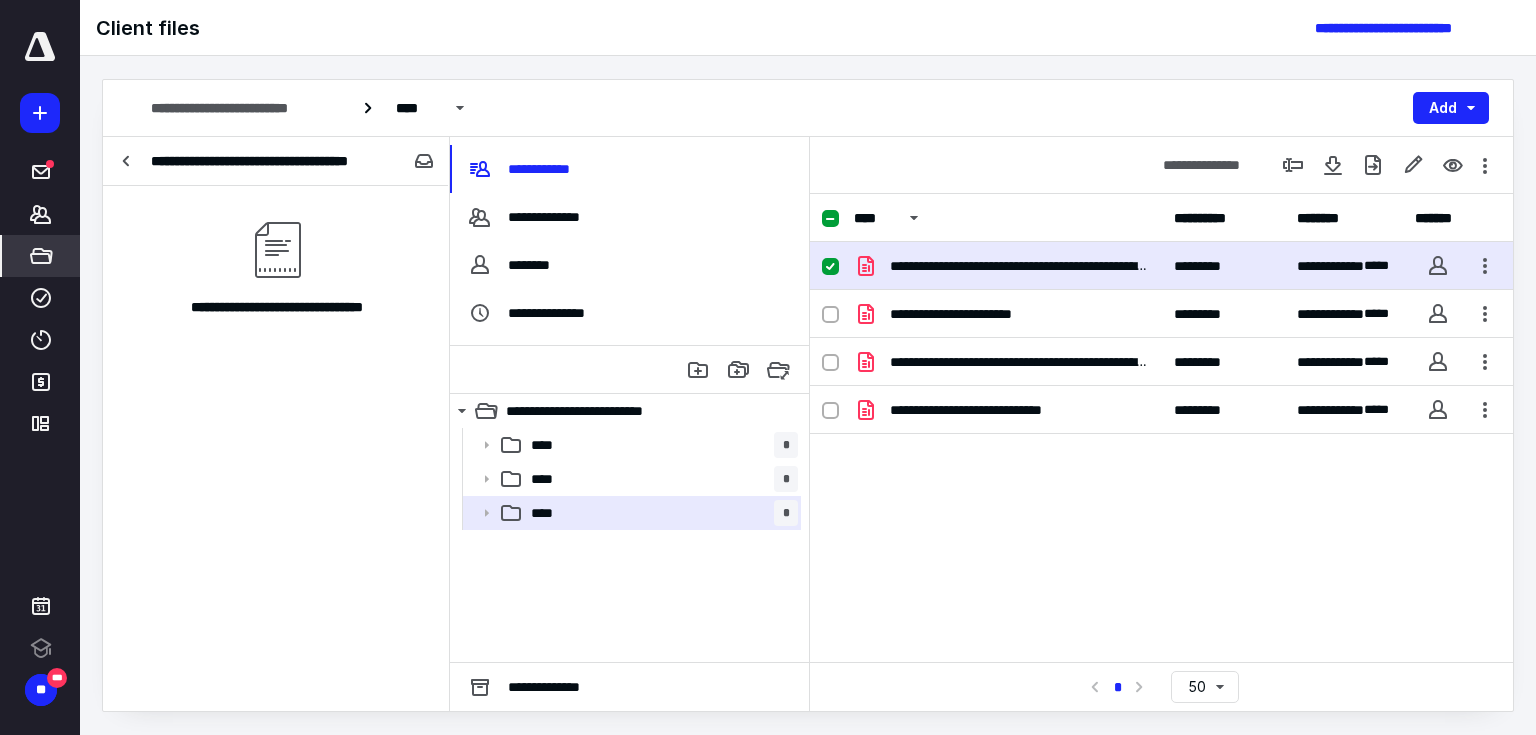 click on "********" at bounding box center [629, 265] 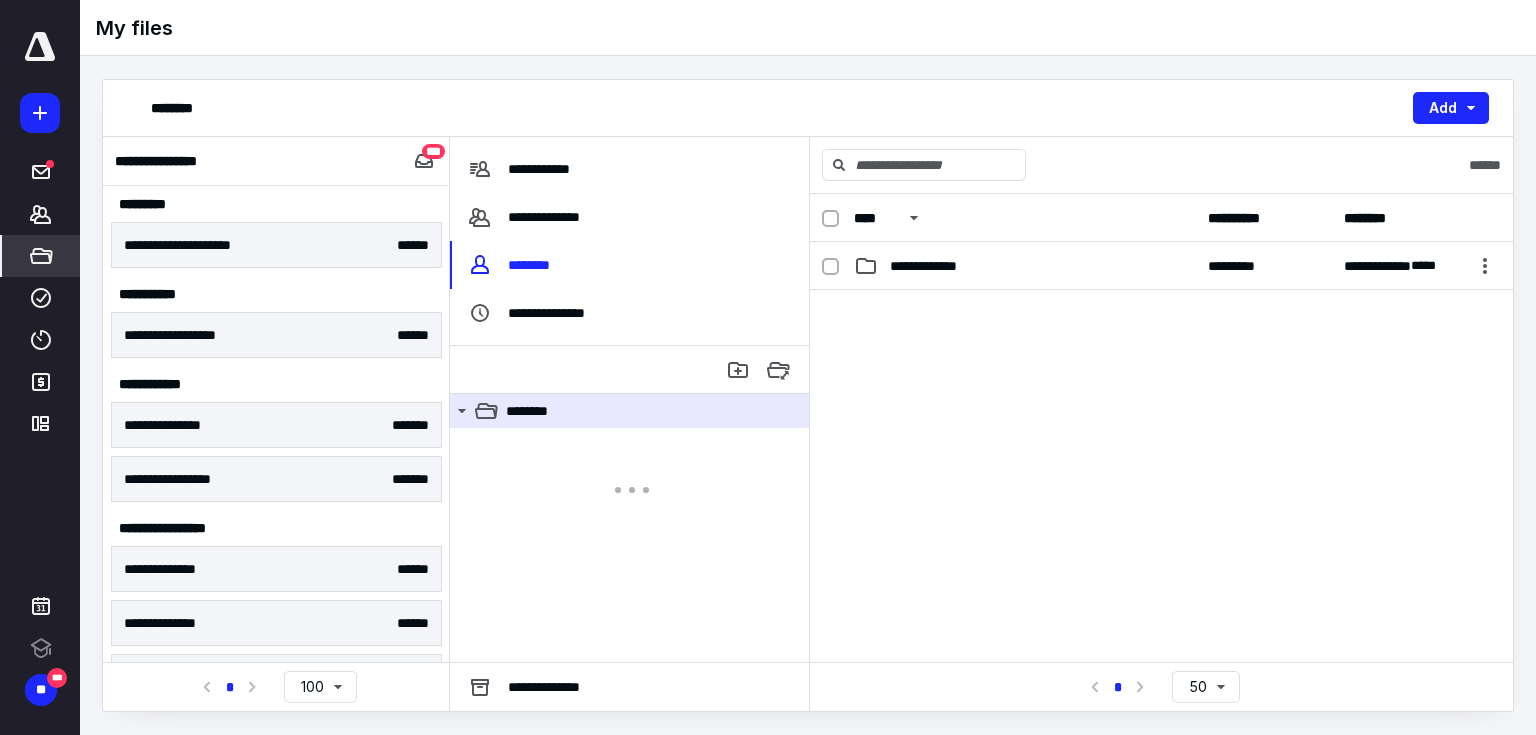 click on "********" at bounding box center [629, 265] 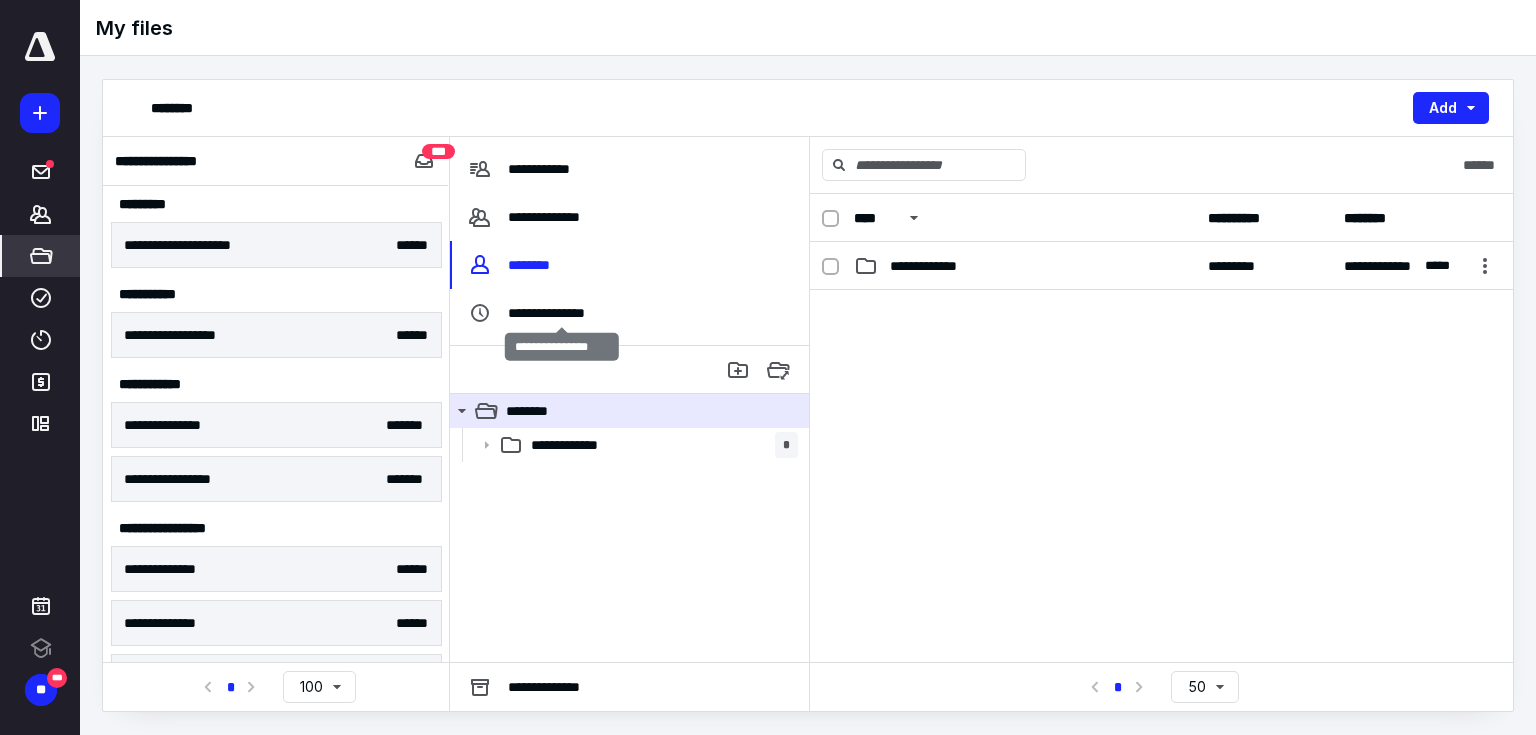 click on "**********" at bounding box center [562, 313] 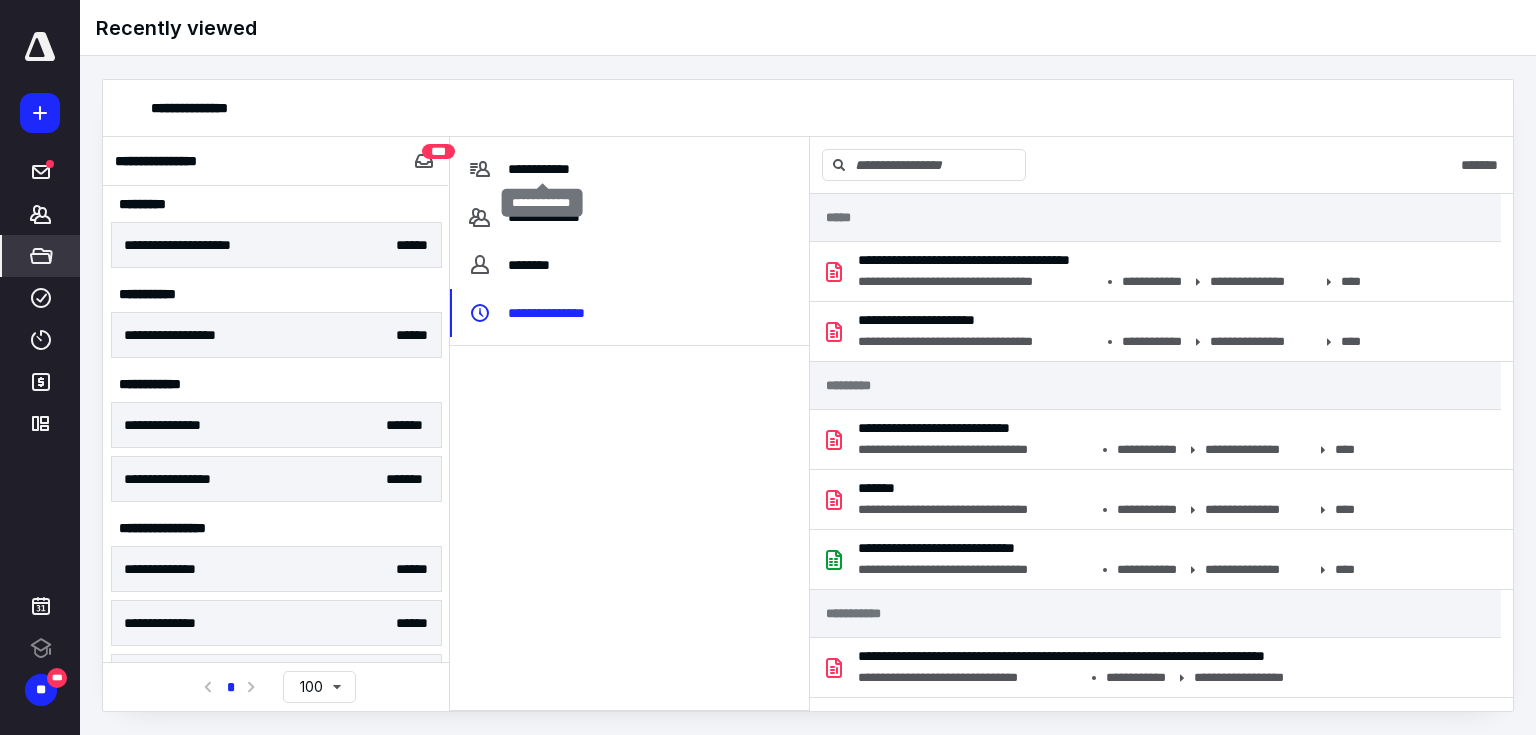 click on "**********" at bounding box center [542, 169] 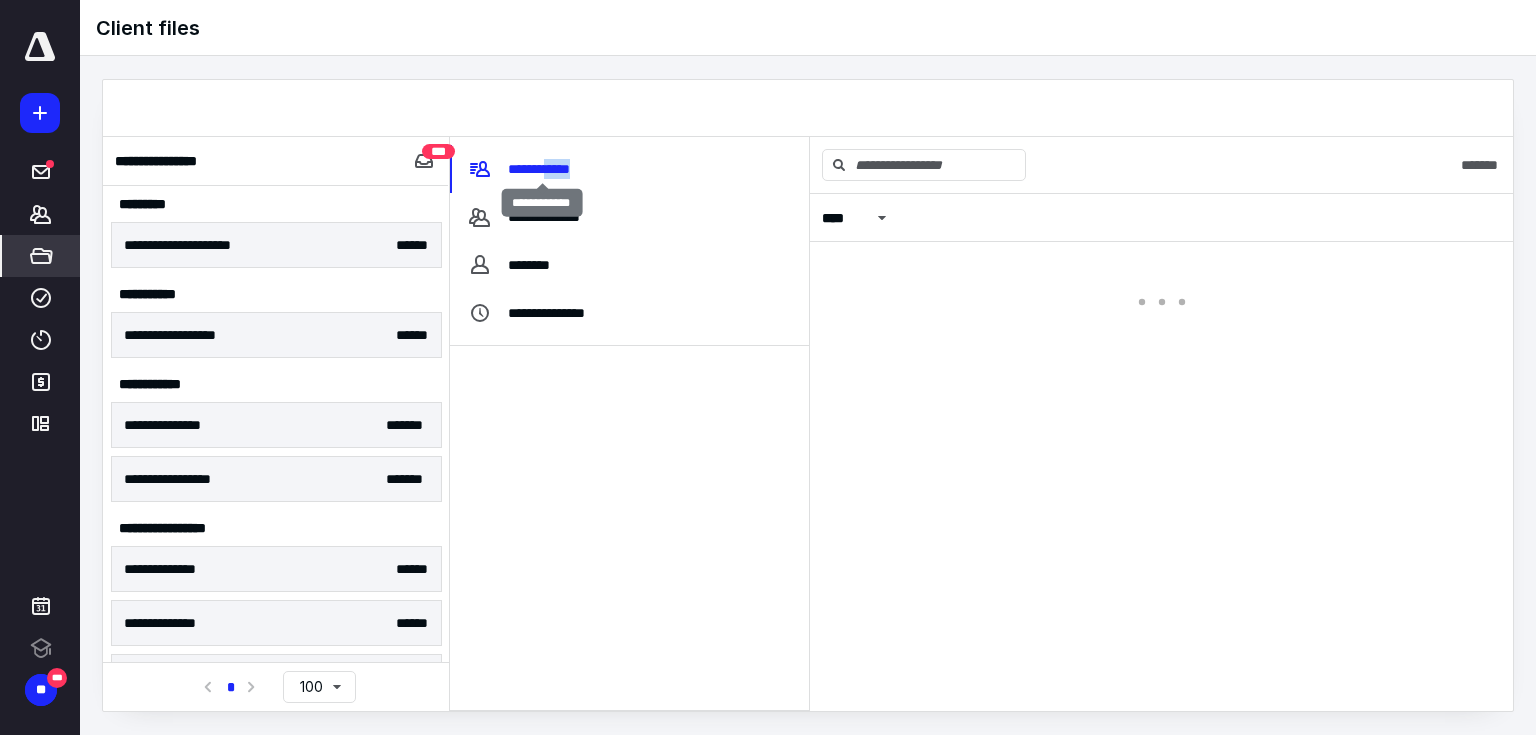 click on "**********" at bounding box center [542, 169] 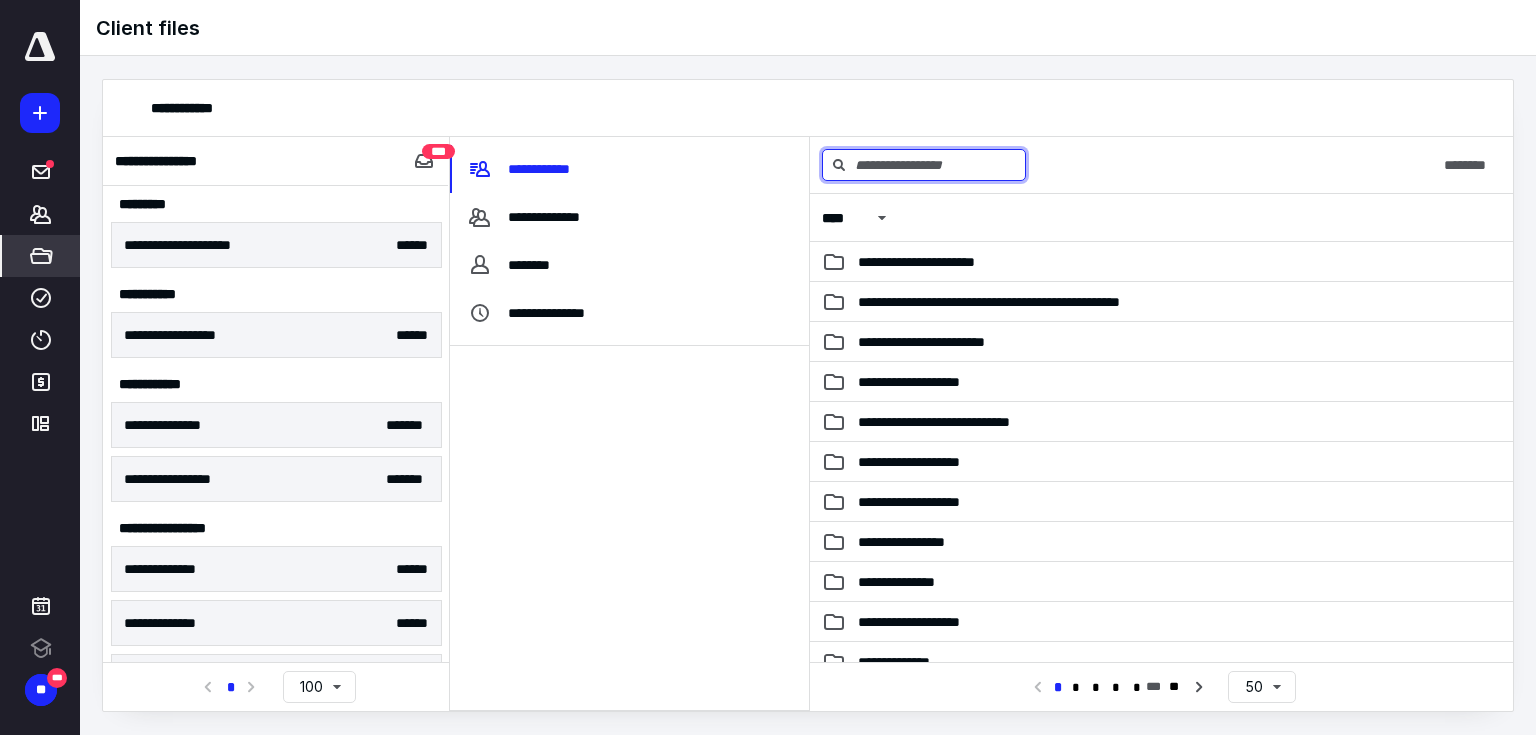 click at bounding box center (924, 165) 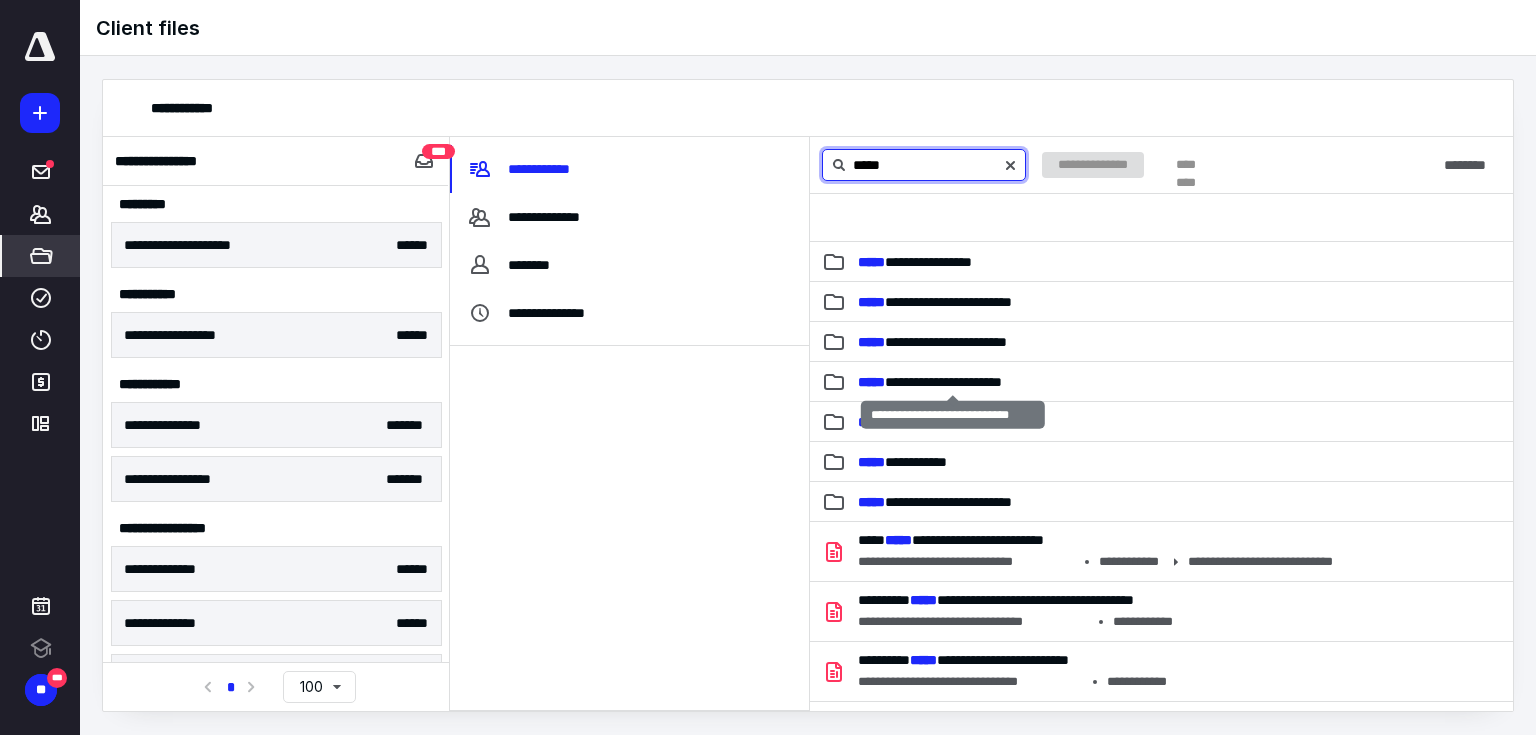 type on "*****" 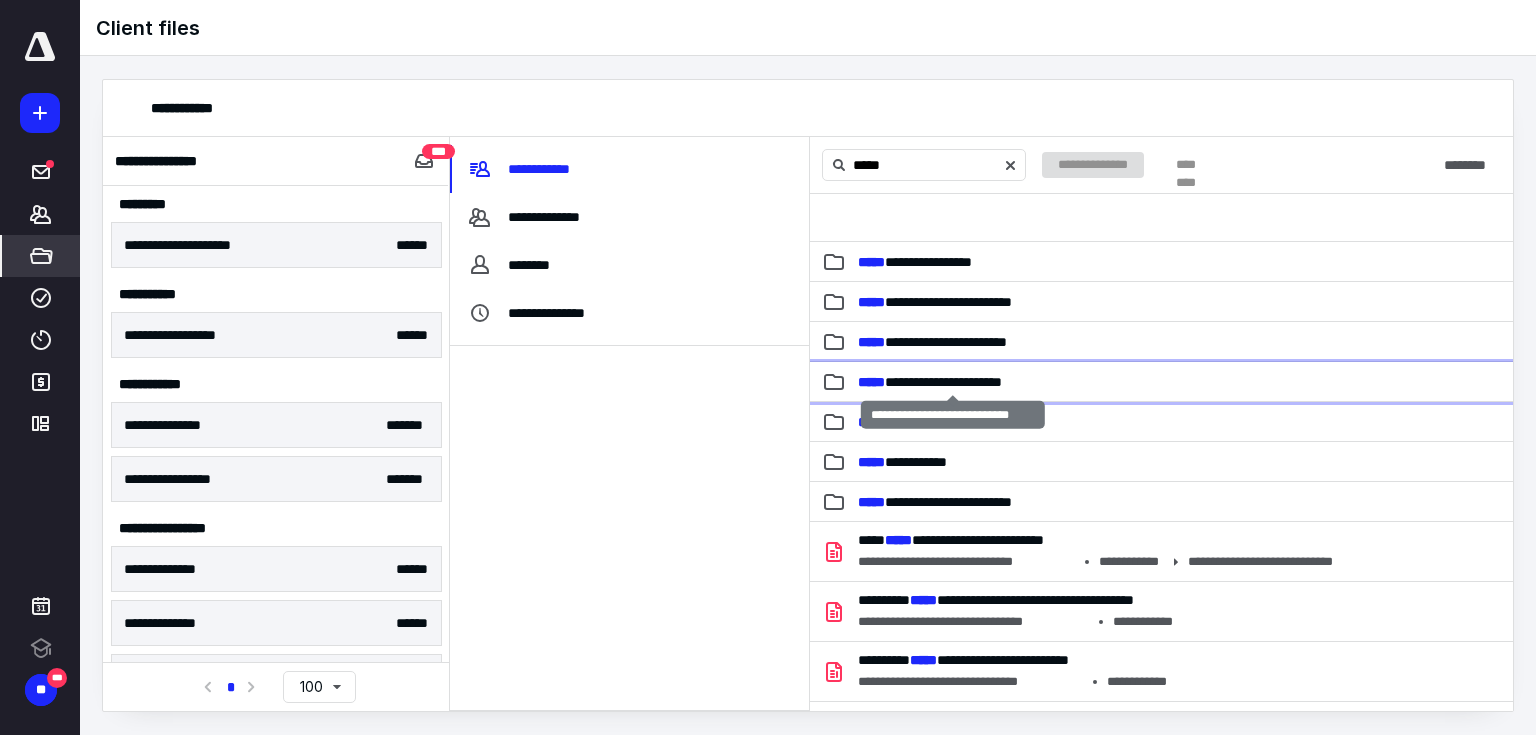 click on "**********" at bounding box center (930, 382) 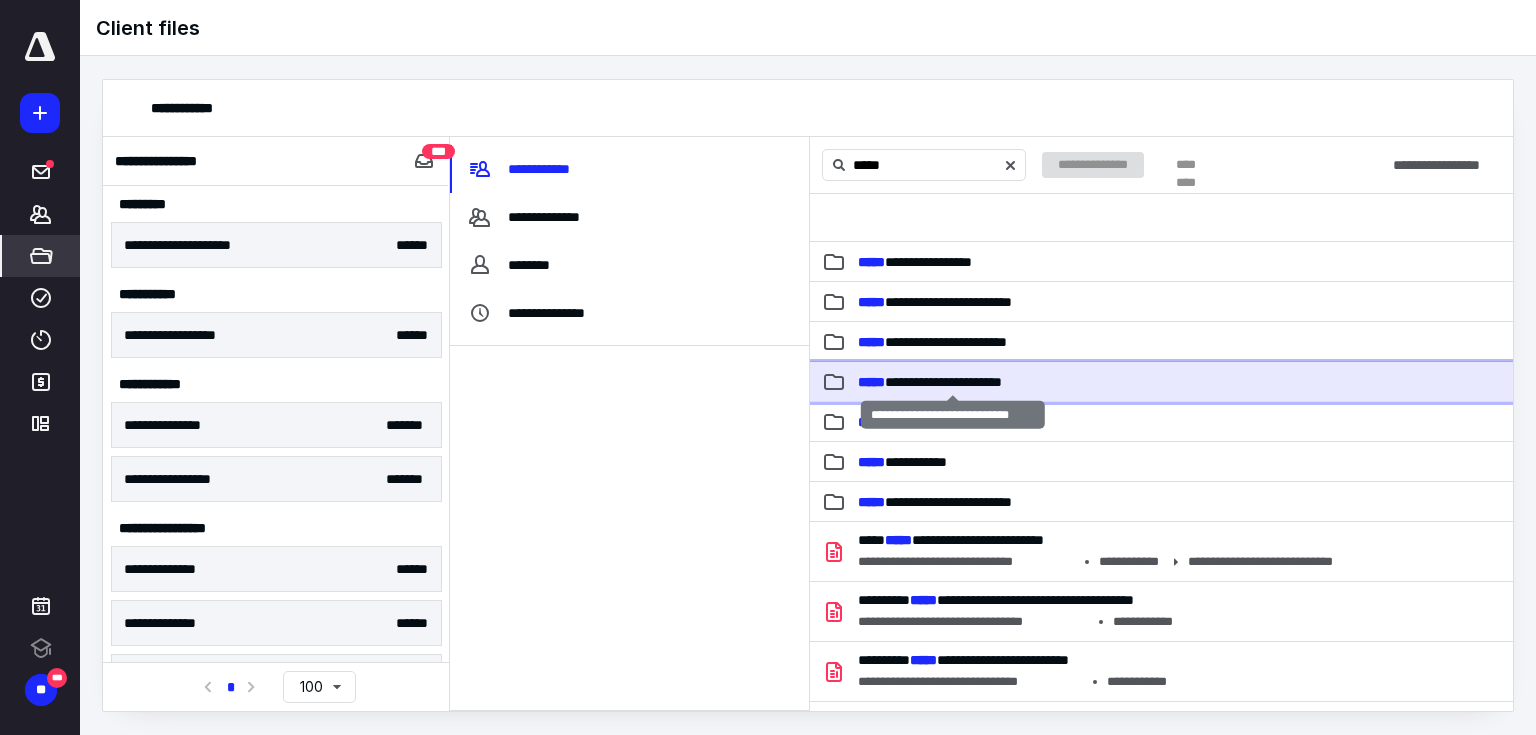 click on "**********" at bounding box center (930, 382) 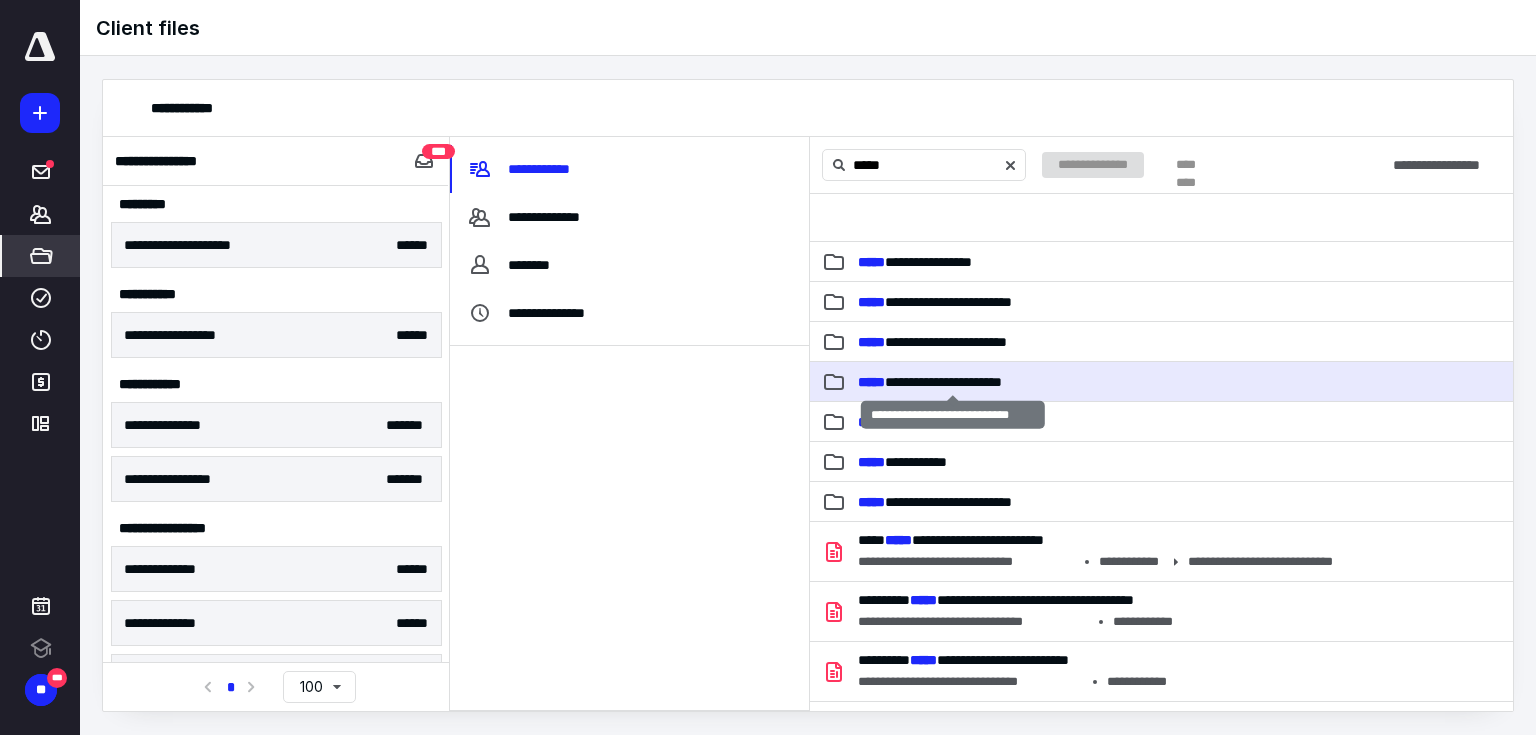 type 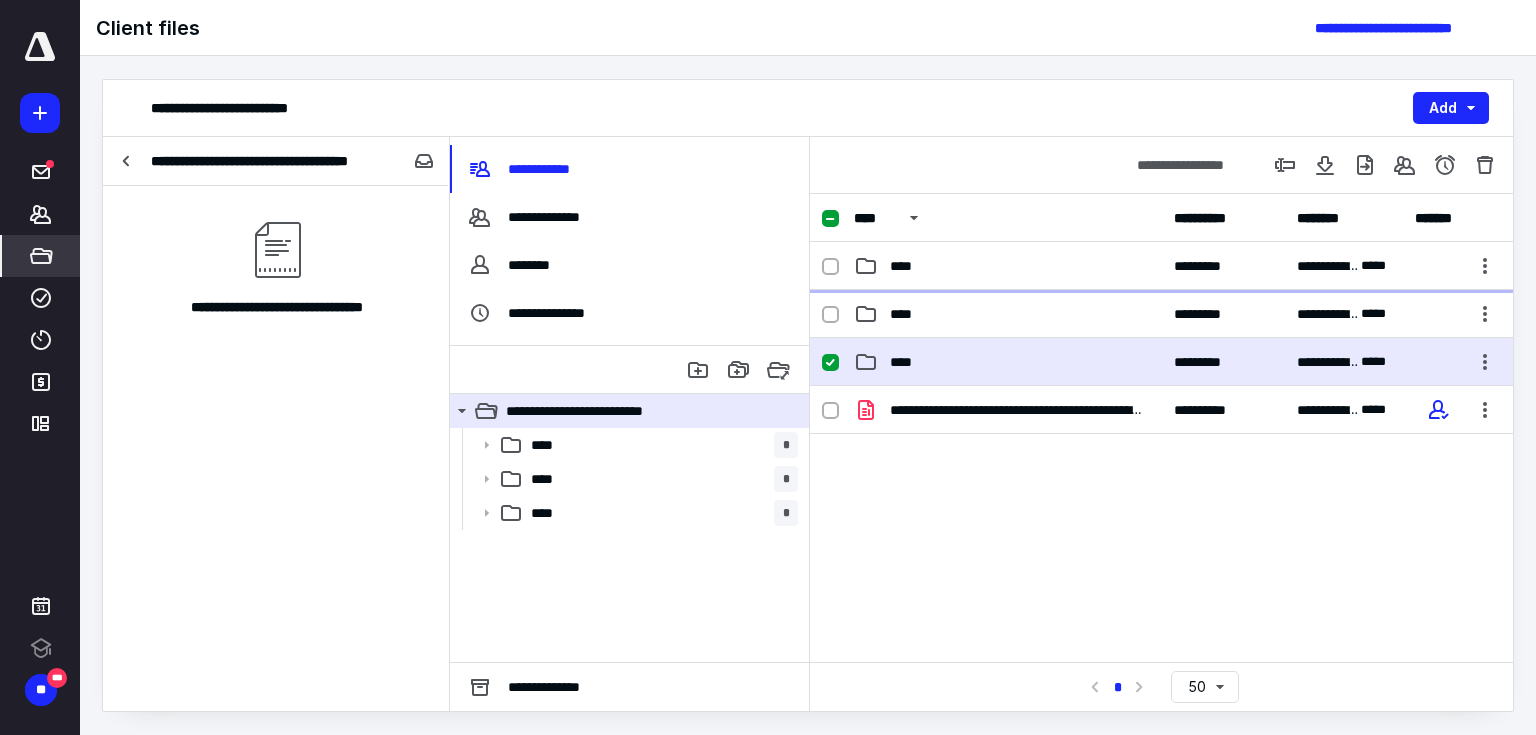 click on "**********" at bounding box center (1161, 266) 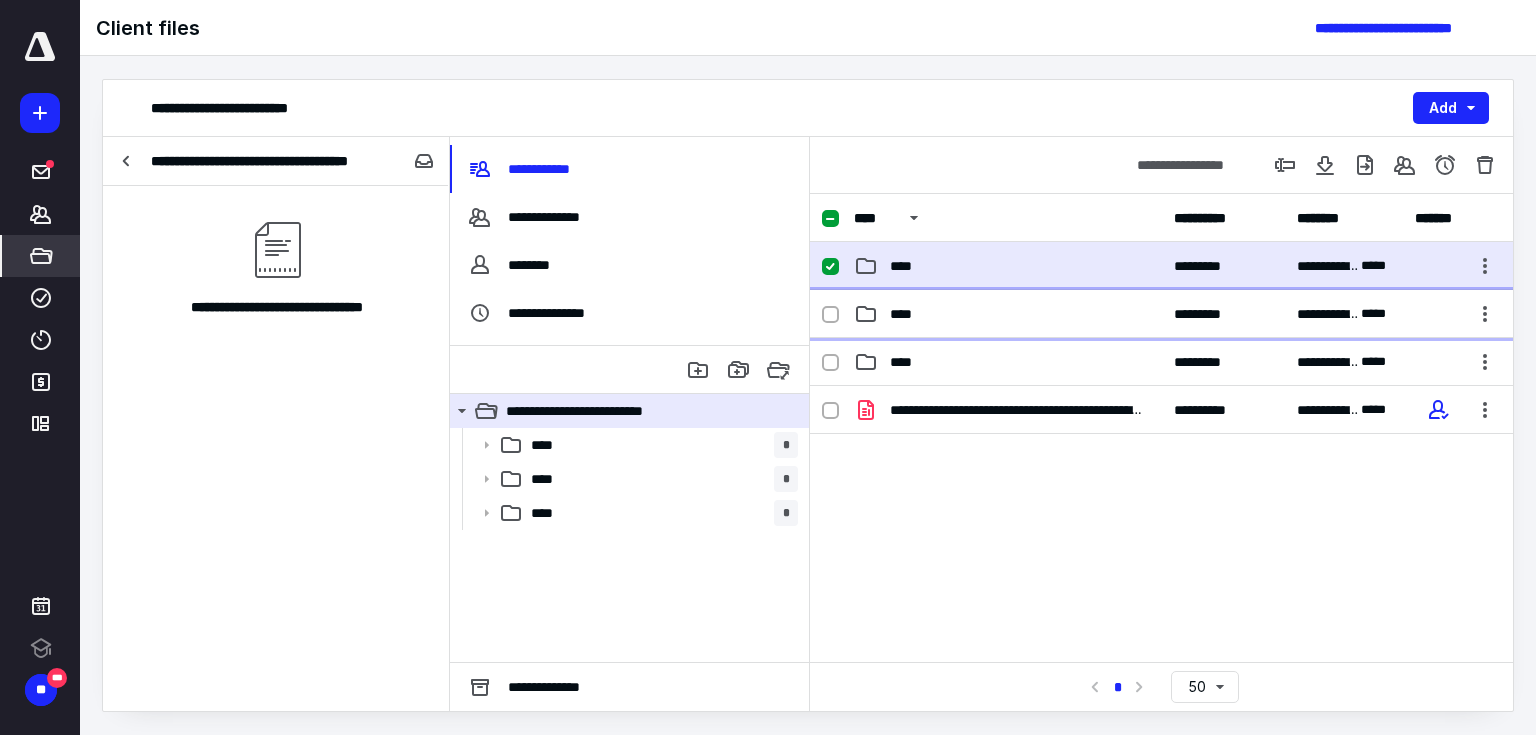 click on "**********" at bounding box center [1161, 314] 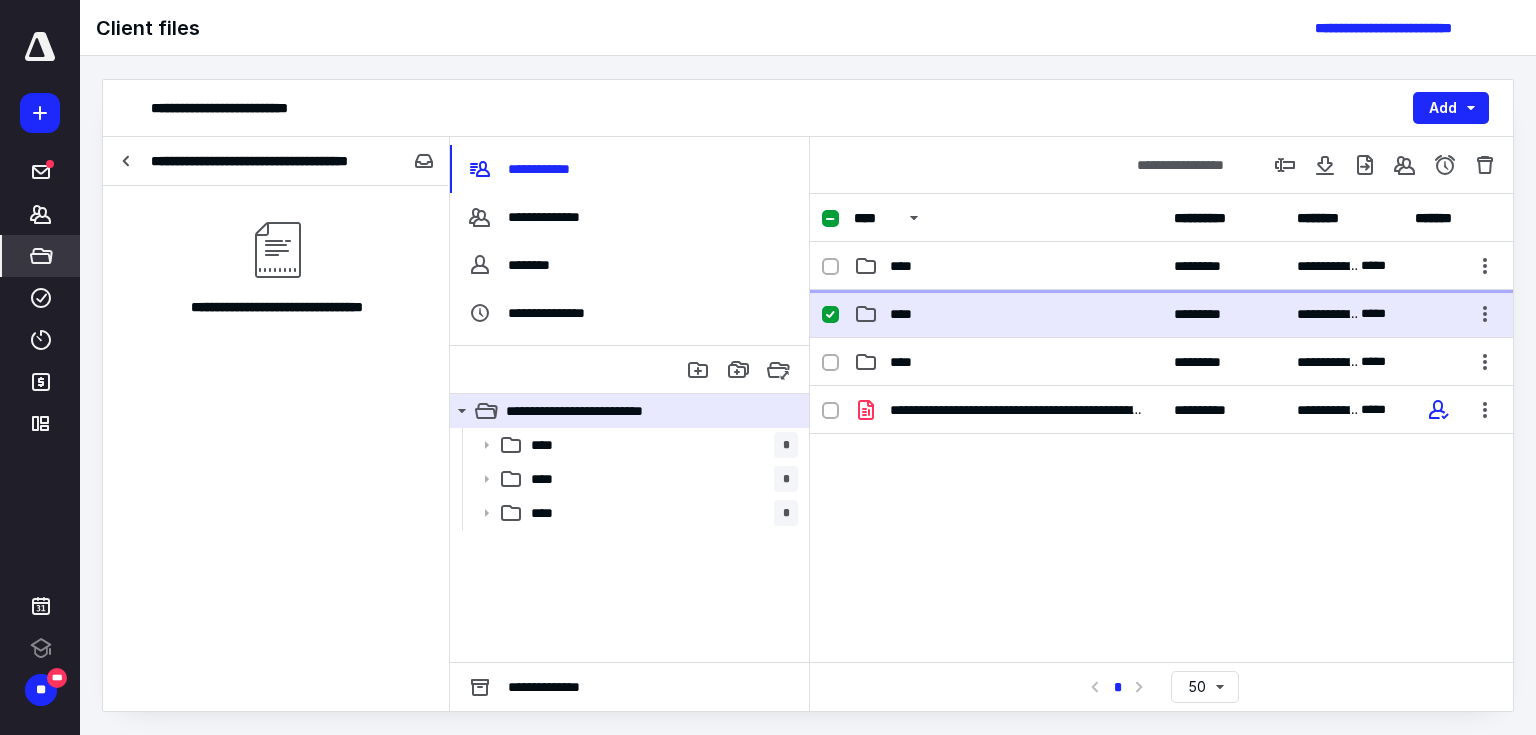 click on "**********" at bounding box center (1161, 266) 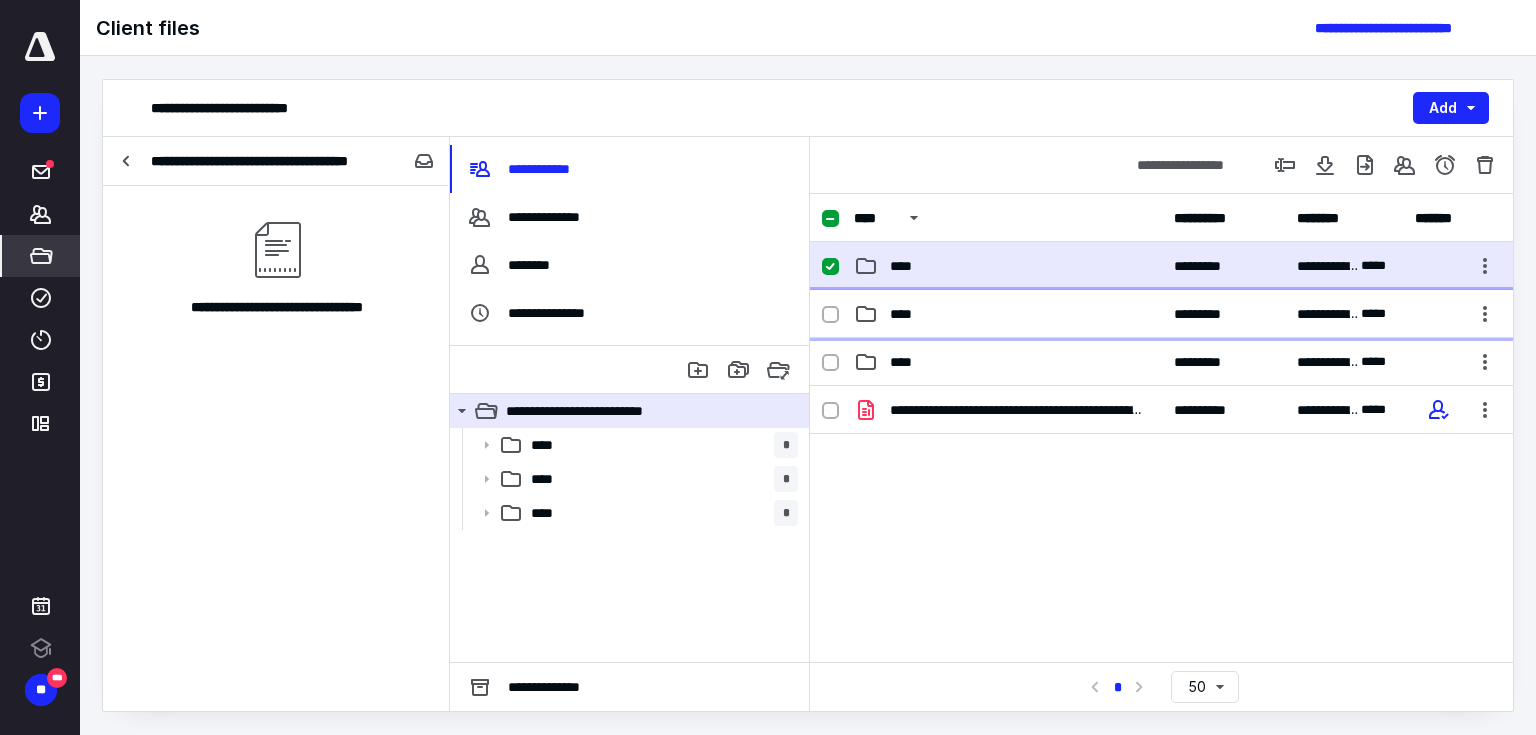 click on "**********" at bounding box center (1161, 314) 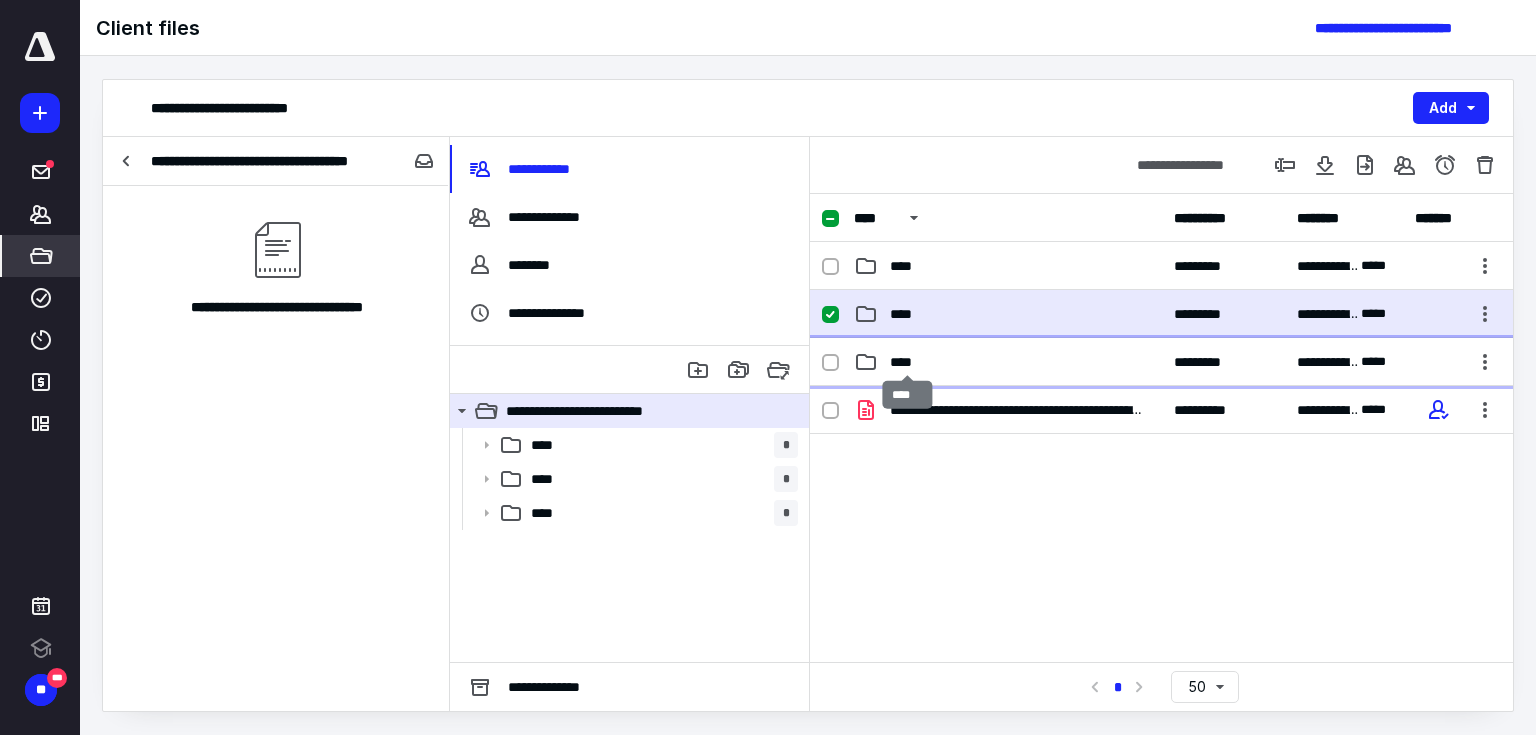 click on "****" at bounding box center [907, 362] 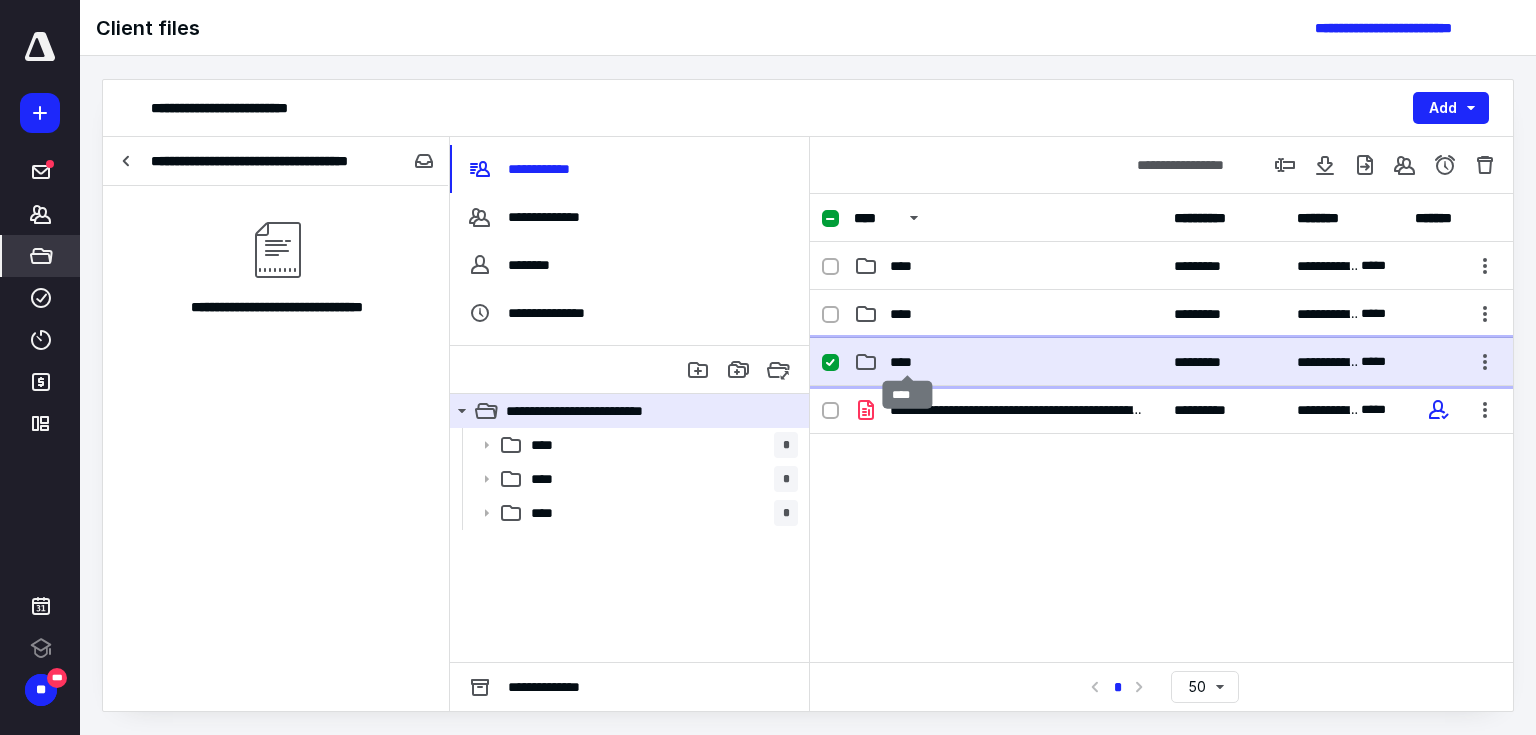 click on "****" at bounding box center (907, 362) 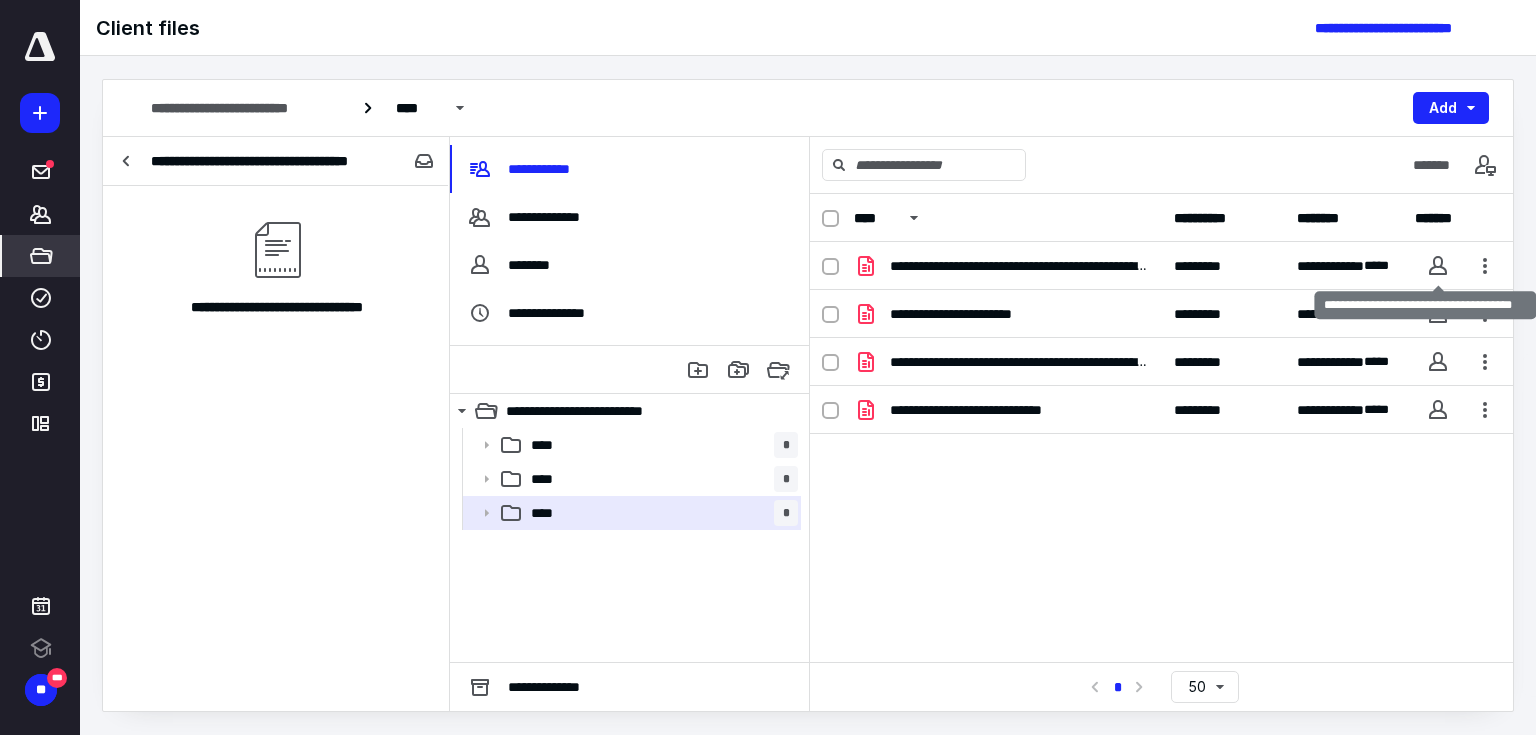 click at bounding box center (1438, 266) 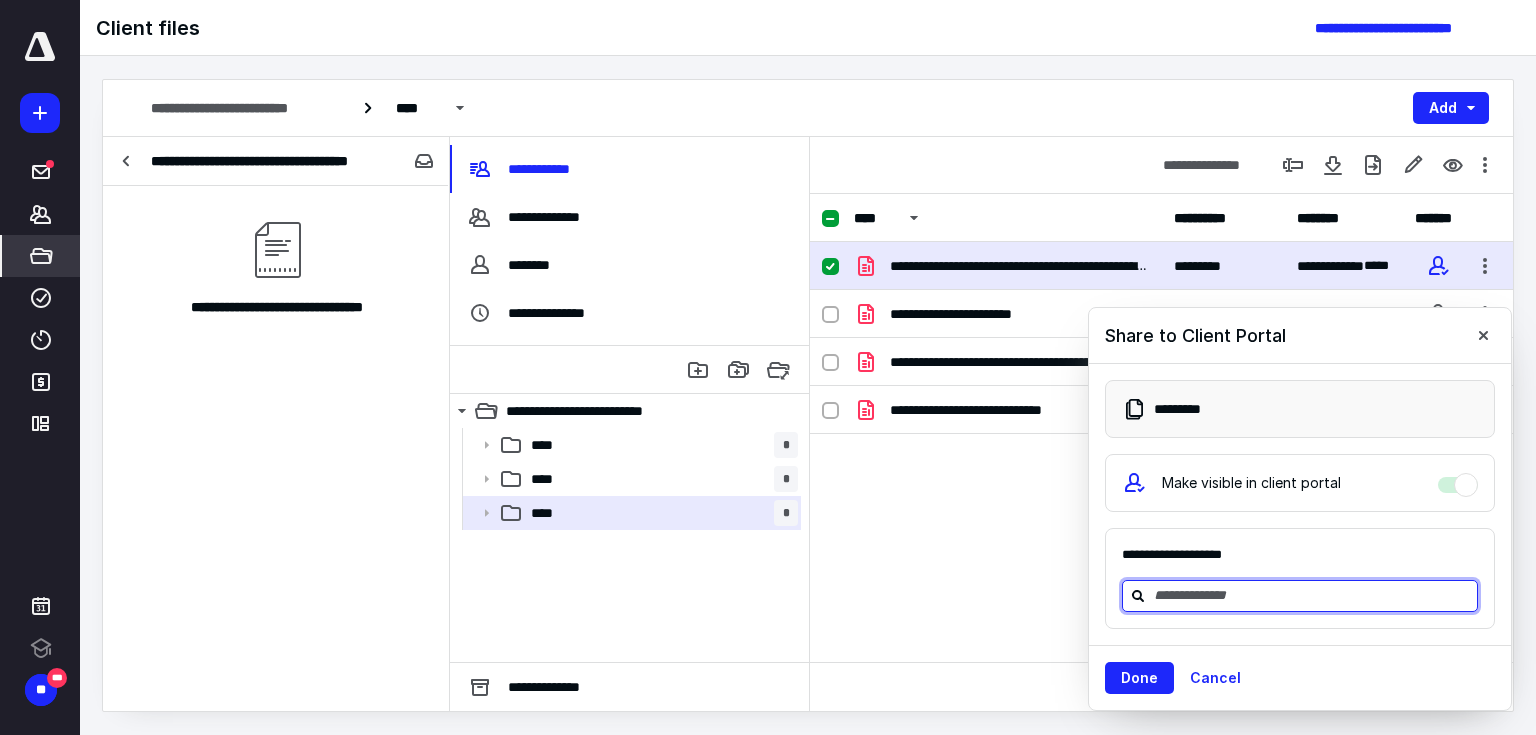 click at bounding box center (1312, 595) 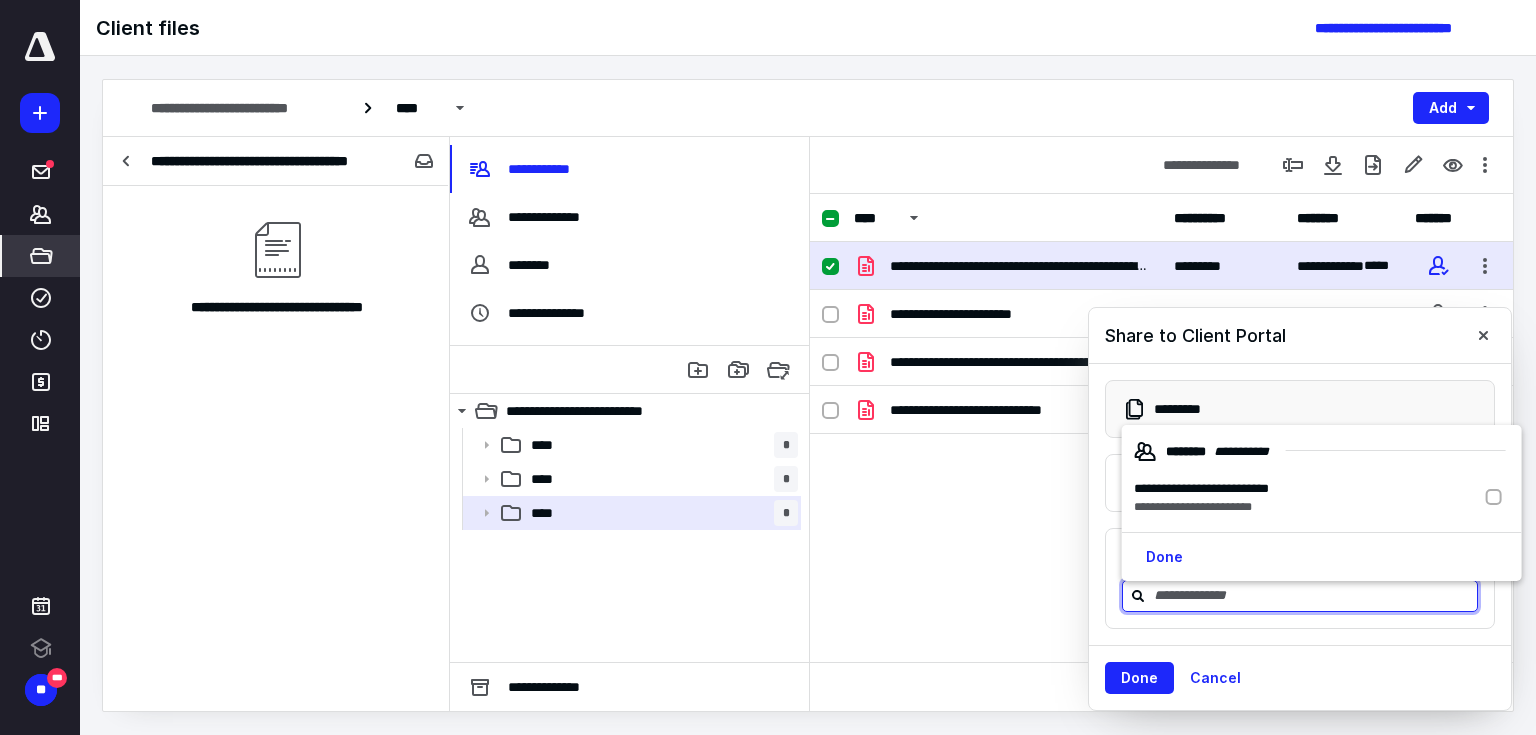 drag, startPoint x: 1485, startPoint y: 340, endPoint x: 1481, endPoint y: 329, distance: 11.7046995 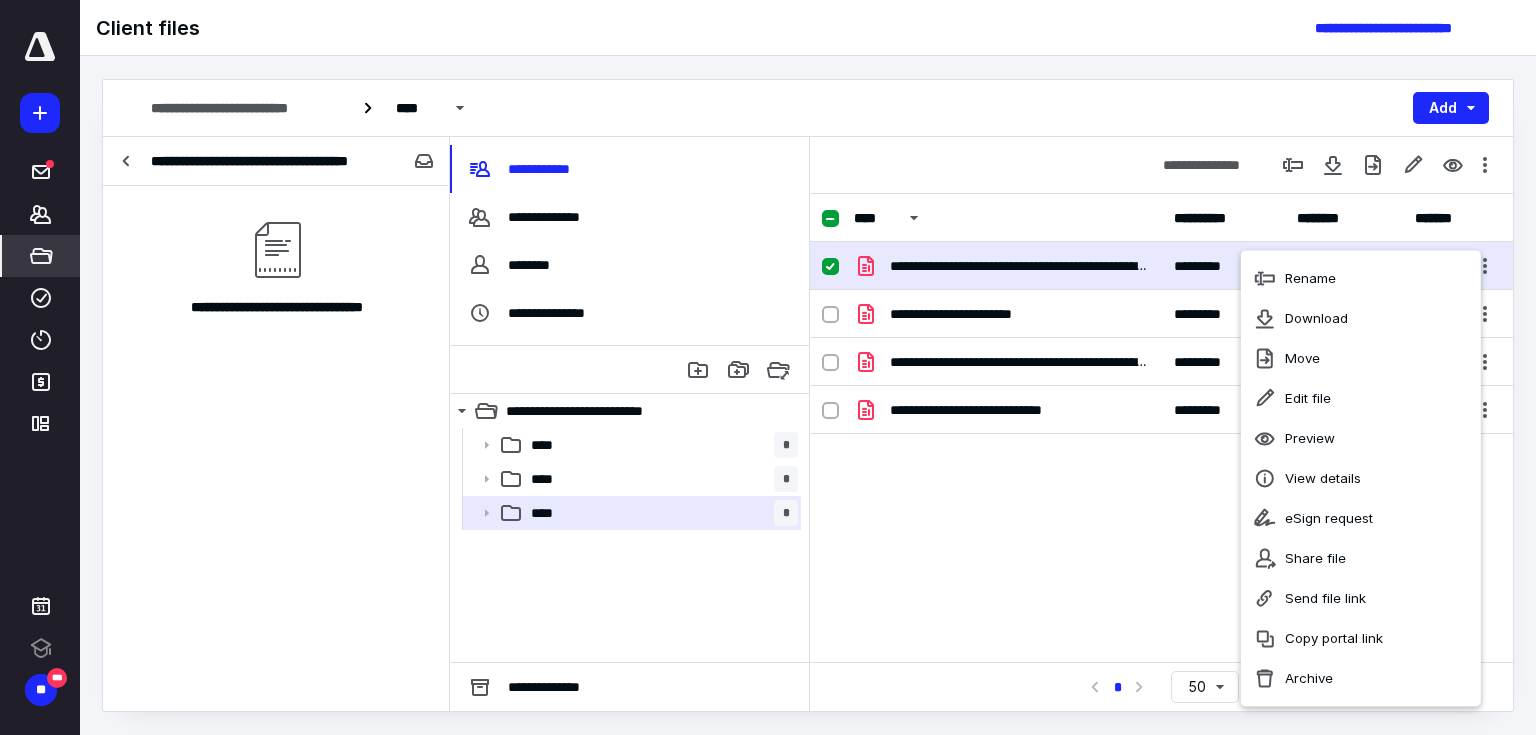 click 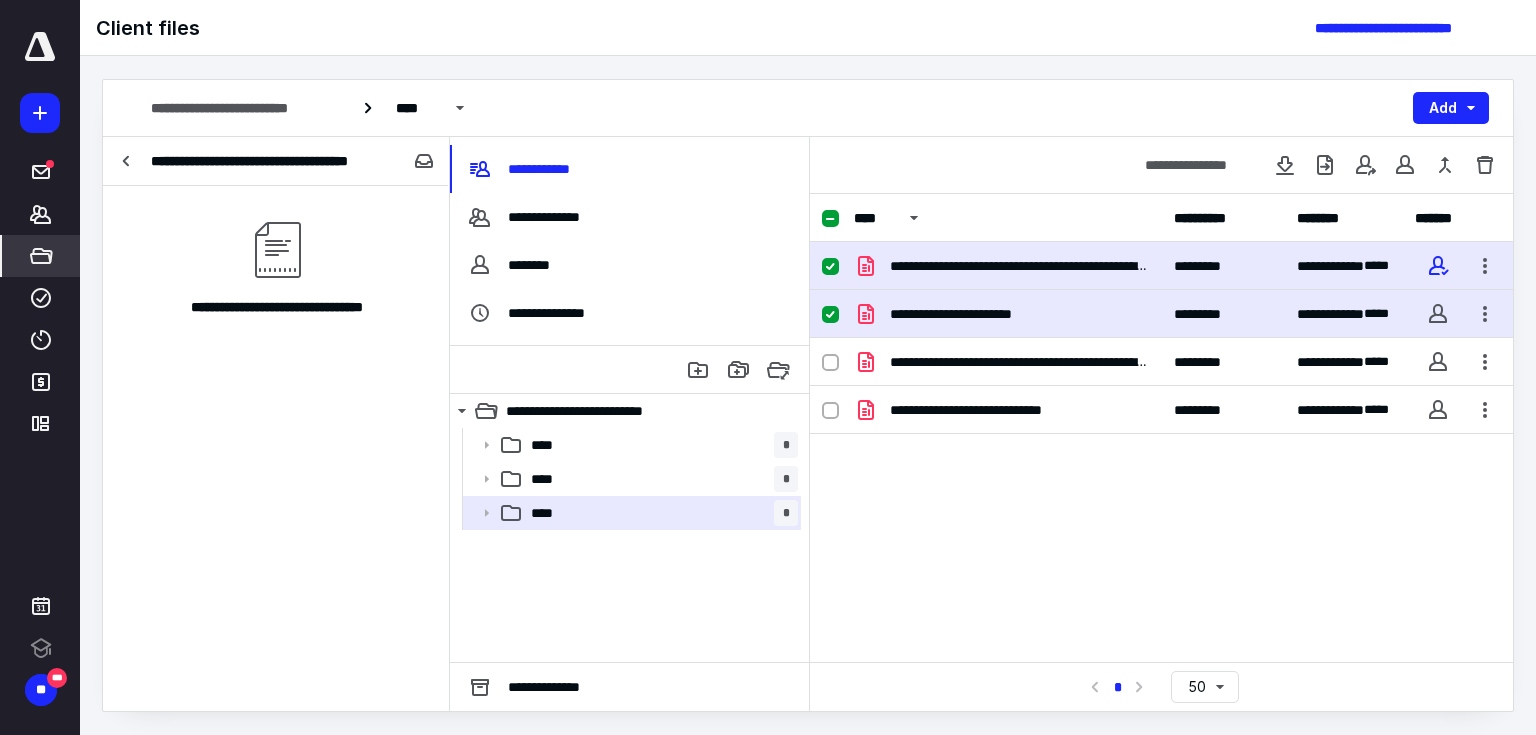 click 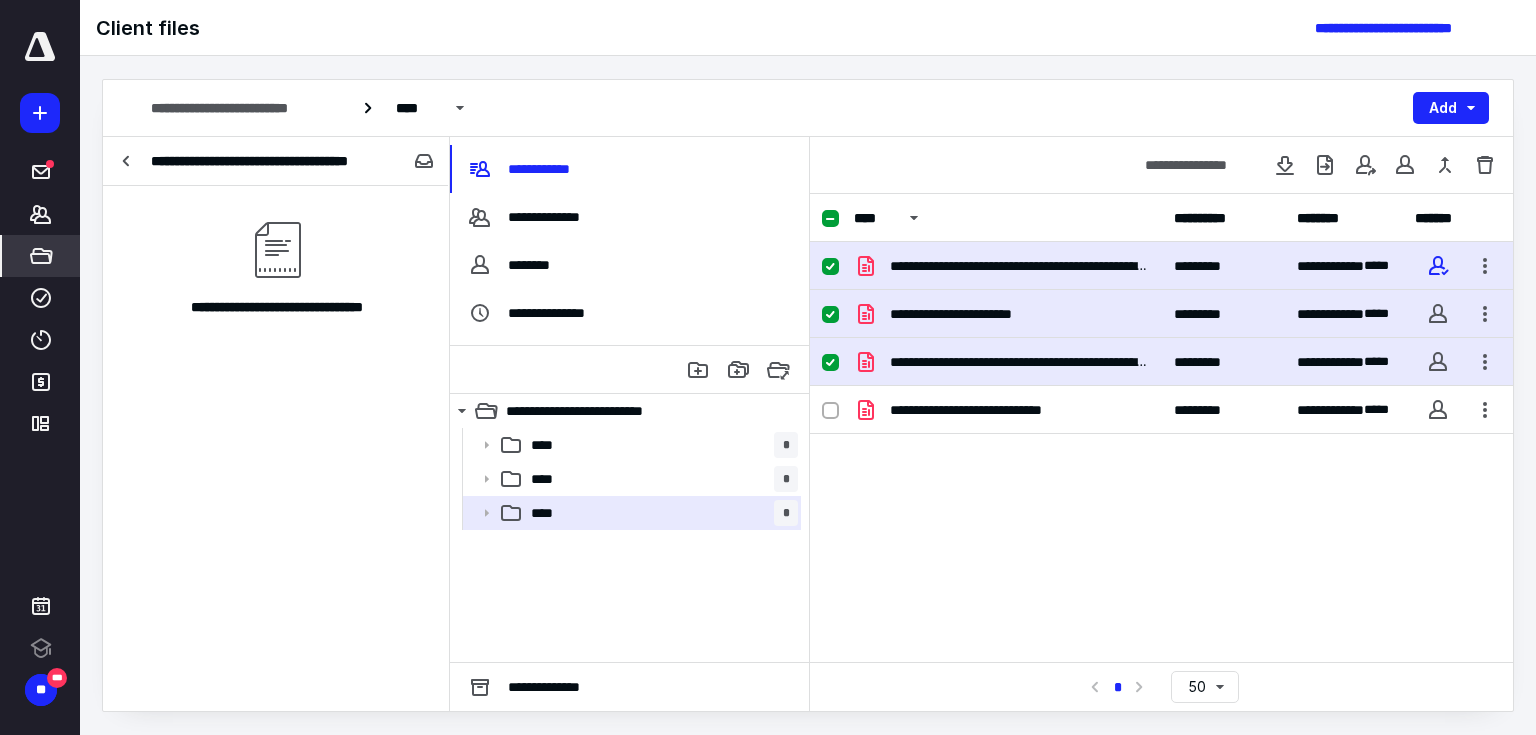 click 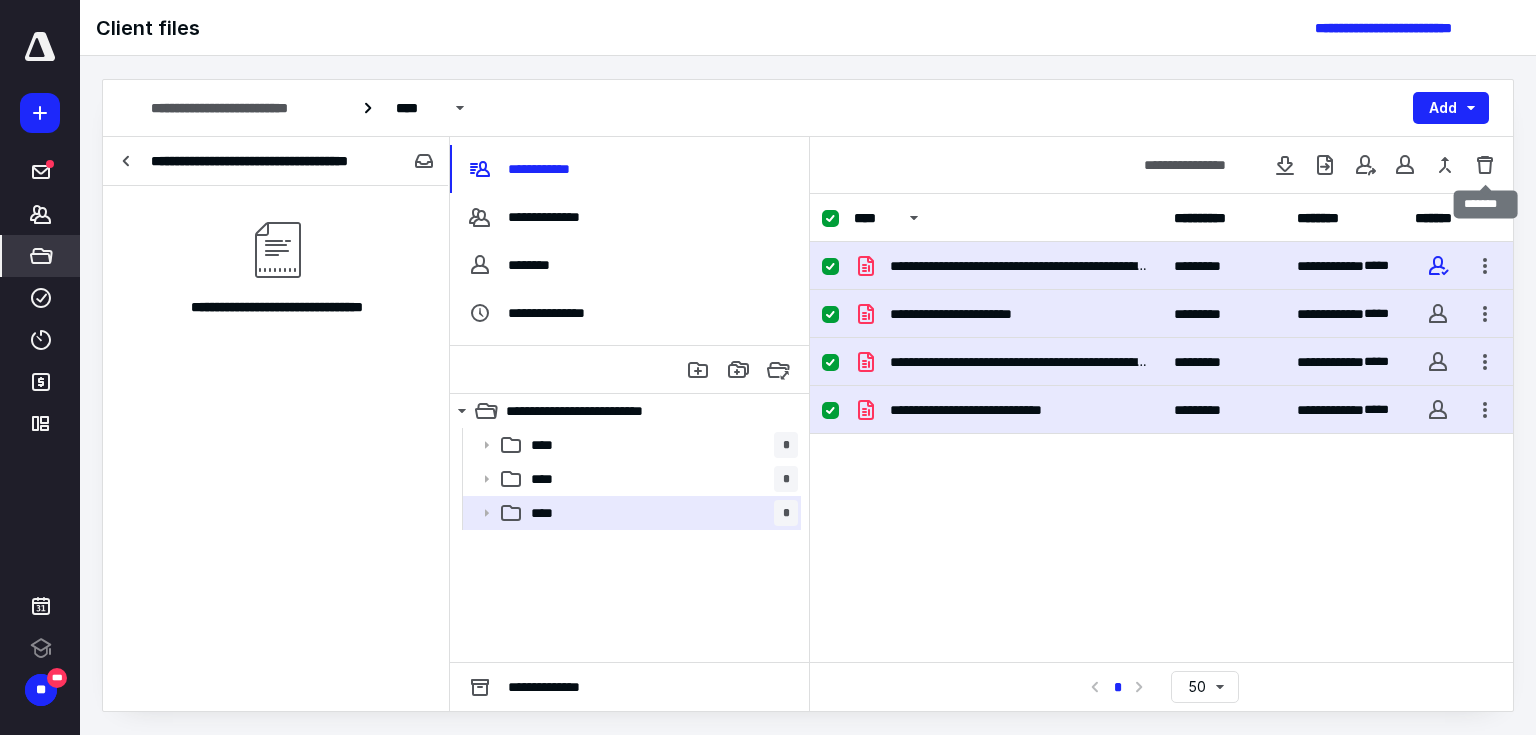 click at bounding box center (1485, 165) 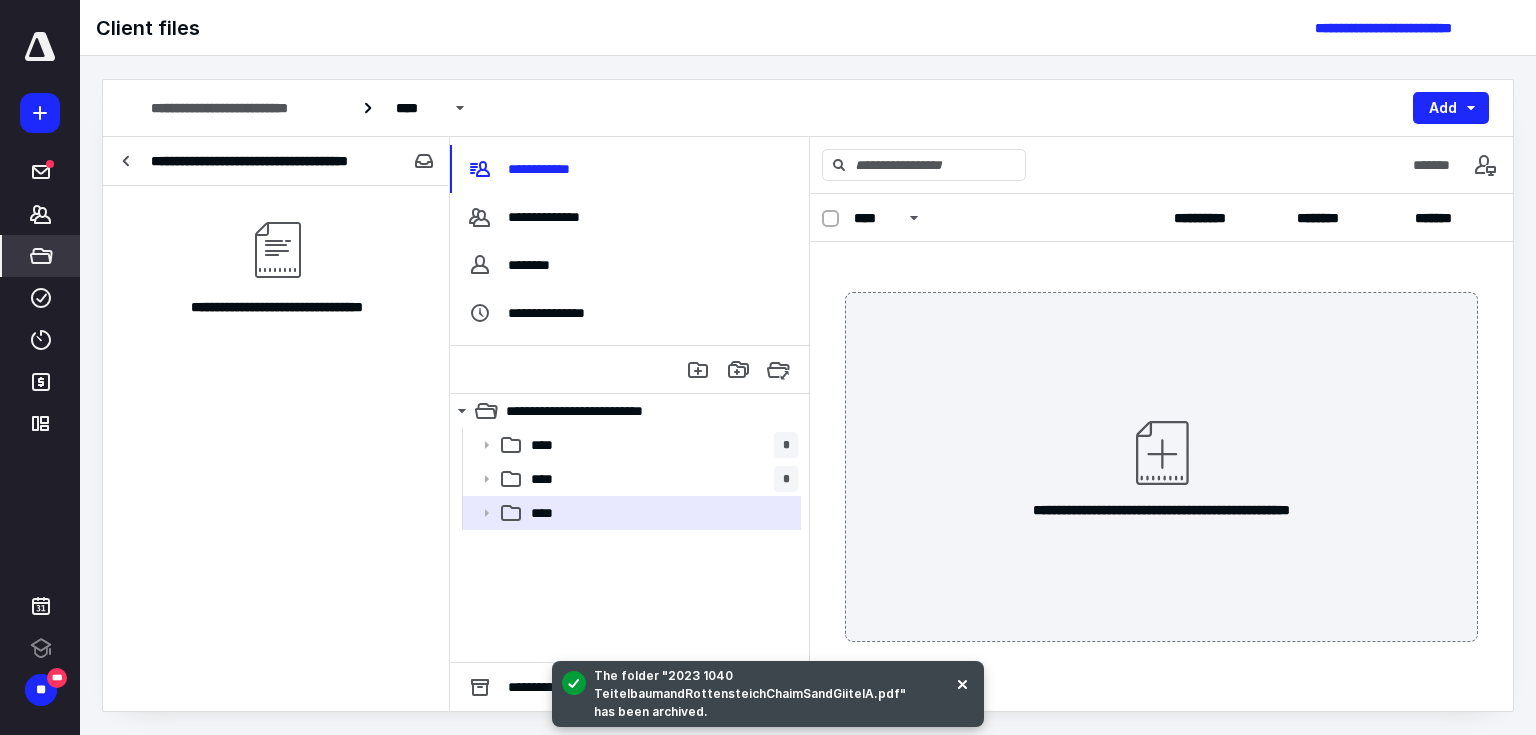 click on "Add" at bounding box center (1451, 108) 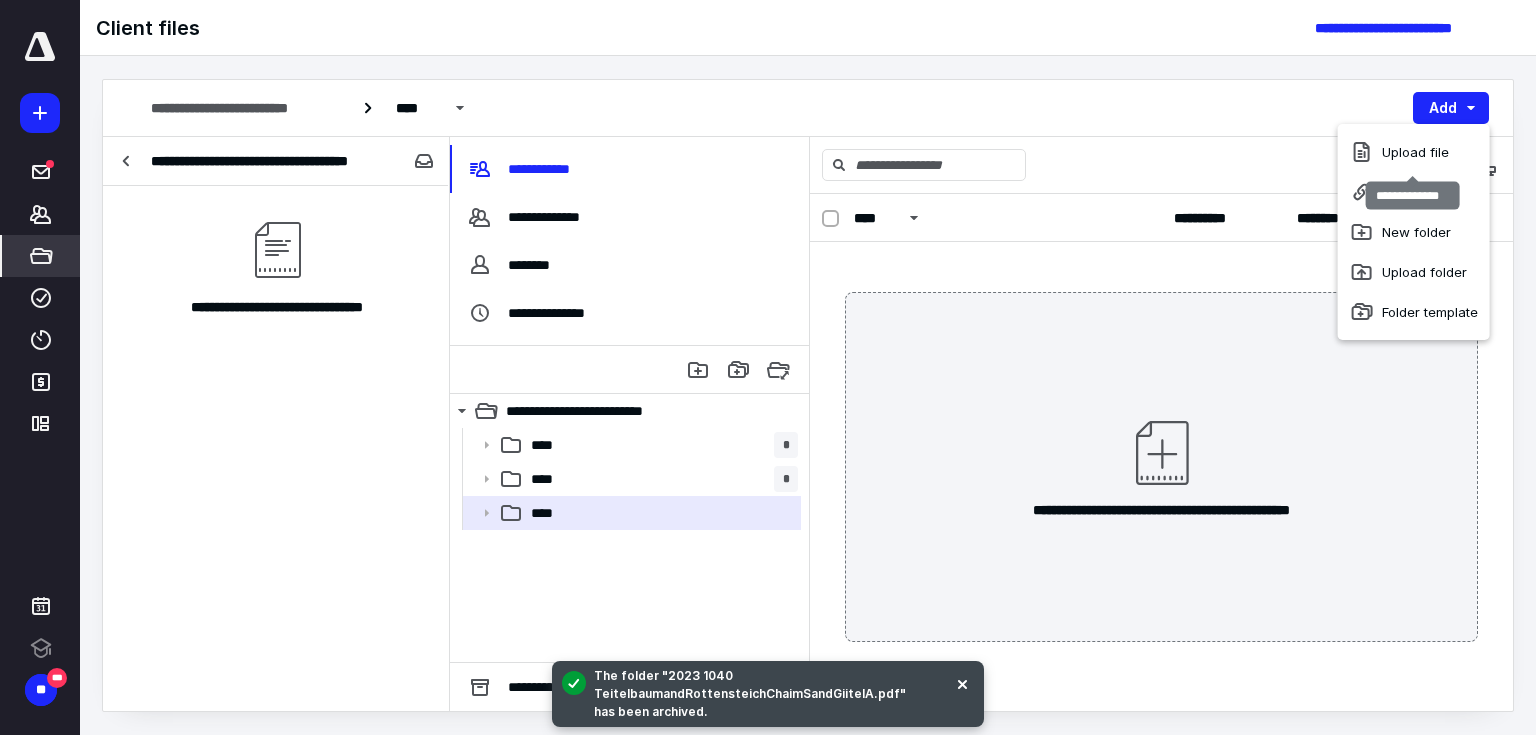 click on "Upload file" at bounding box center [1414, 152] 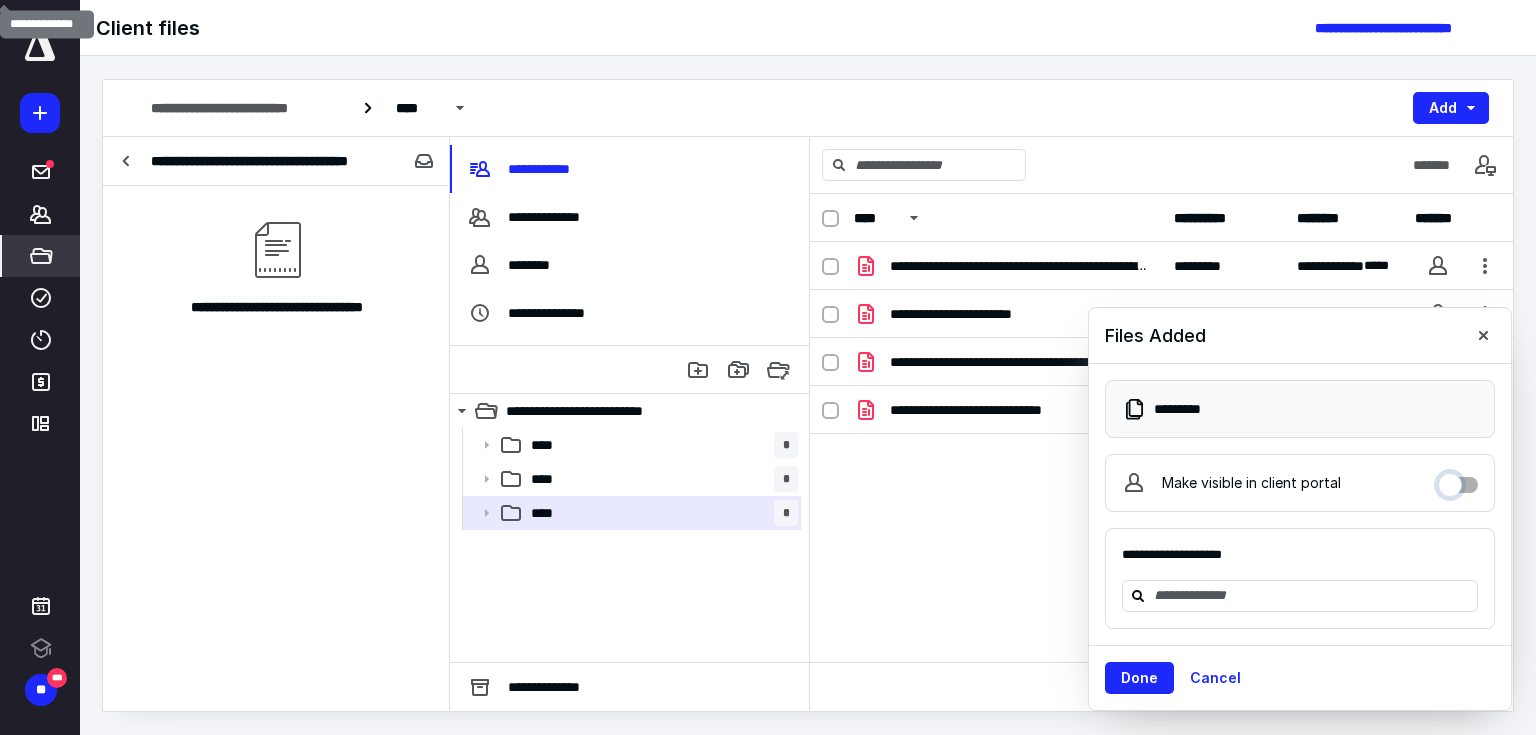 click on "Make visible in client portal" at bounding box center [1458, 480] 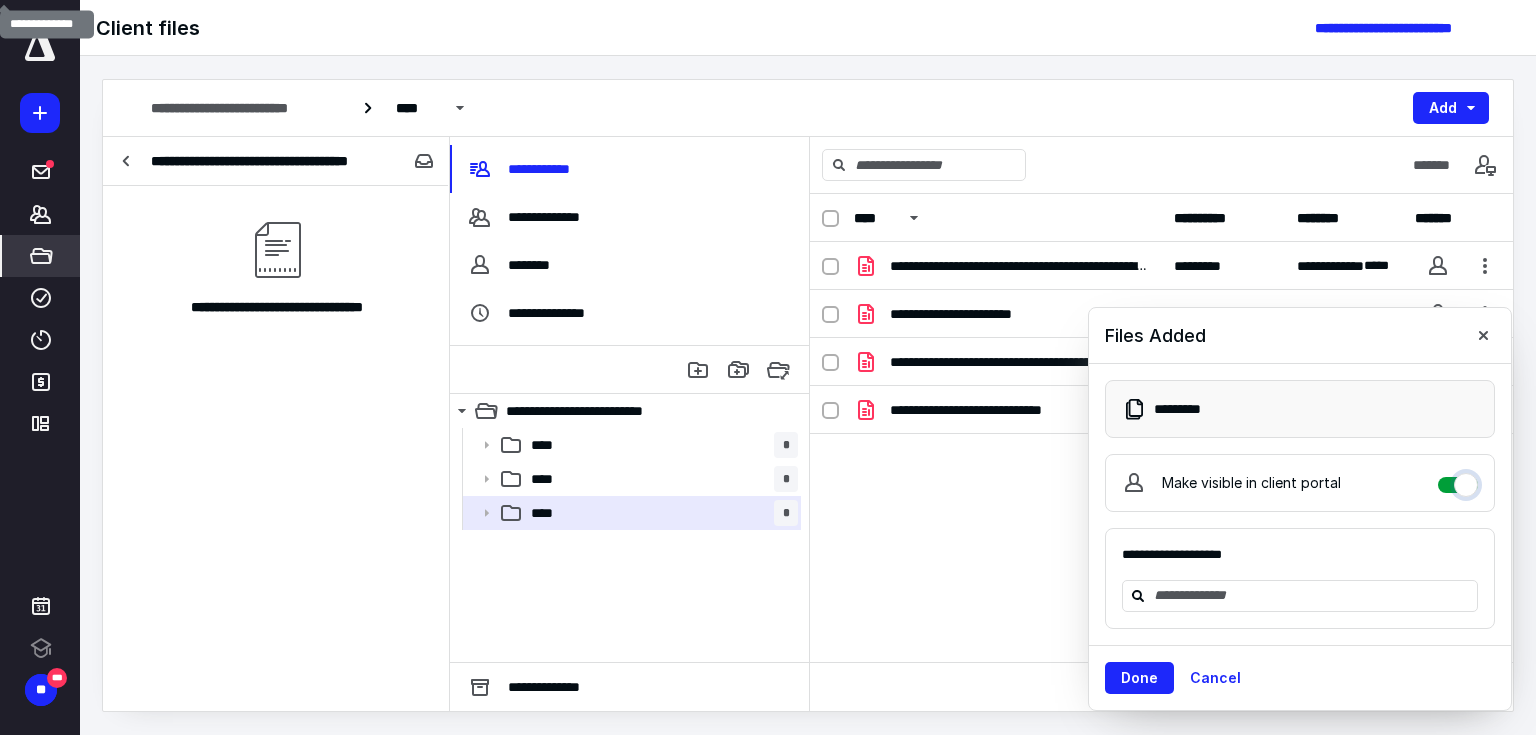 checkbox on "****" 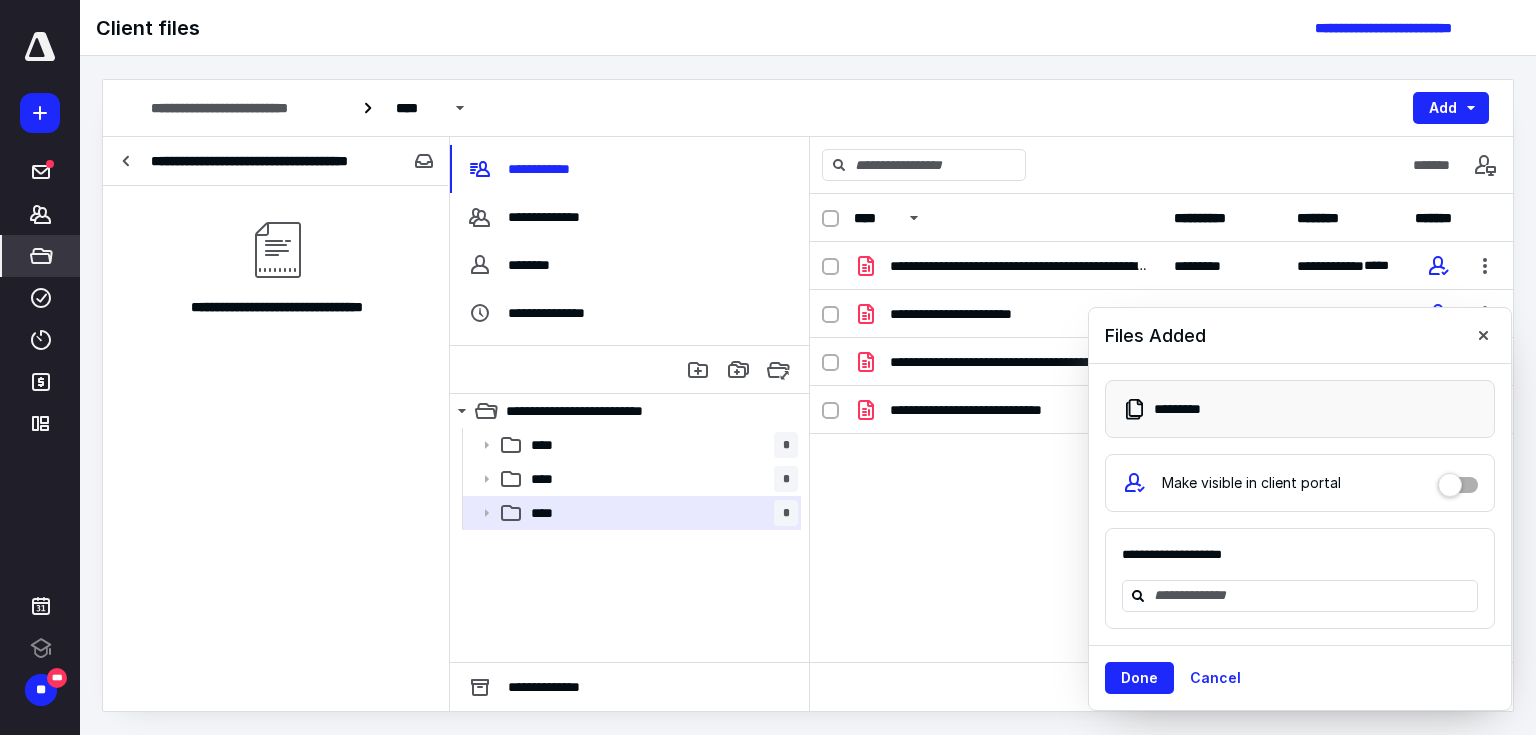 click at bounding box center [1312, 595] 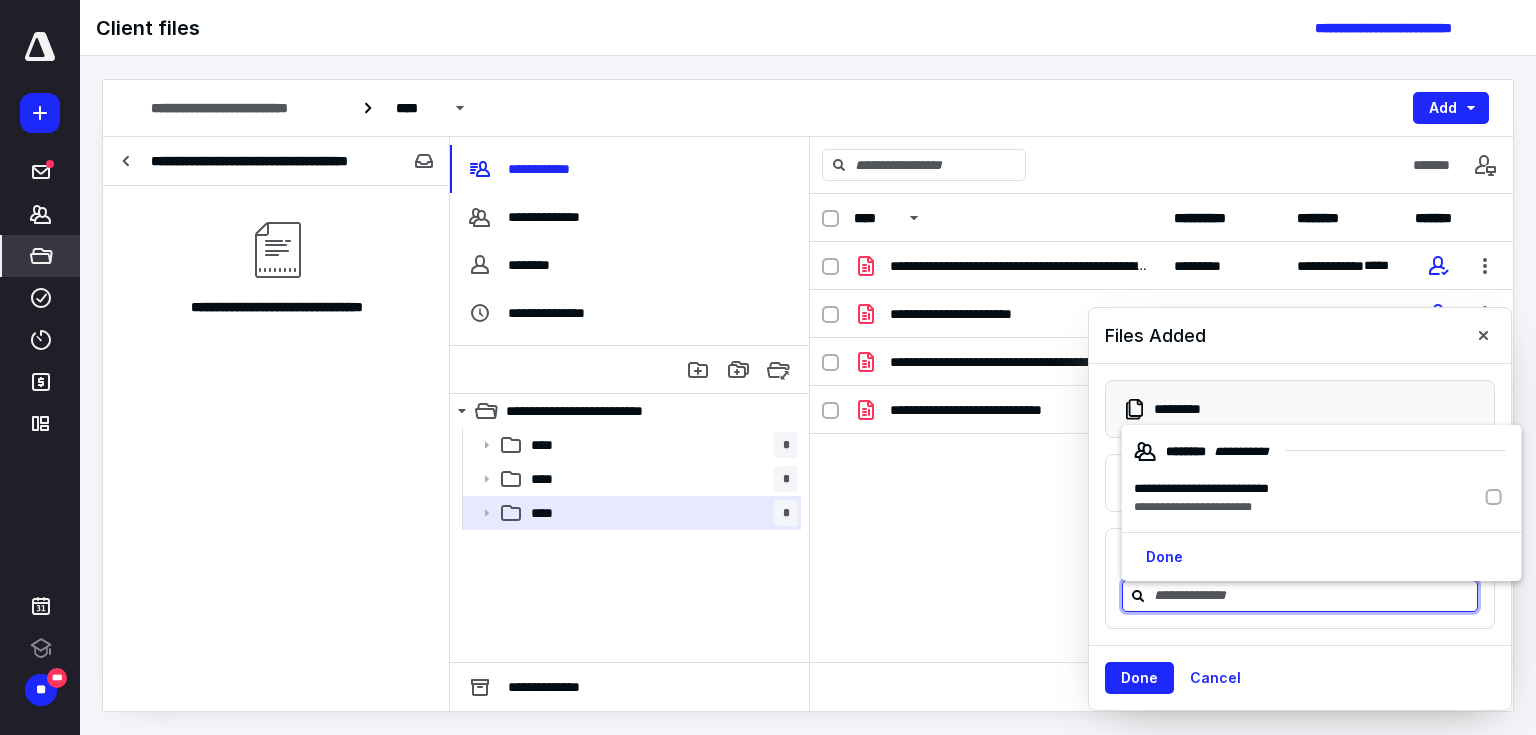 click 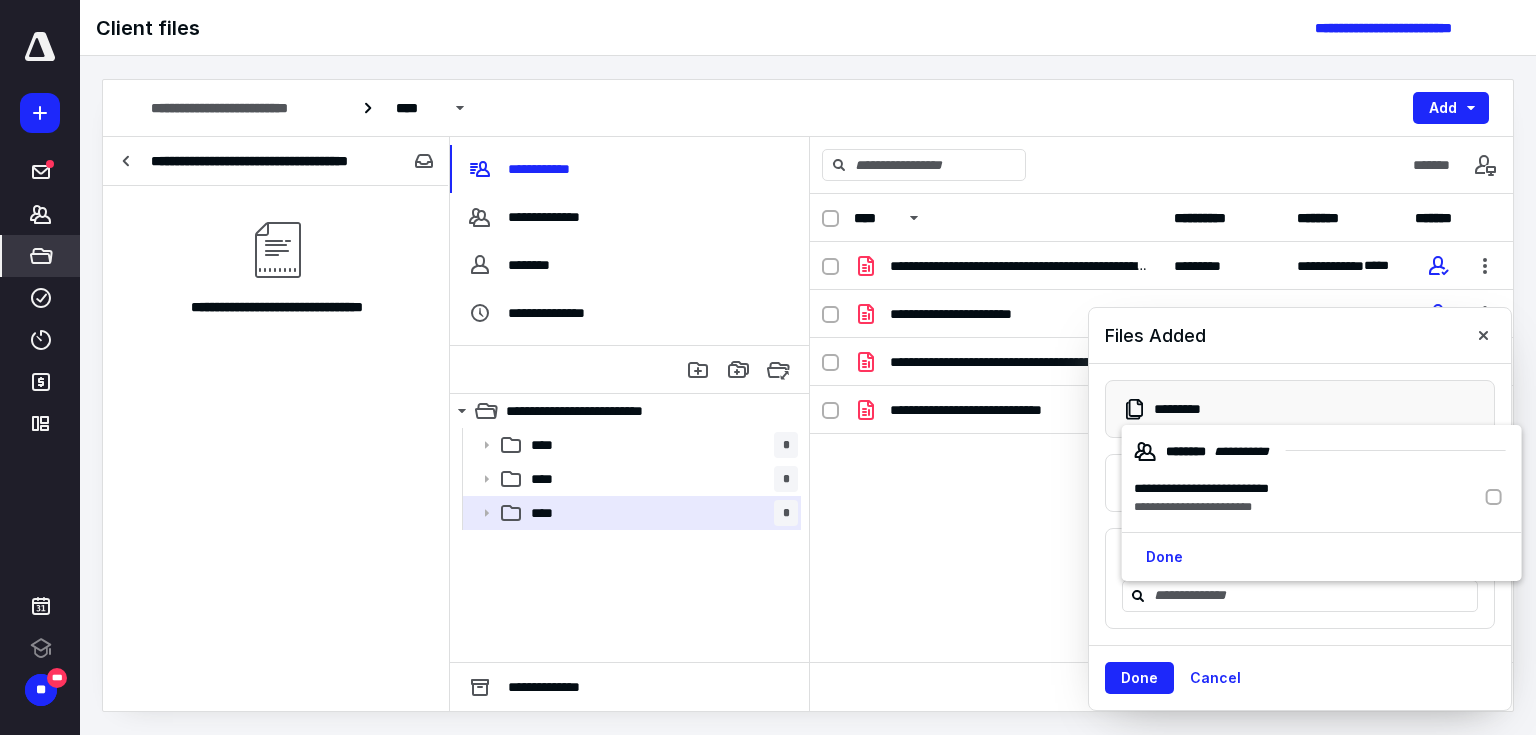 click 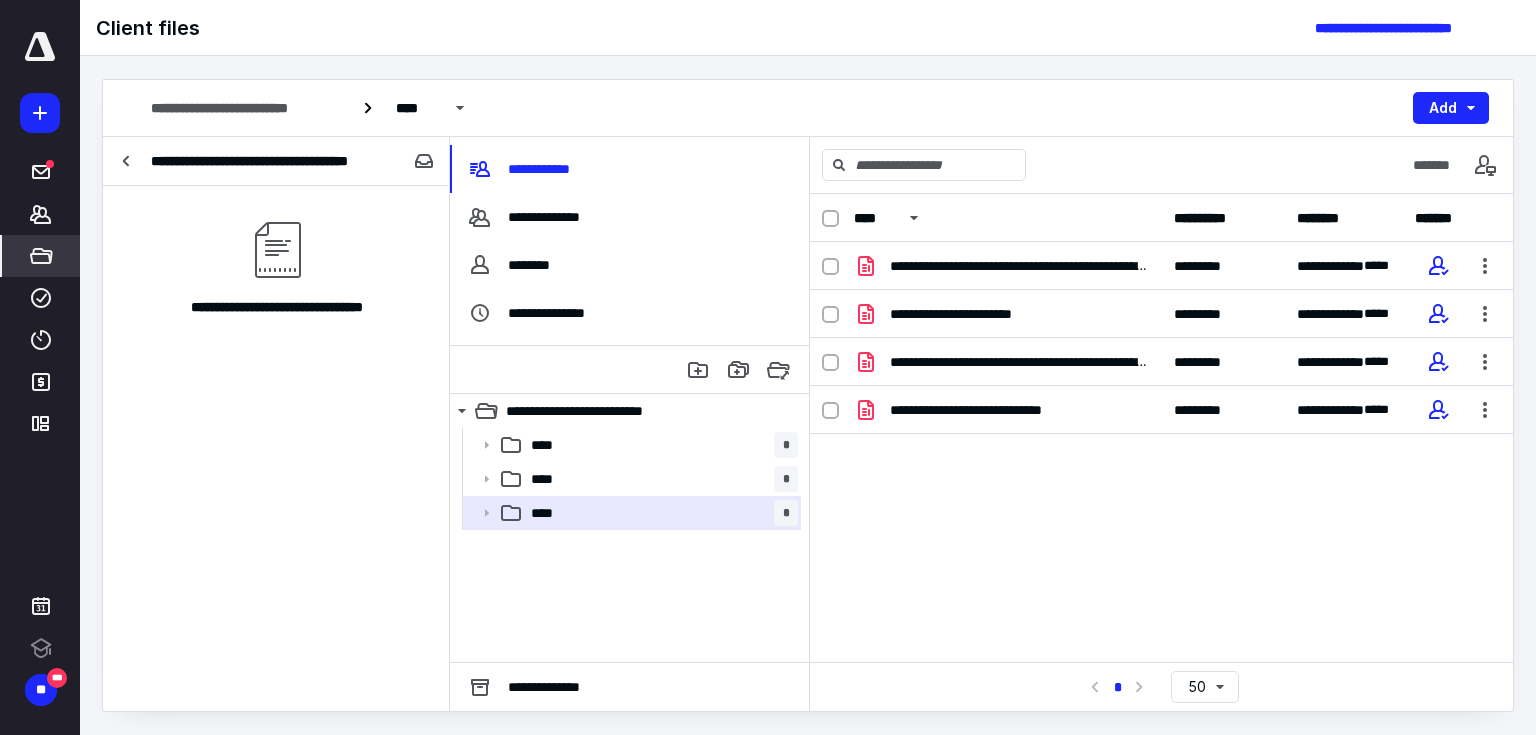 click at bounding box center [1485, 266] 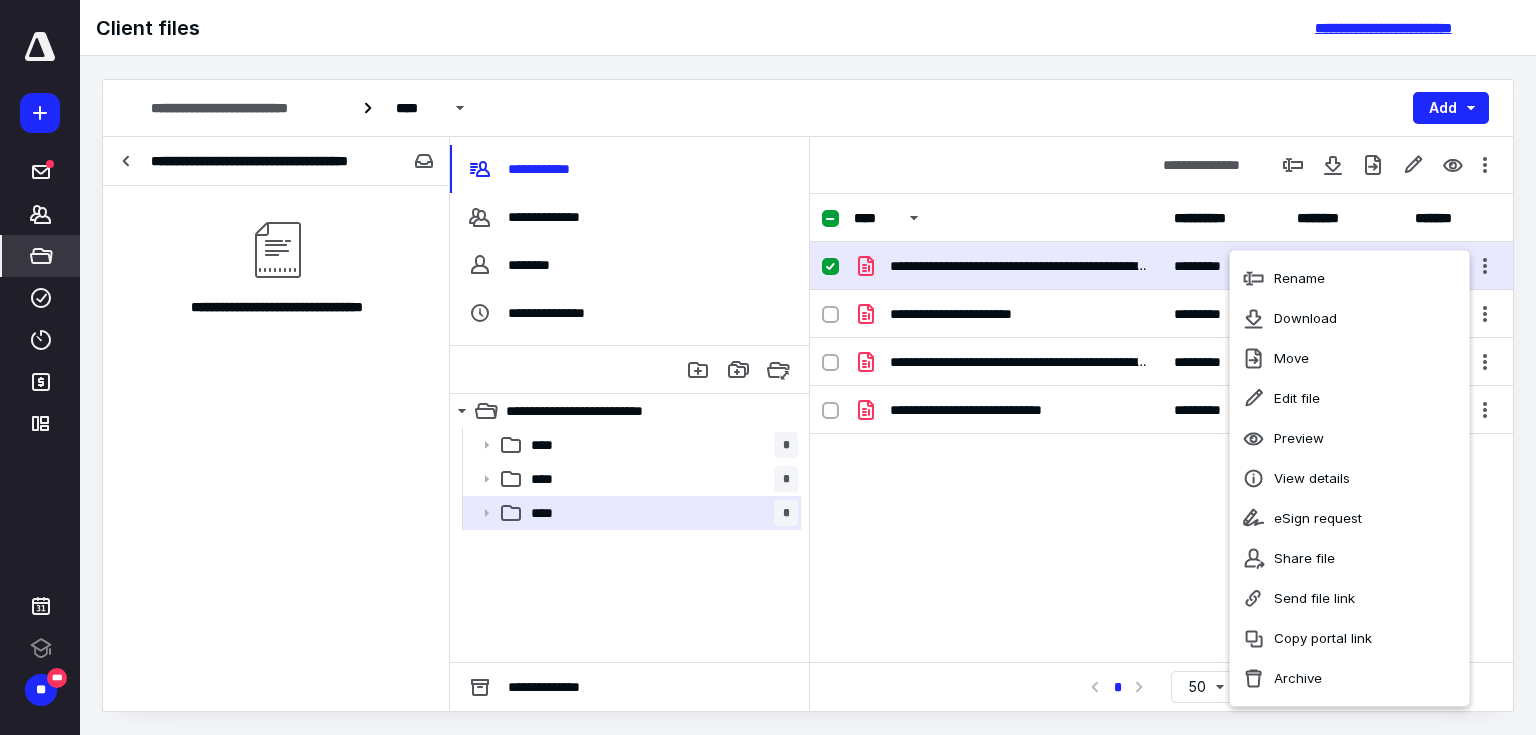 click on "**********" at bounding box center (1409, 28) 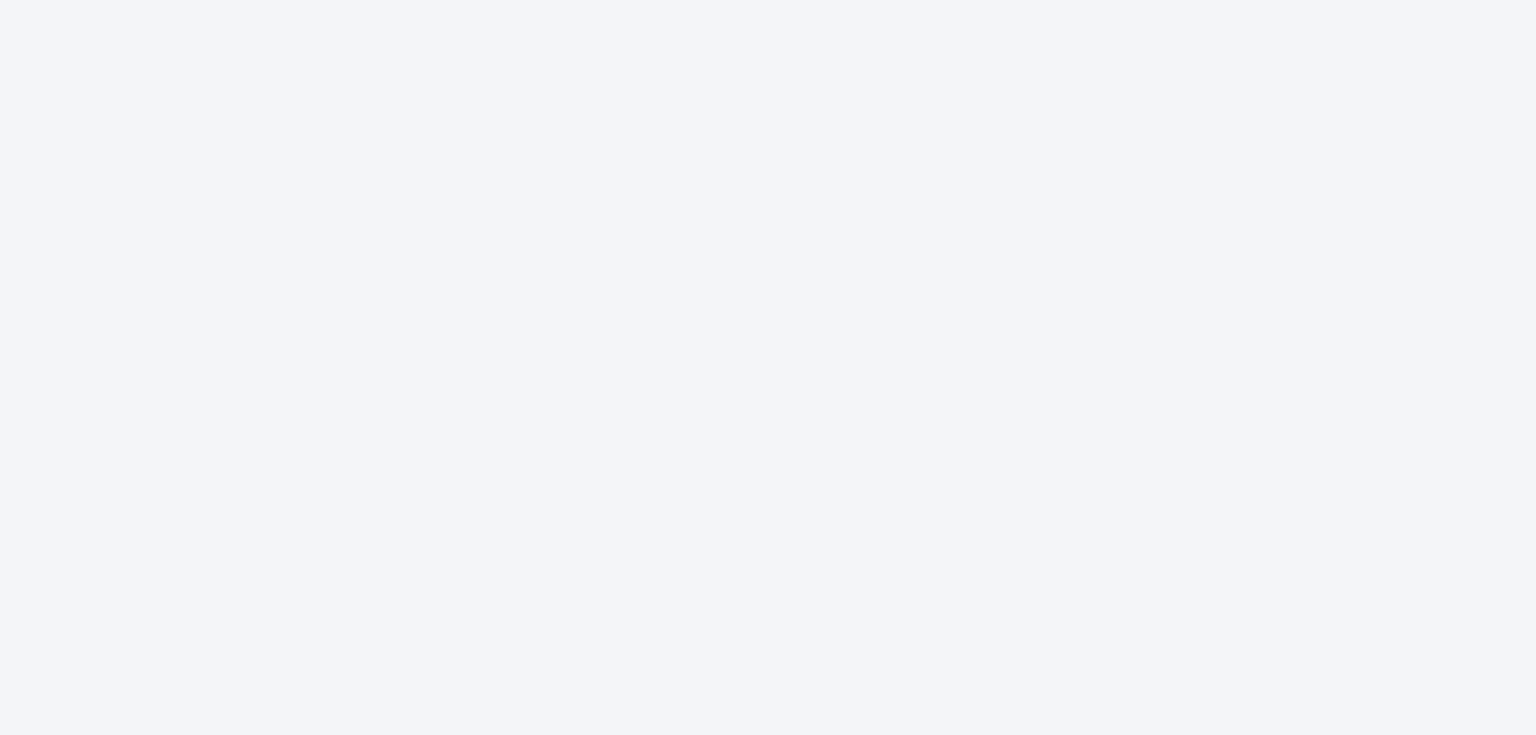 scroll, scrollTop: 0, scrollLeft: 0, axis: both 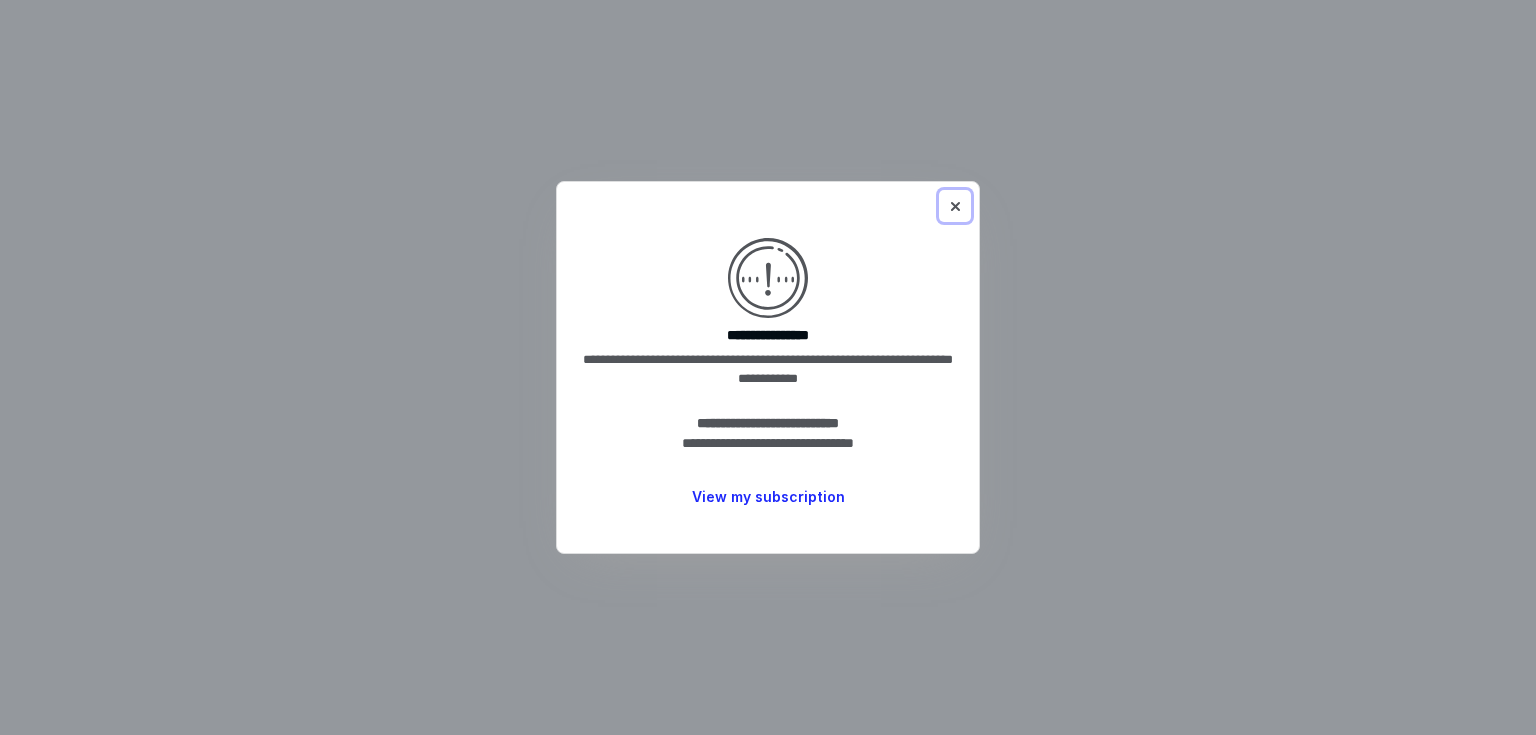 click at bounding box center (955, 206) 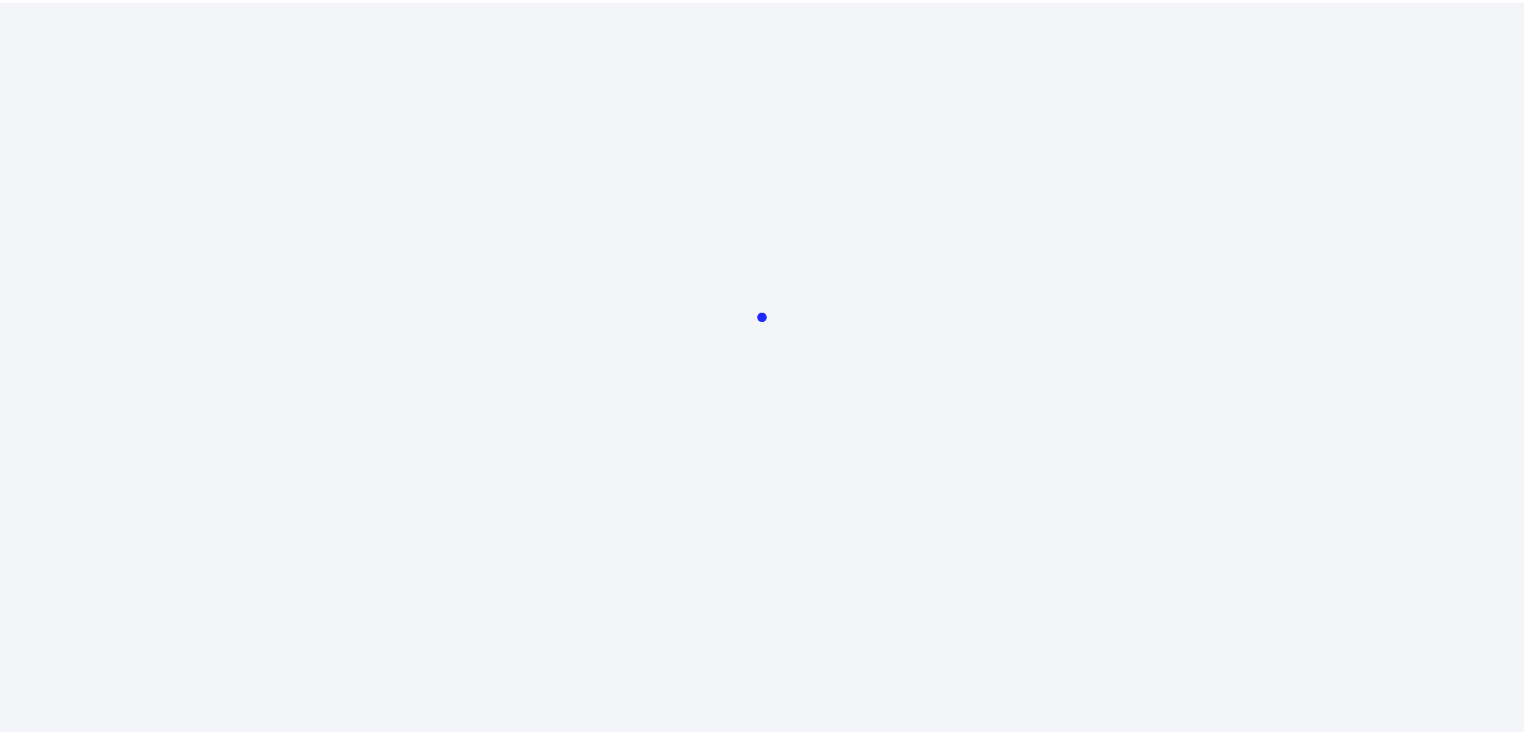 scroll, scrollTop: 0, scrollLeft: 0, axis: both 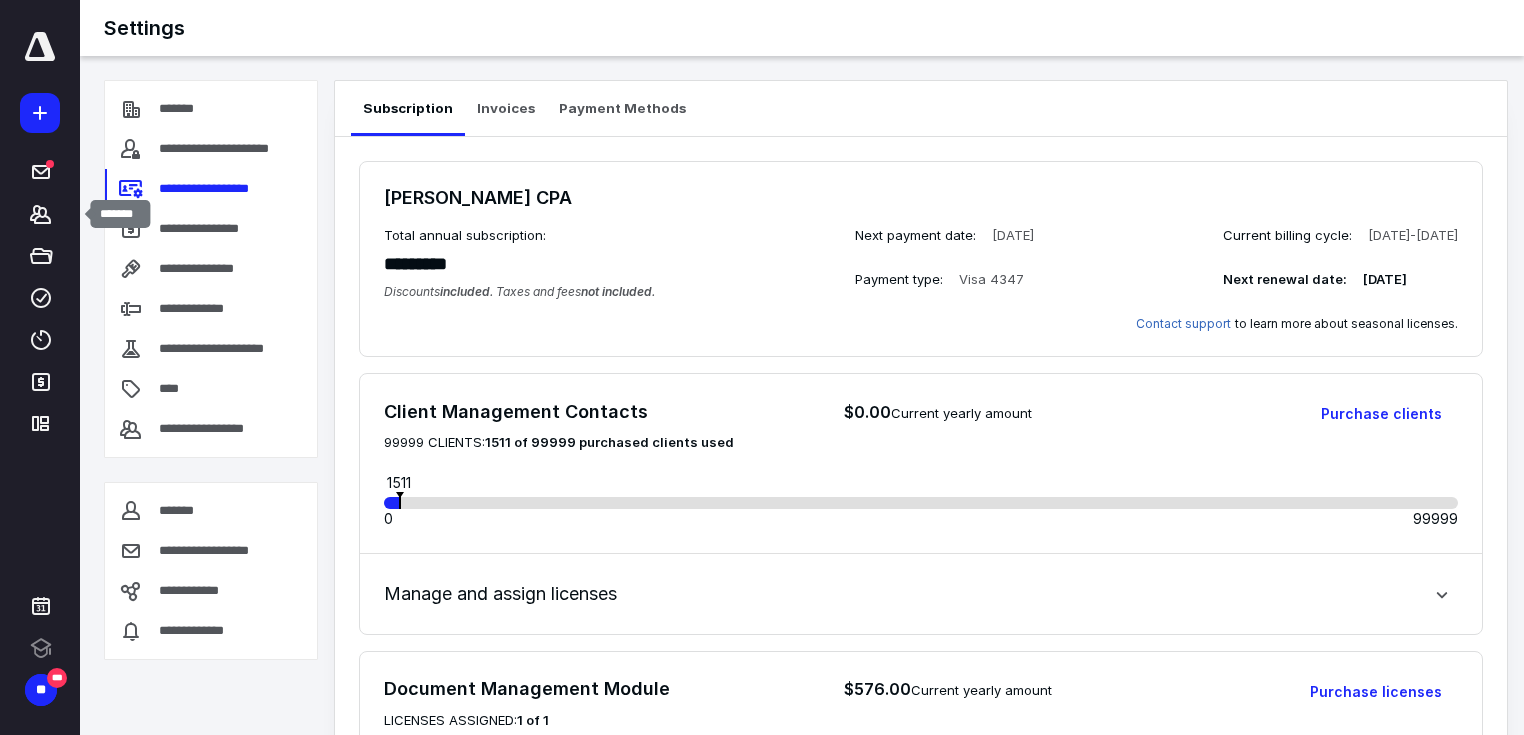 click 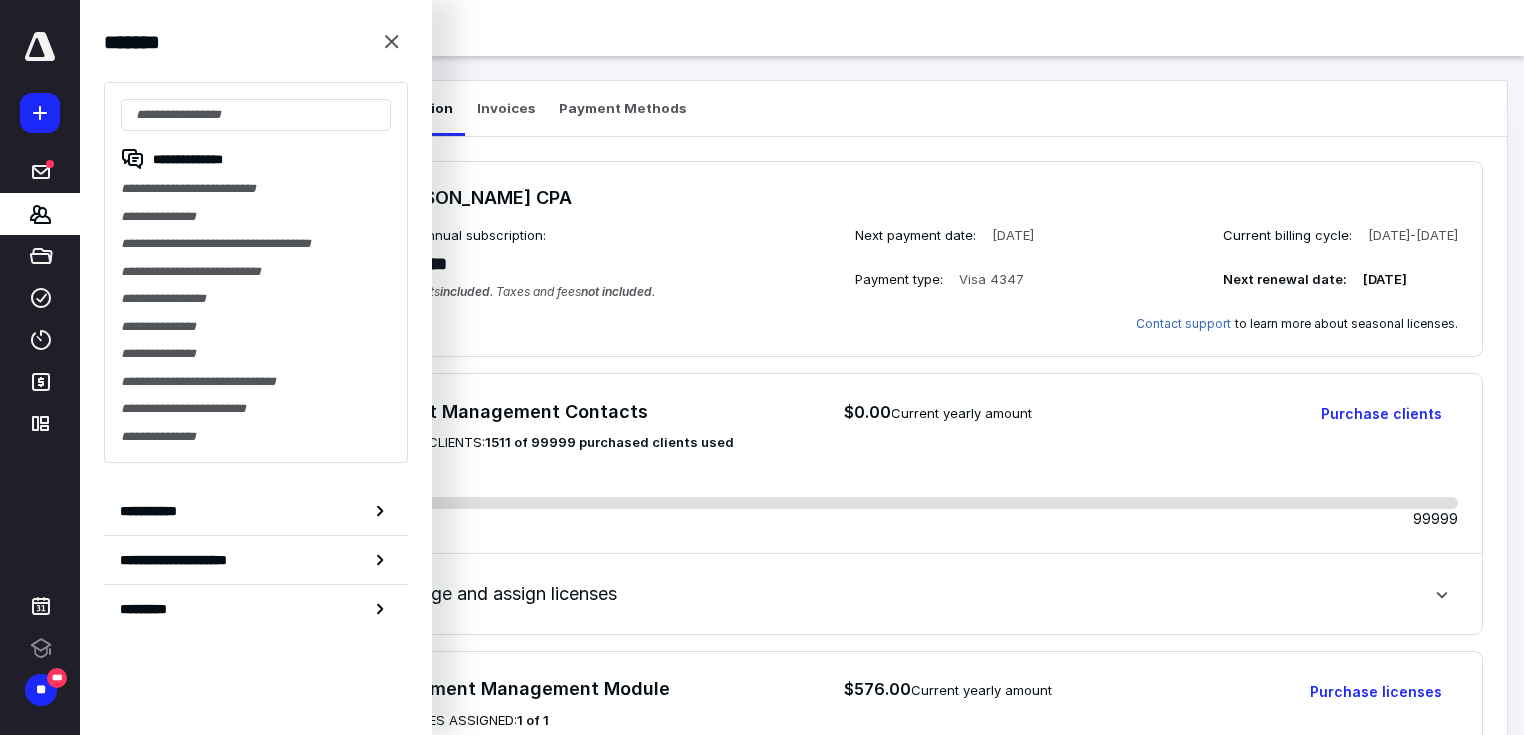 click on "**********" at bounding box center [256, 189] 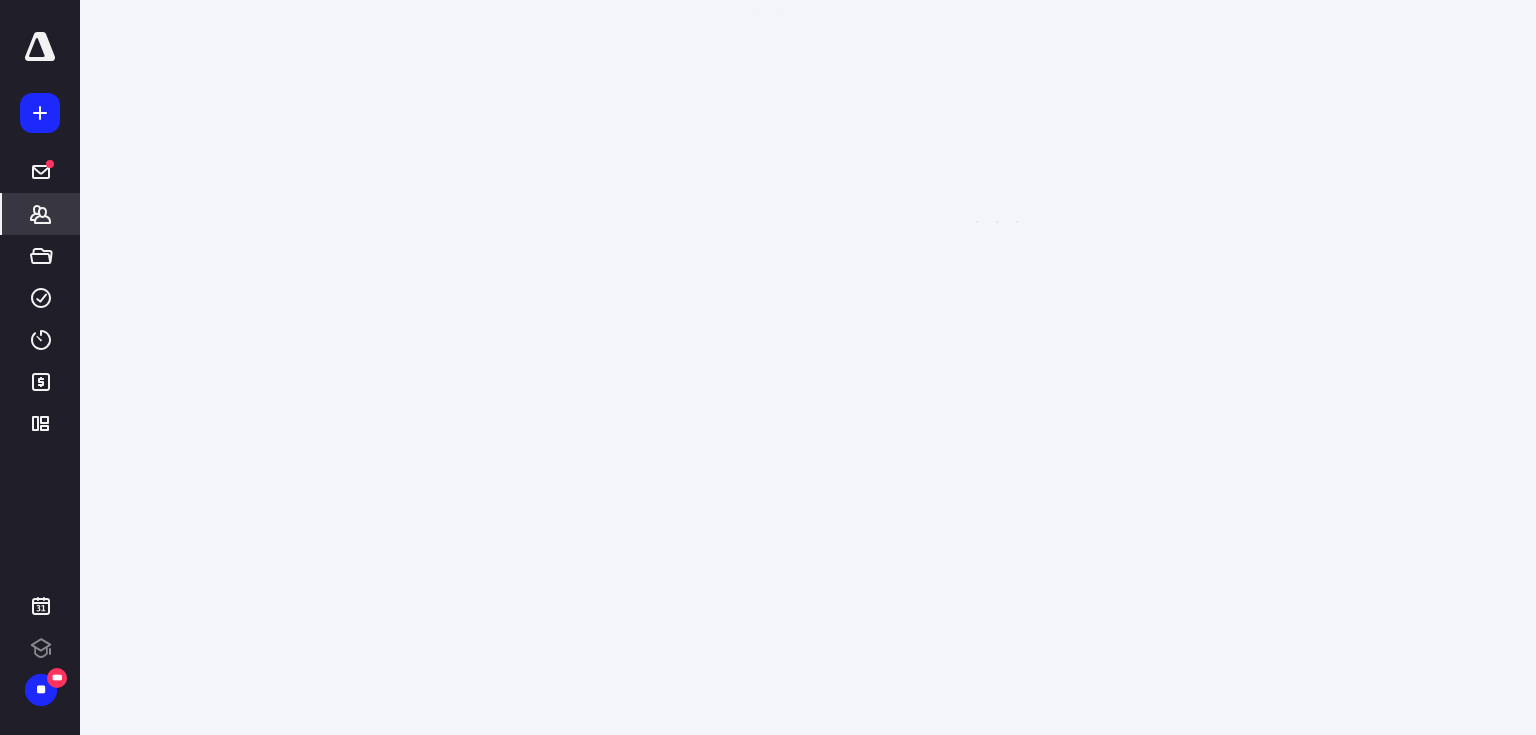click on "**********" at bounding box center (768, 133) 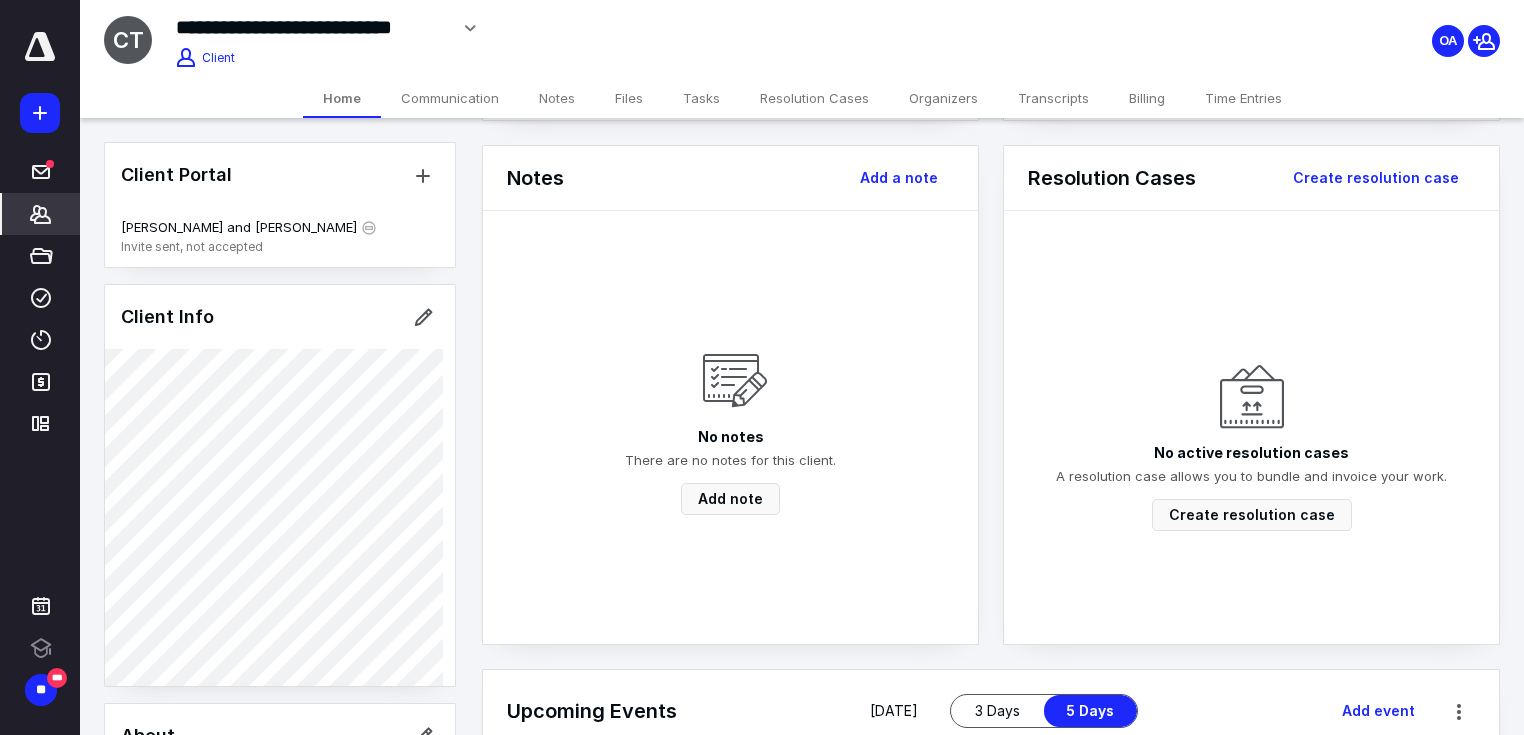 scroll, scrollTop: 523, scrollLeft: 0, axis: vertical 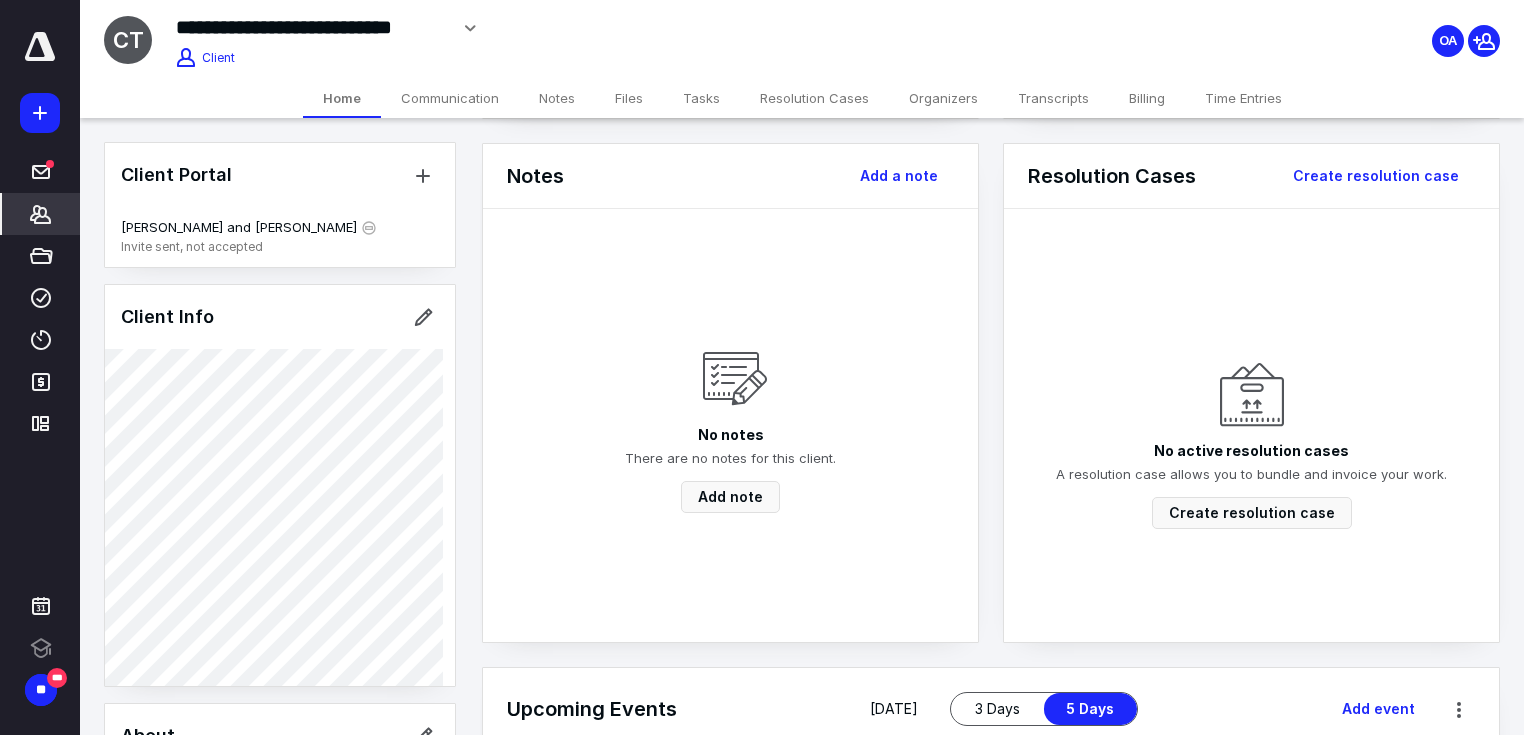 click on "[PERSON_NAME] and [PERSON_NAME]" at bounding box center [239, 228] 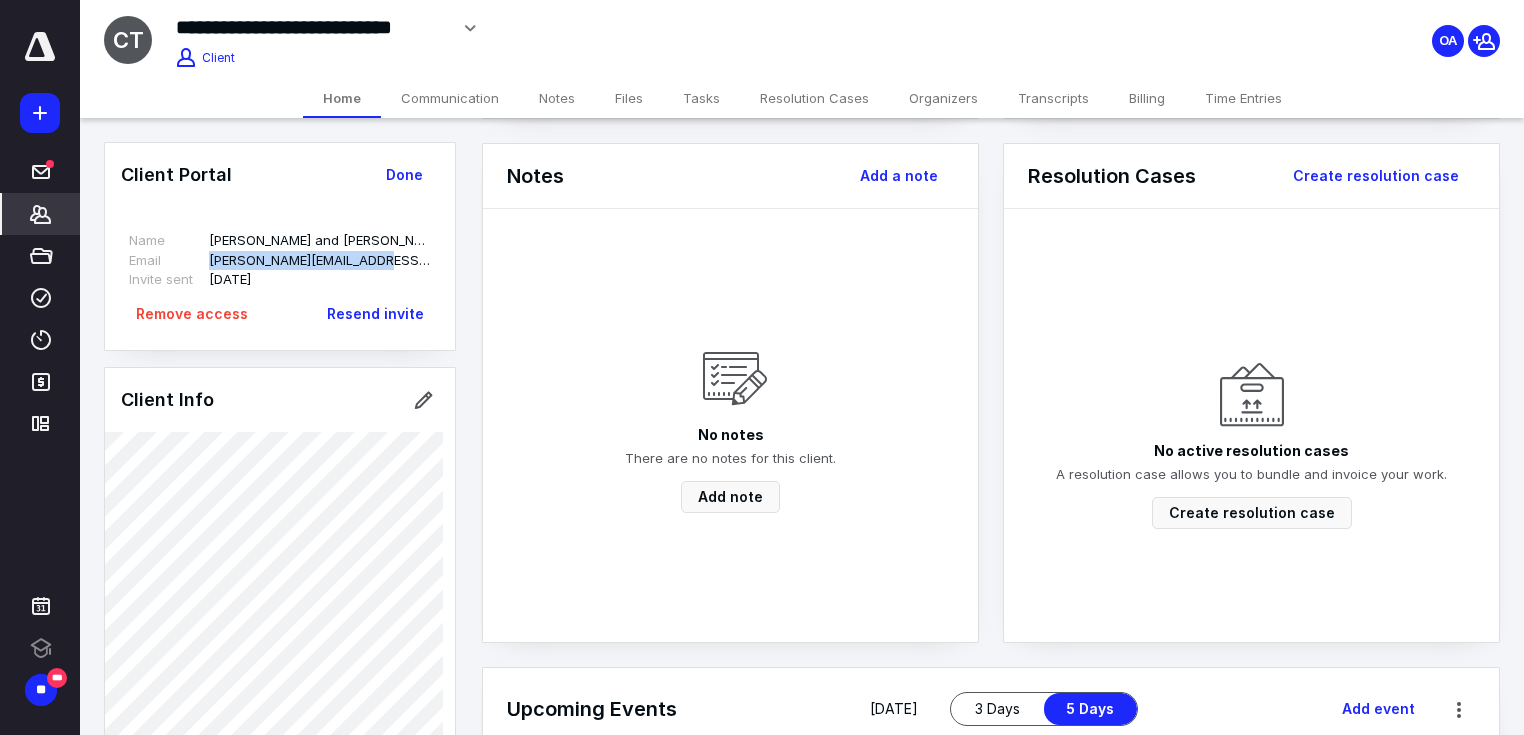 drag, startPoint x: 208, startPoint y: 266, endPoint x: 367, endPoint y: 264, distance: 159.01257 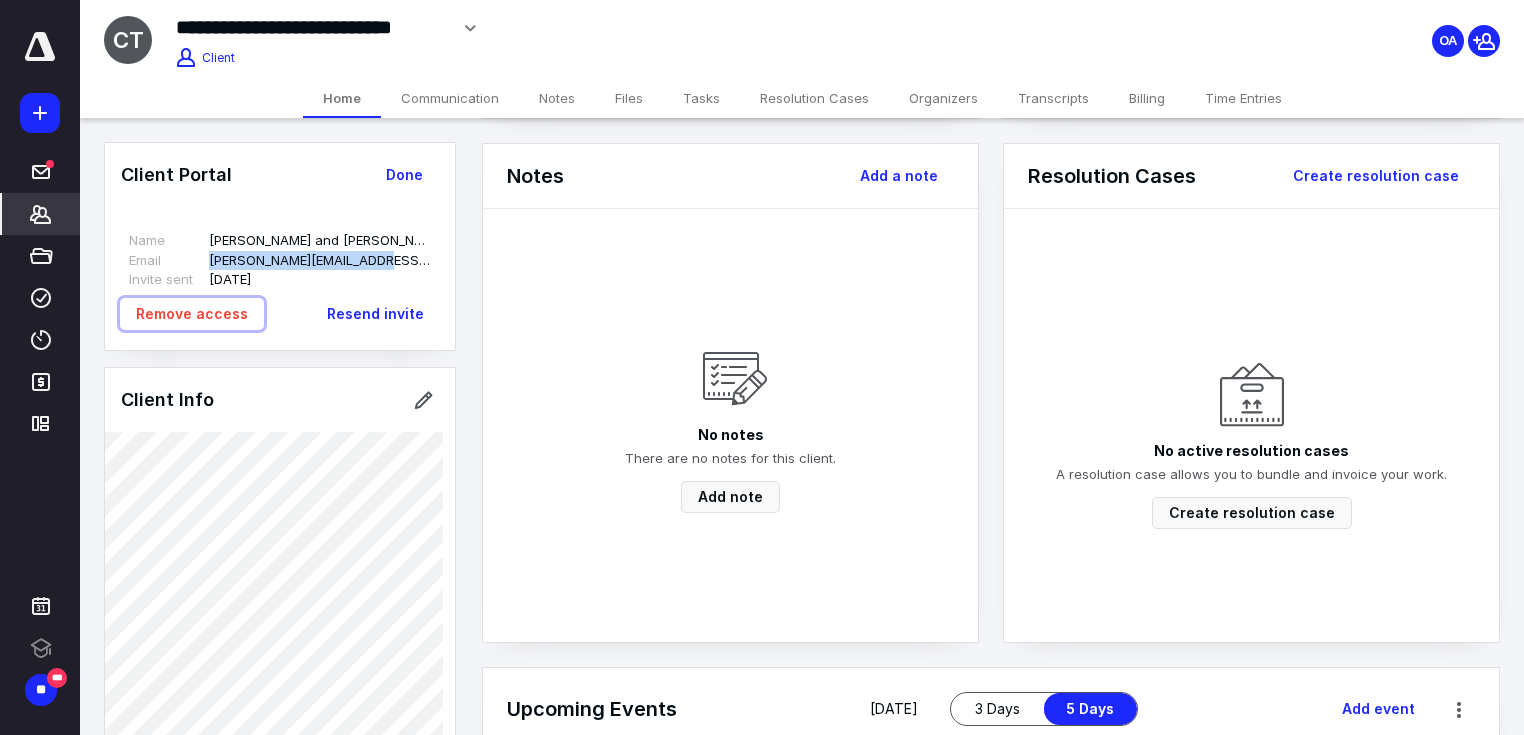 click on "Remove access" at bounding box center (192, 314) 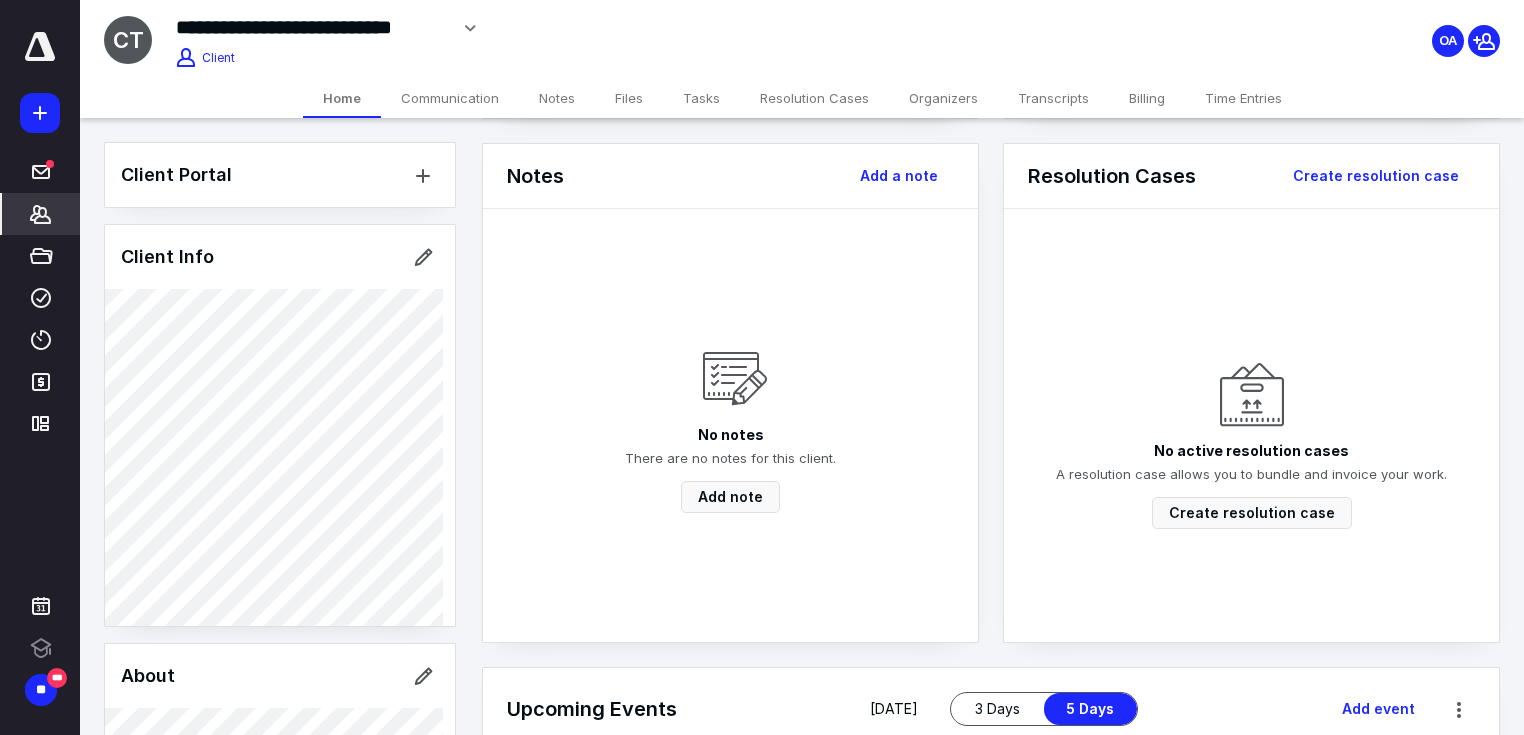 click at bounding box center [423, 175] 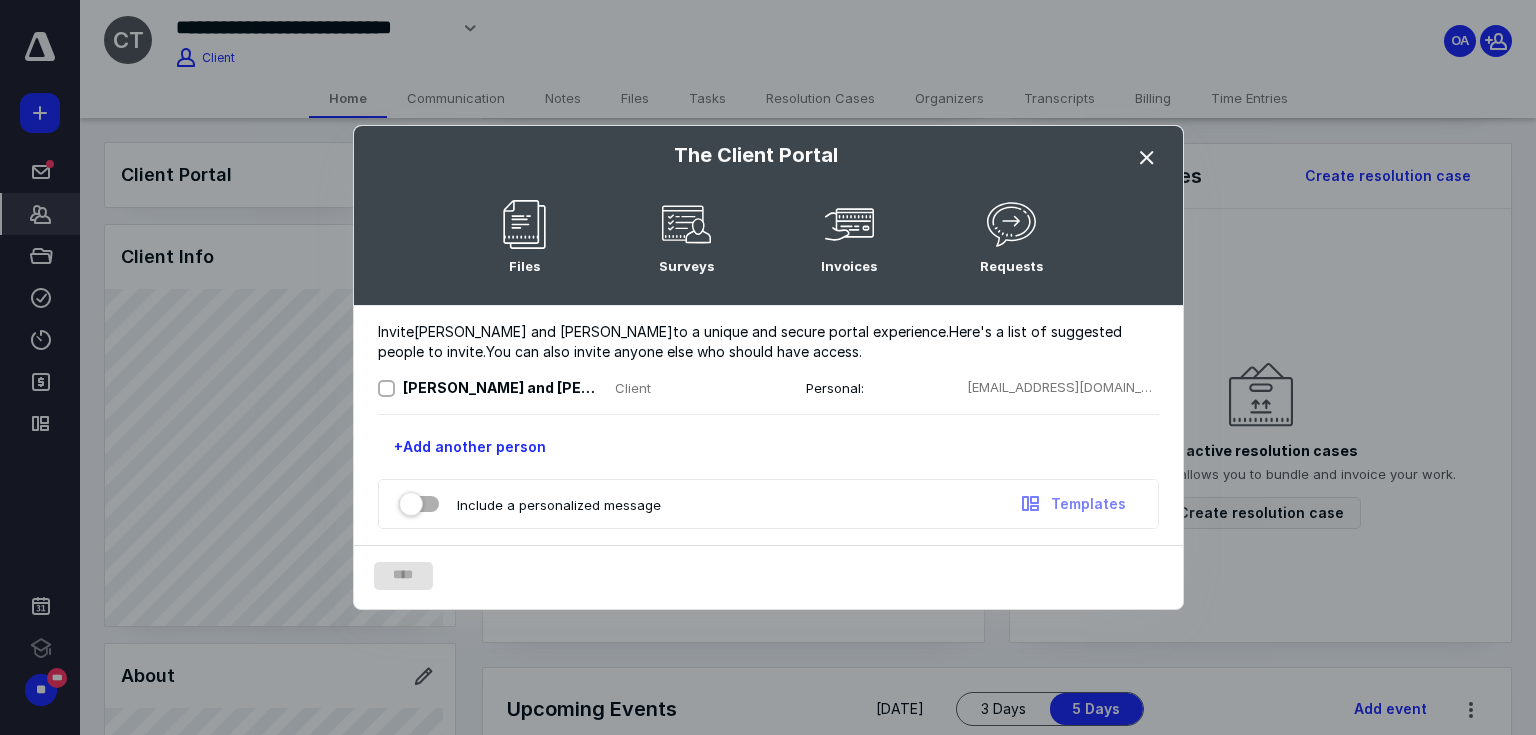 click 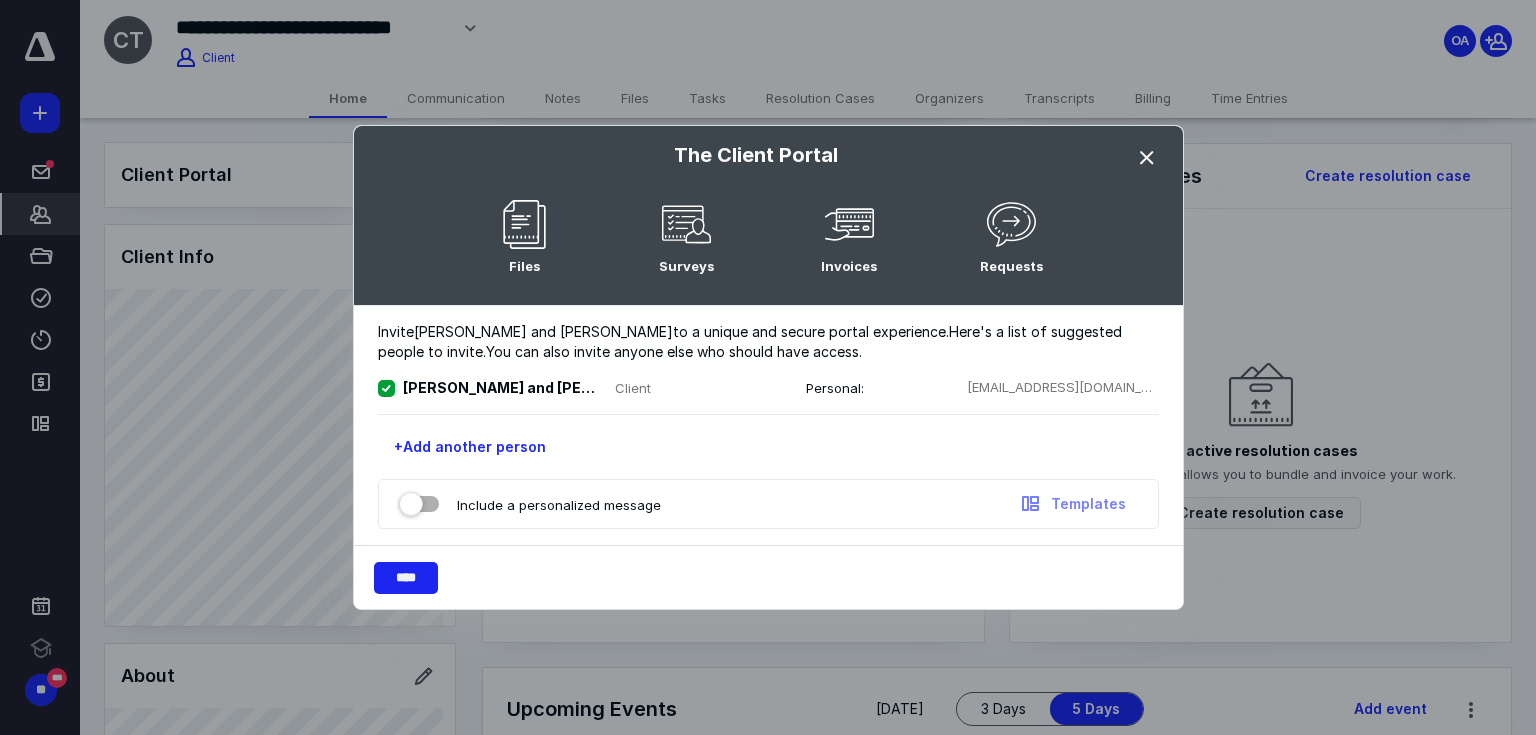 click on "****" at bounding box center [406, 578] 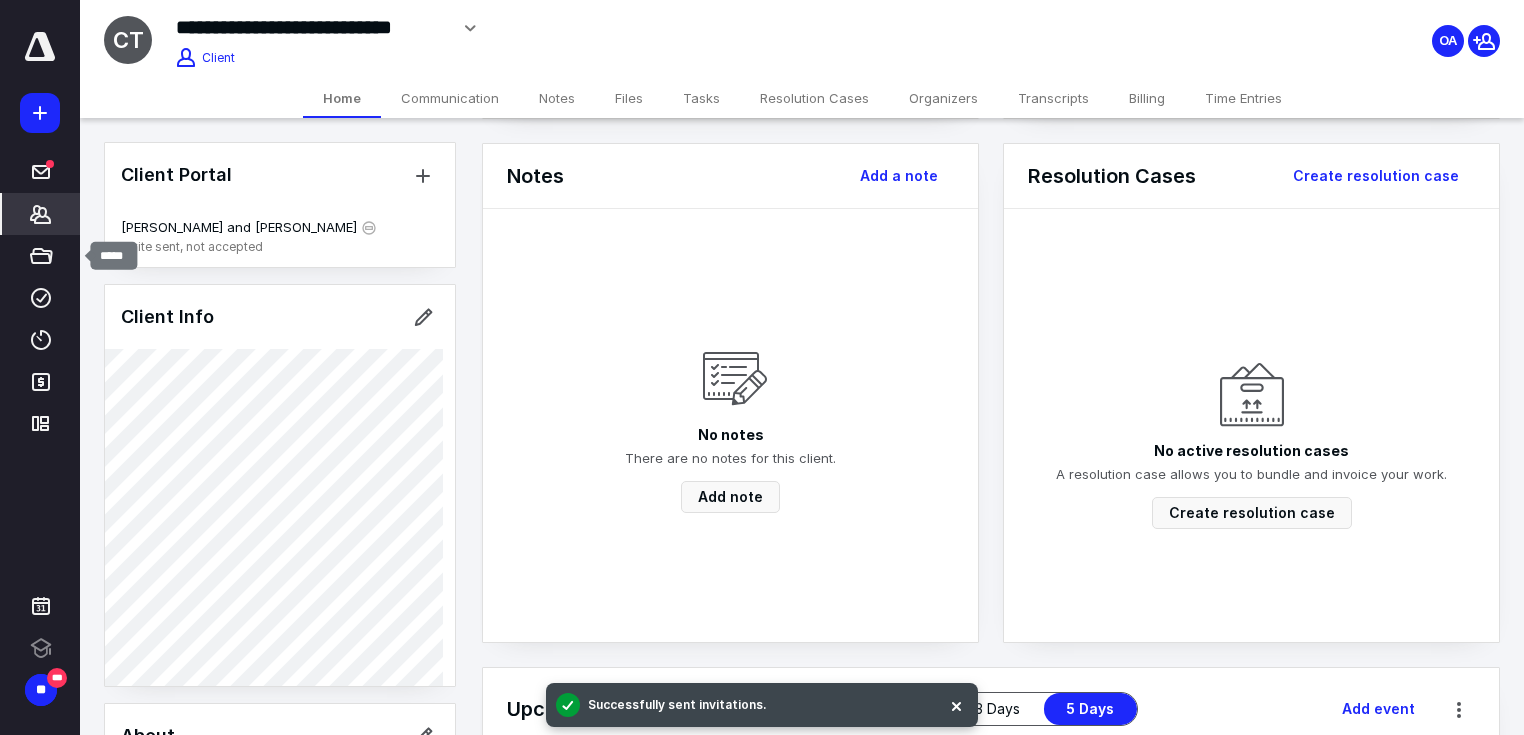 click on "*****" at bounding box center (41, 256) 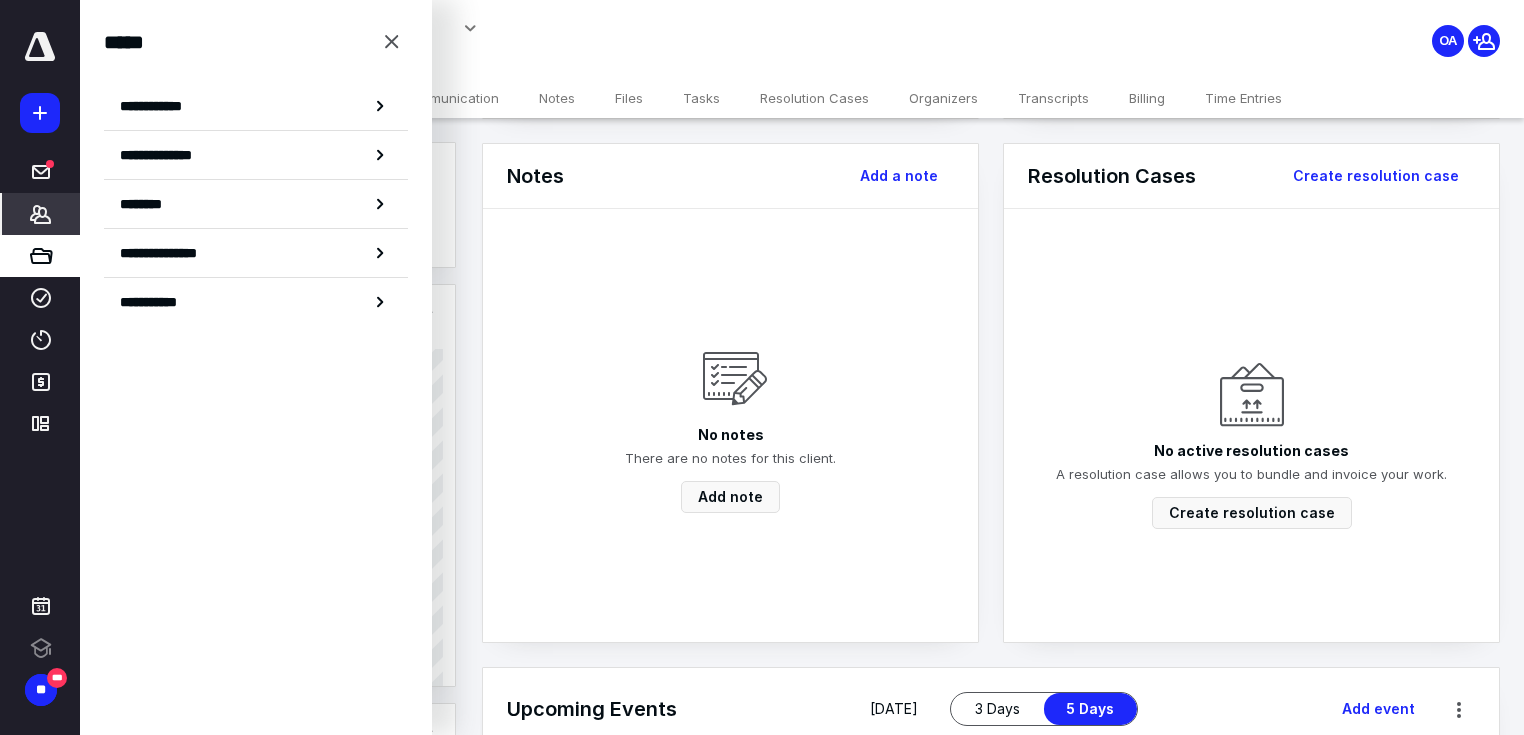 click on "**********" at bounding box center [256, 106] 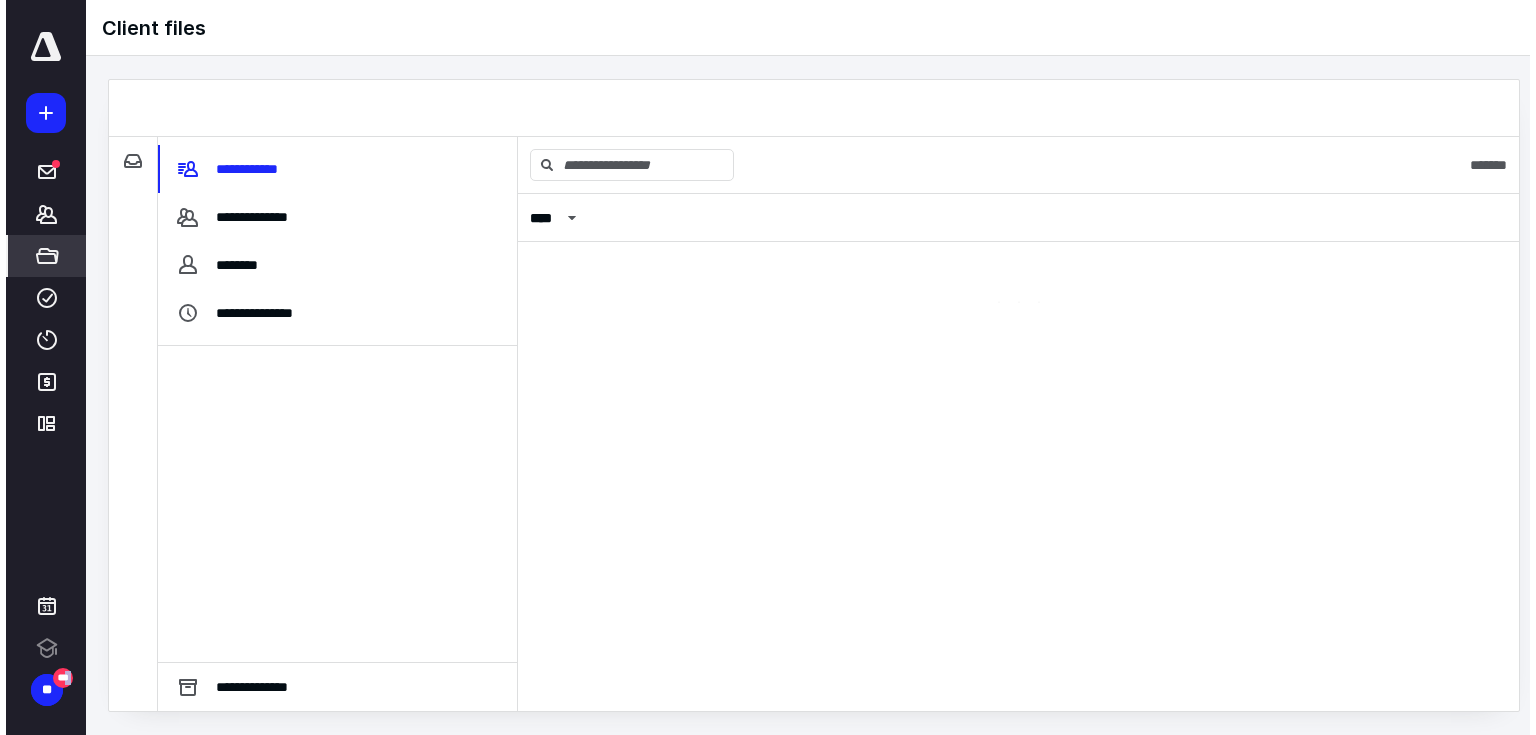 scroll, scrollTop: 0, scrollLeft: 0, axis: both 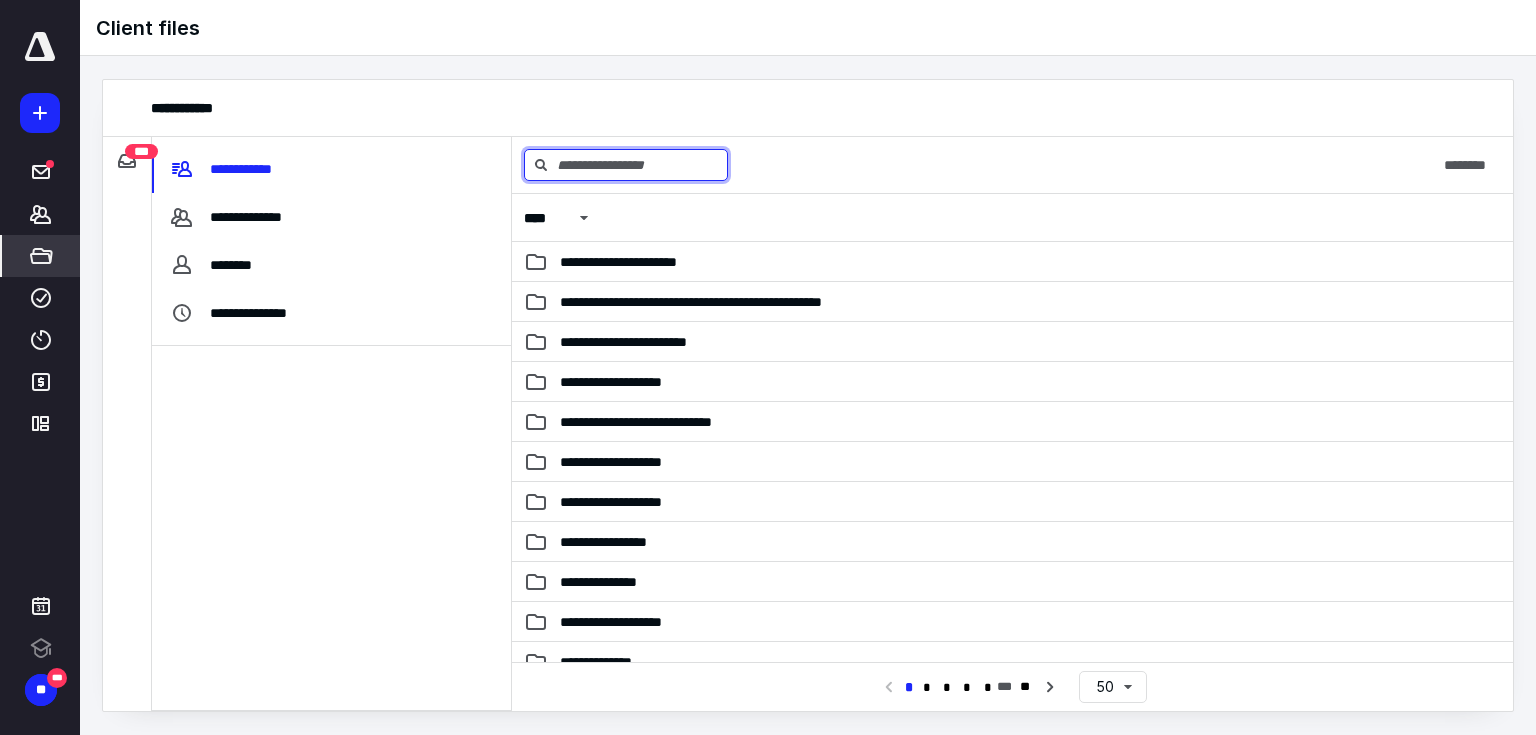 click at bounding box center (626, 165) 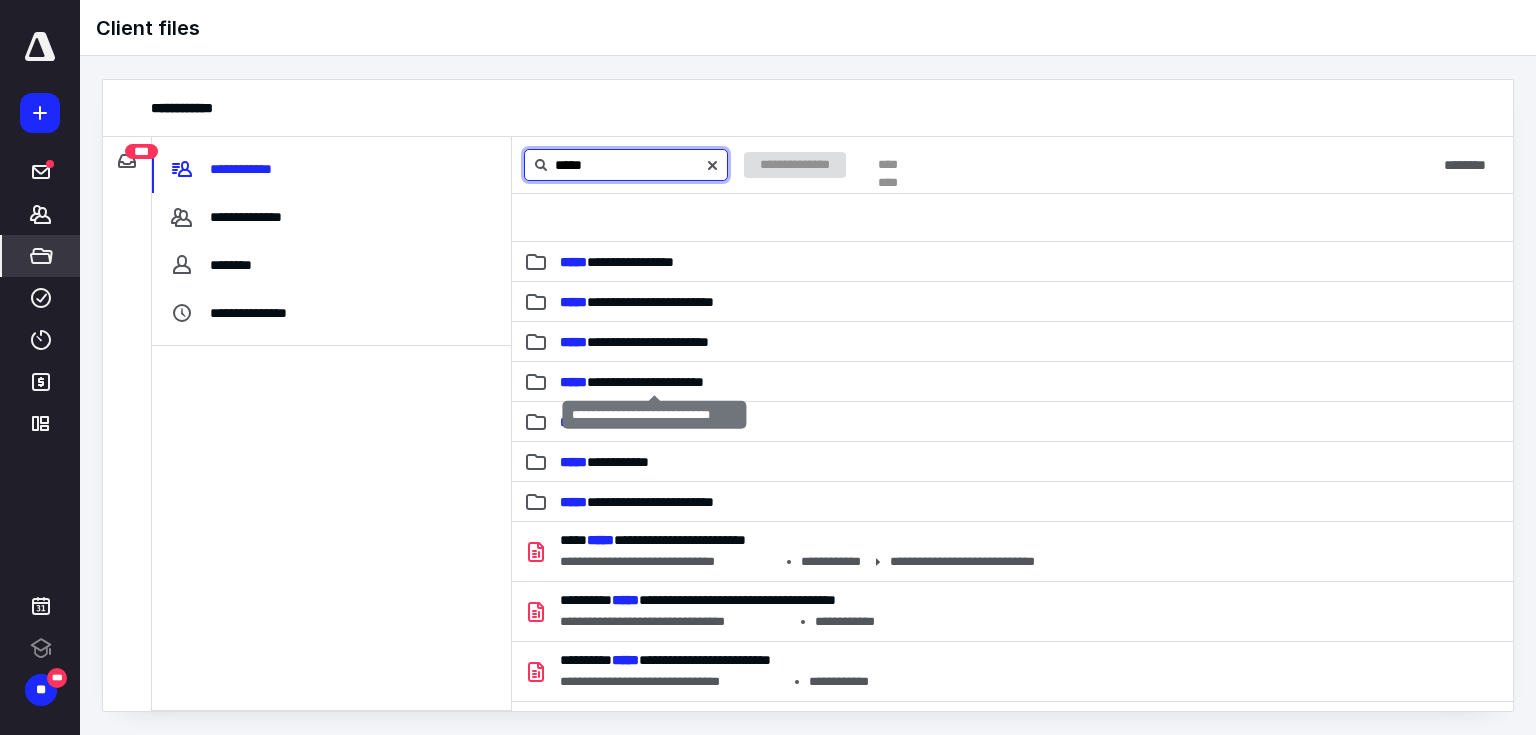 type on "*****" 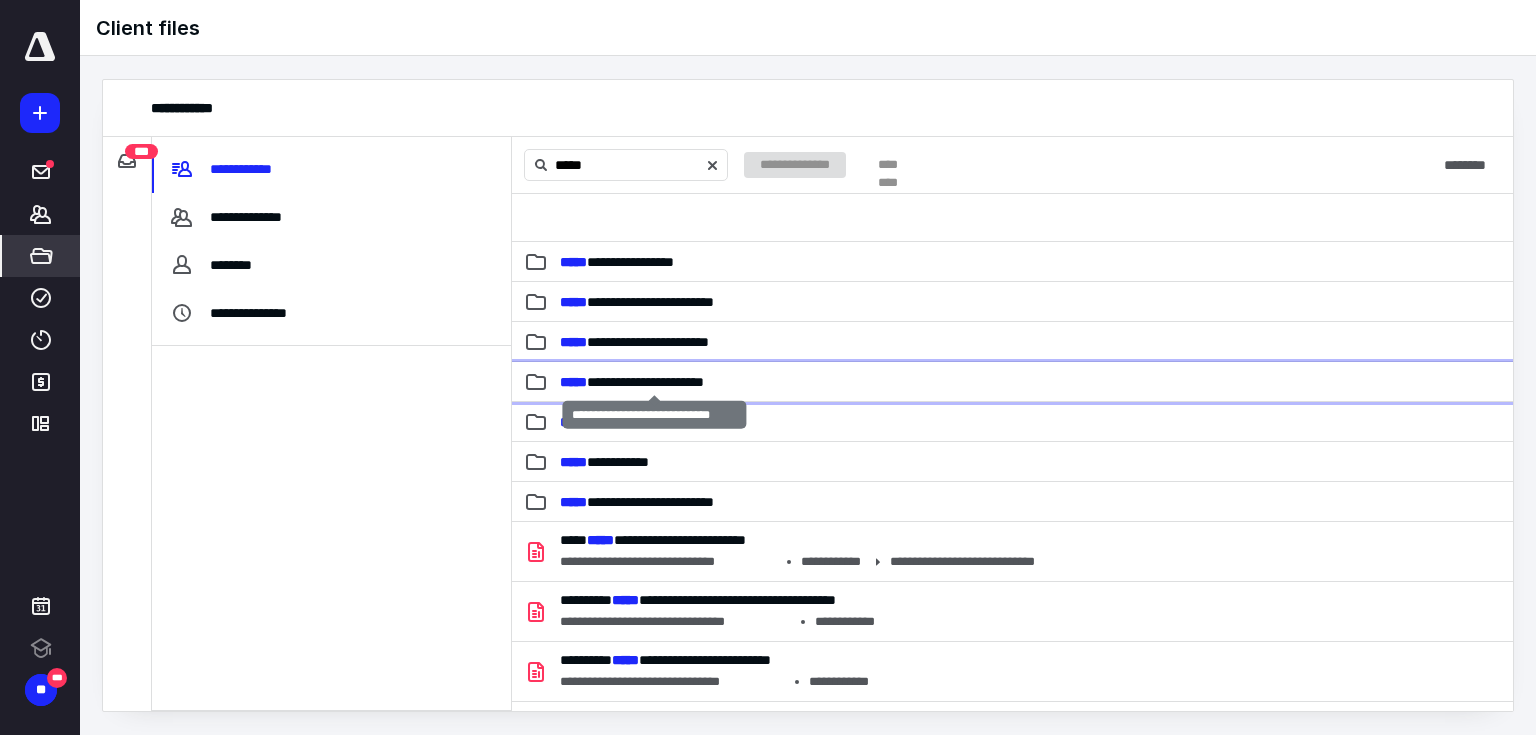 click on "**********" at bounding box center [632, 382] 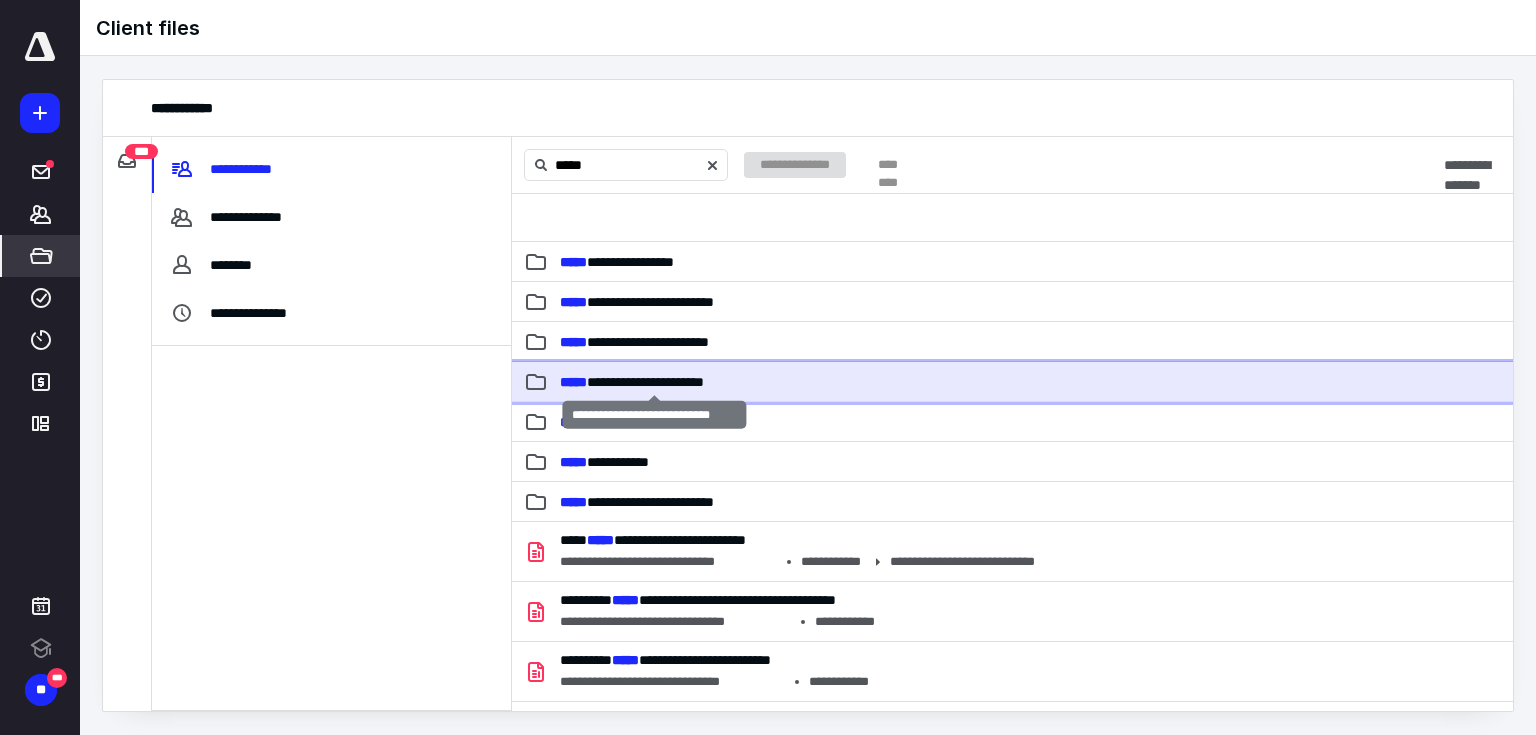 click on "**********" at bounding box center (632, 382) 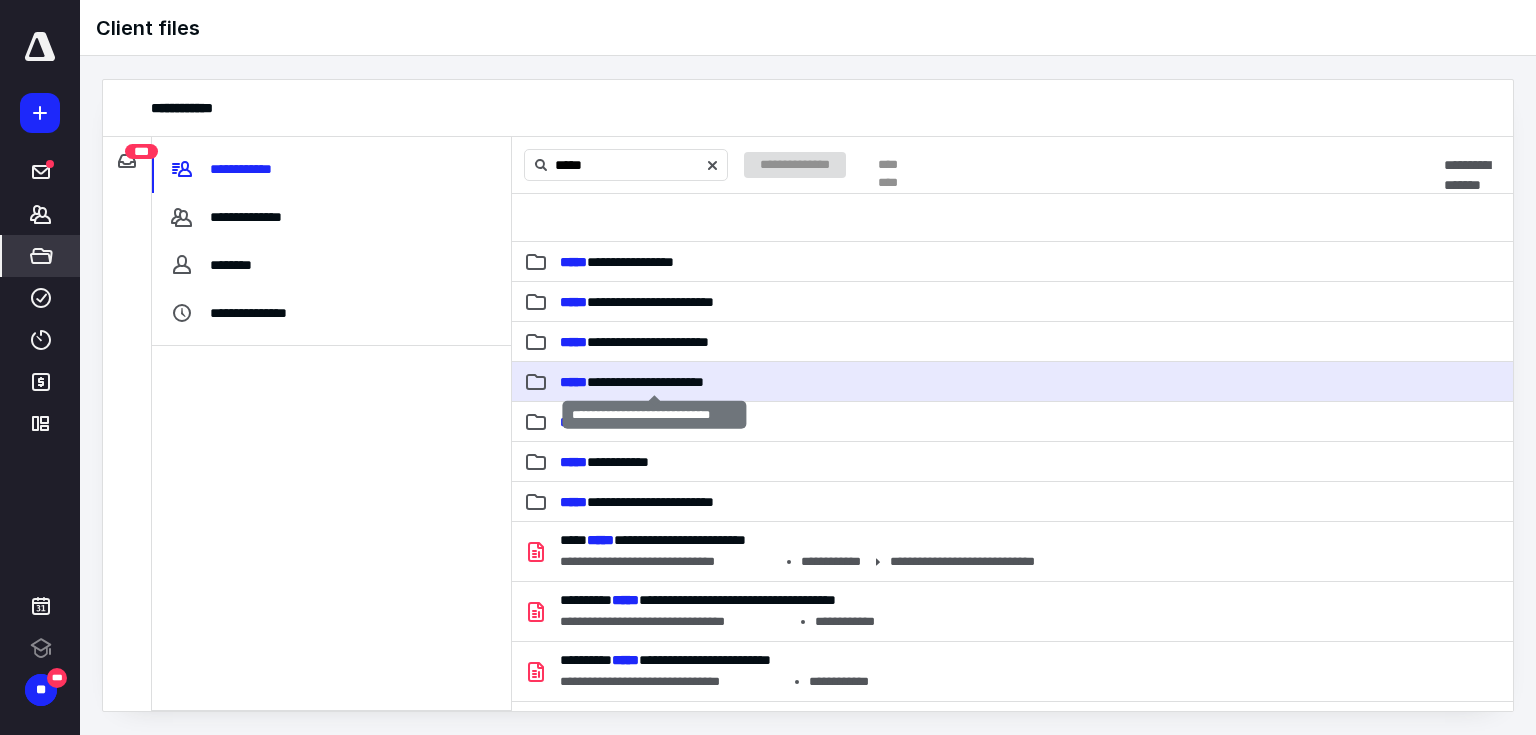 type 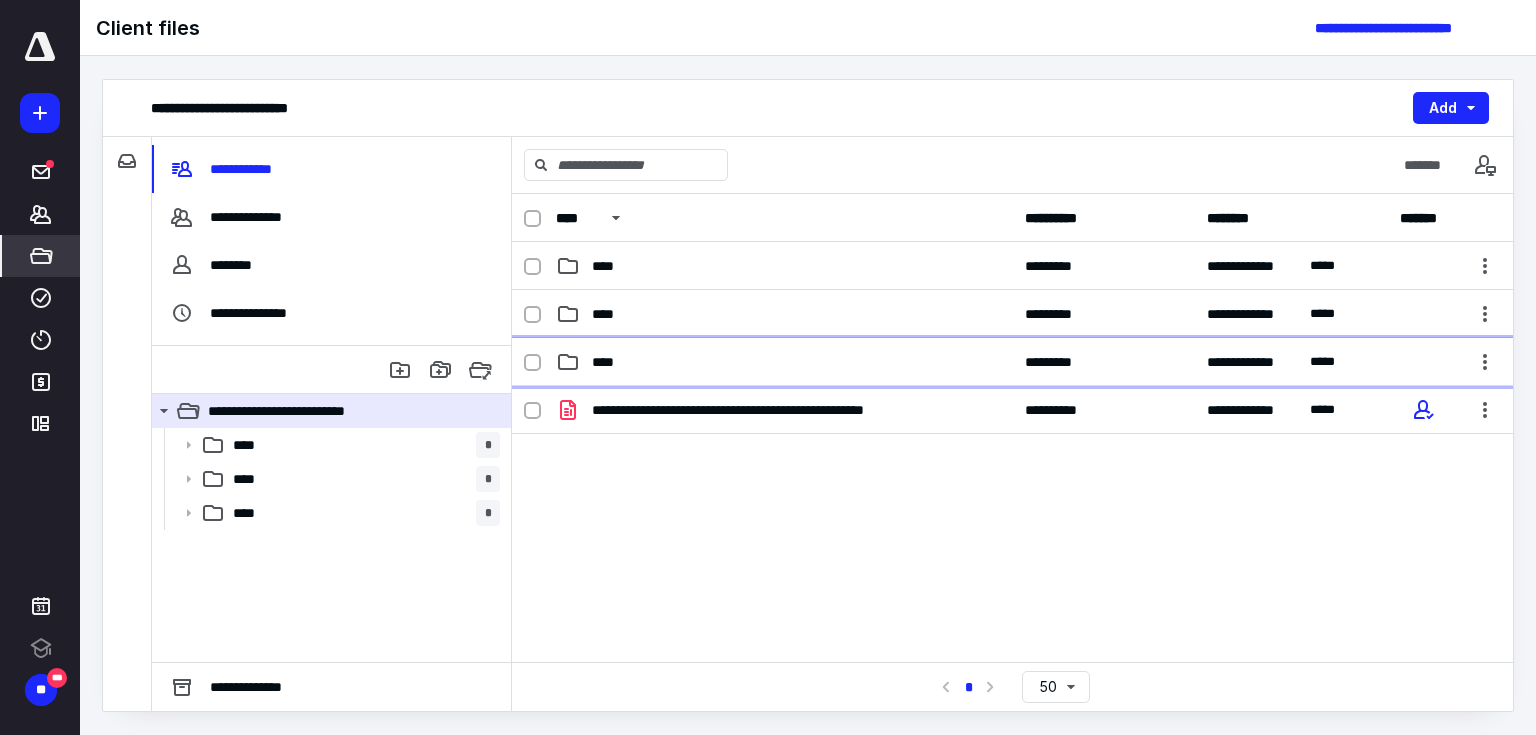 click on "****" at bounding box center [784, 362] 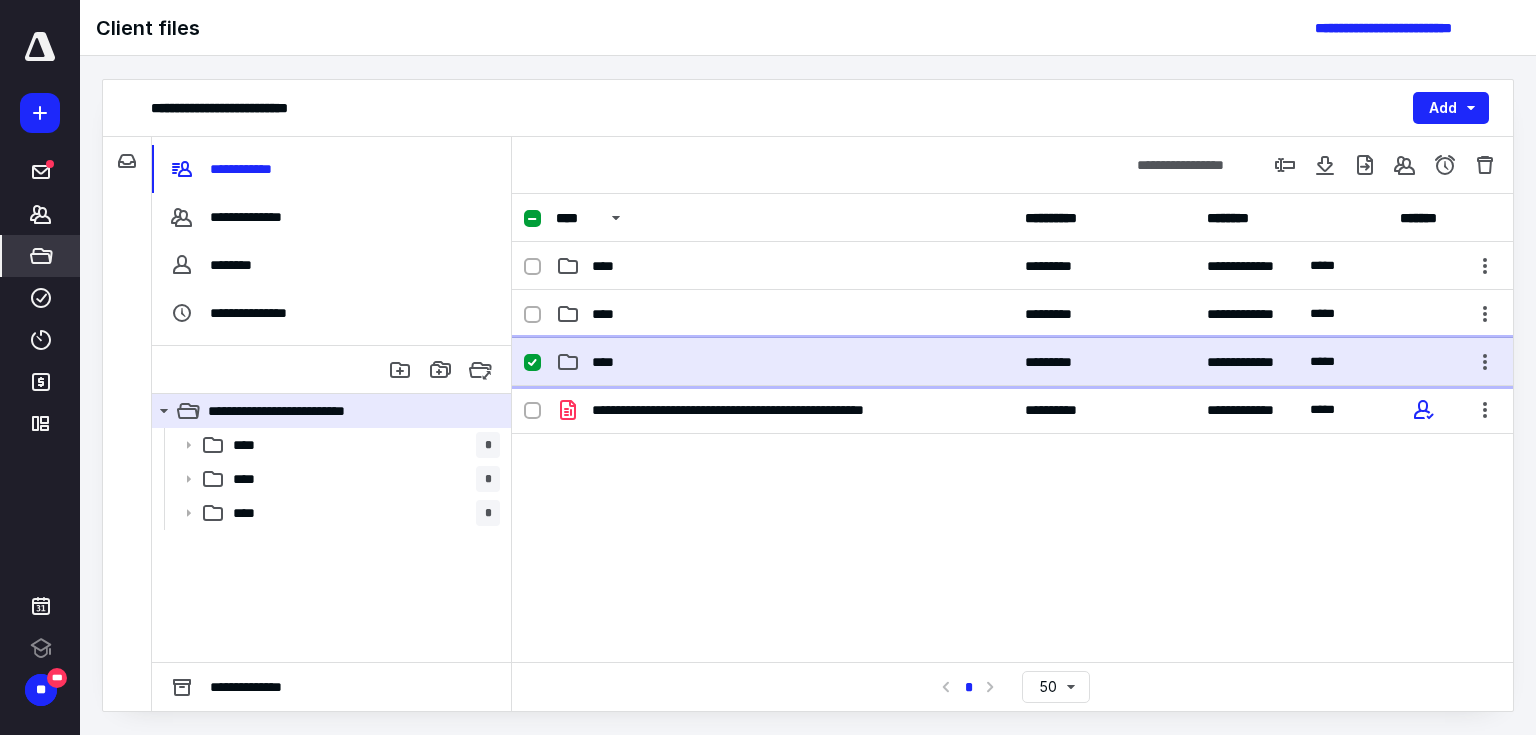 click on "****" at bounding box center (784, 362) 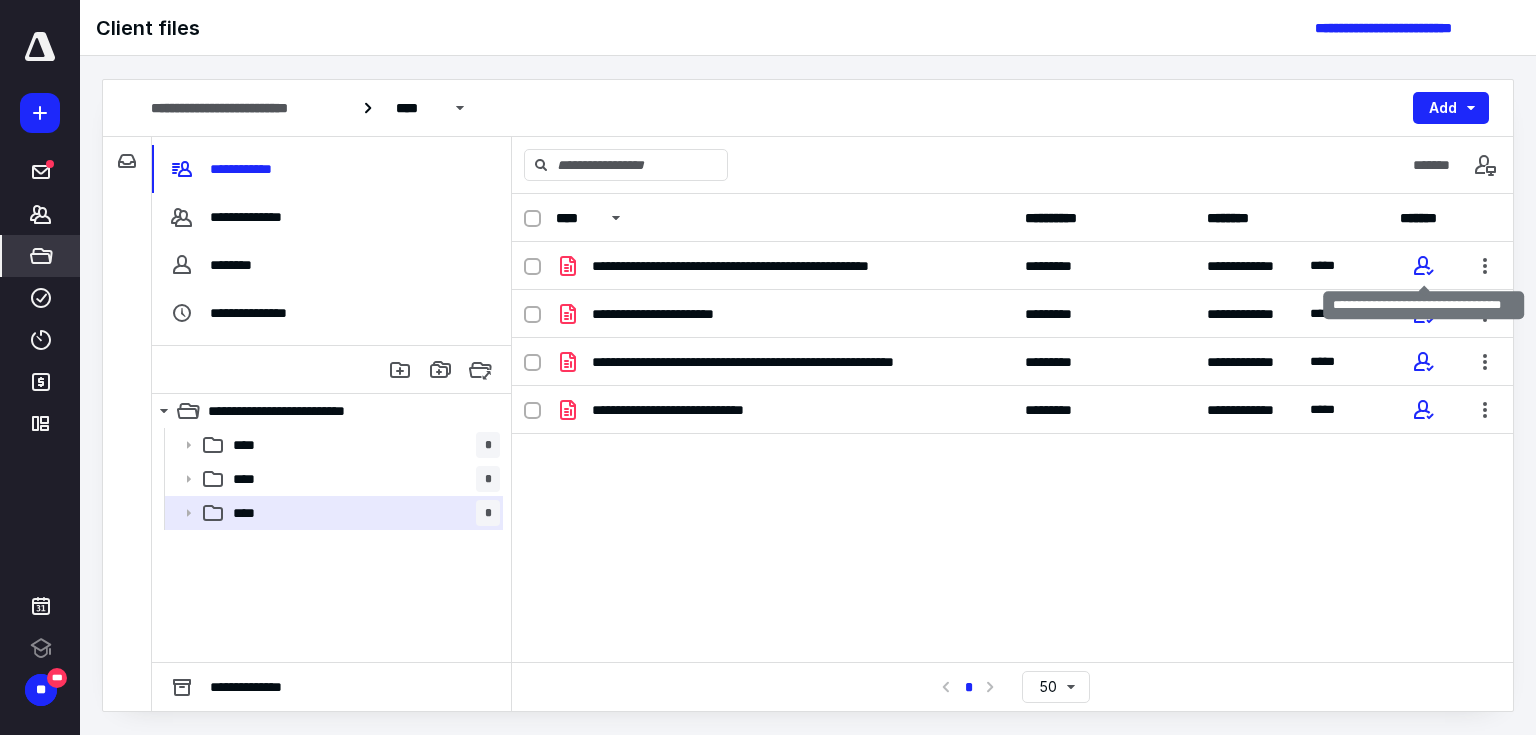 click at bounding box center [1423, 266] 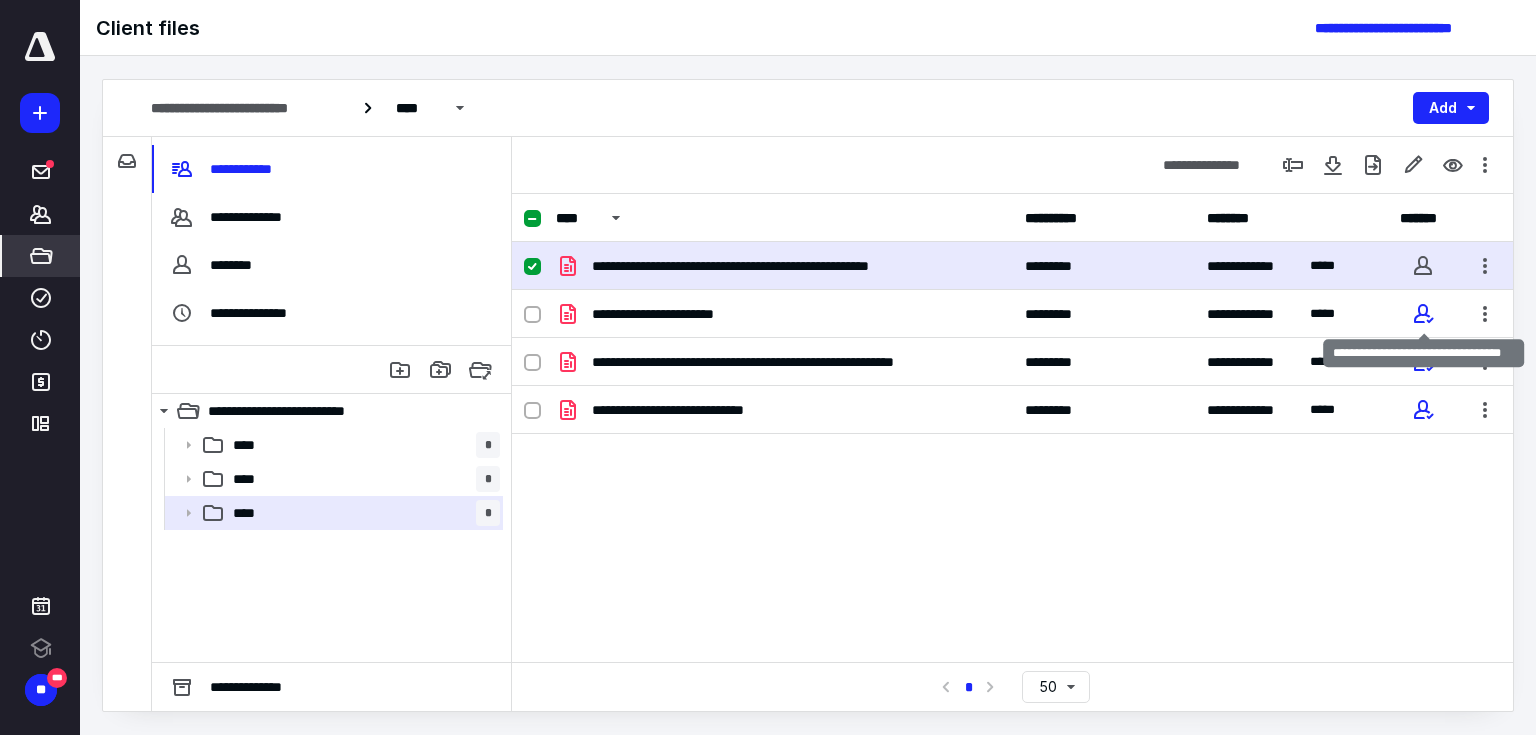 click at bounding box center (1423, 314) 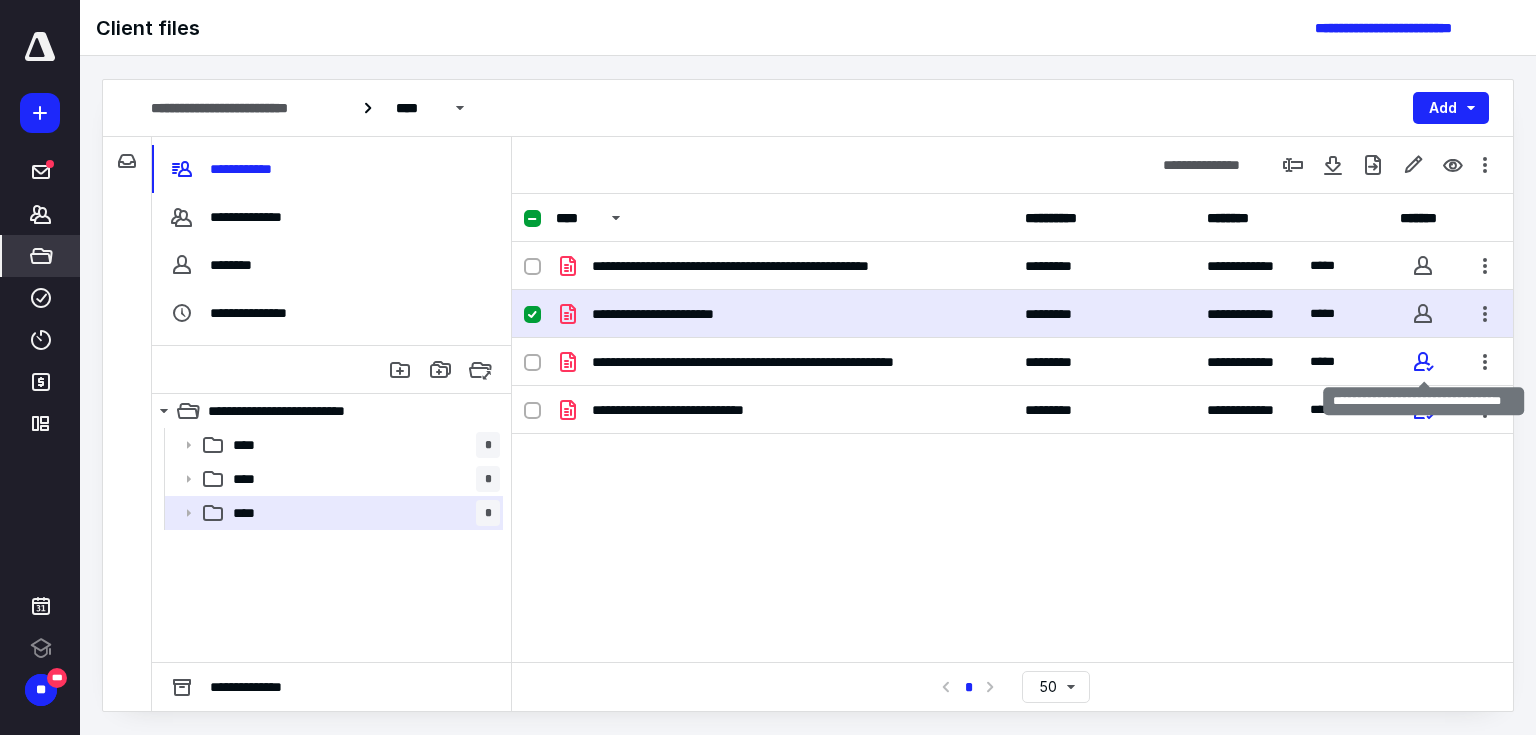 click at bounding box center [1423, 362] 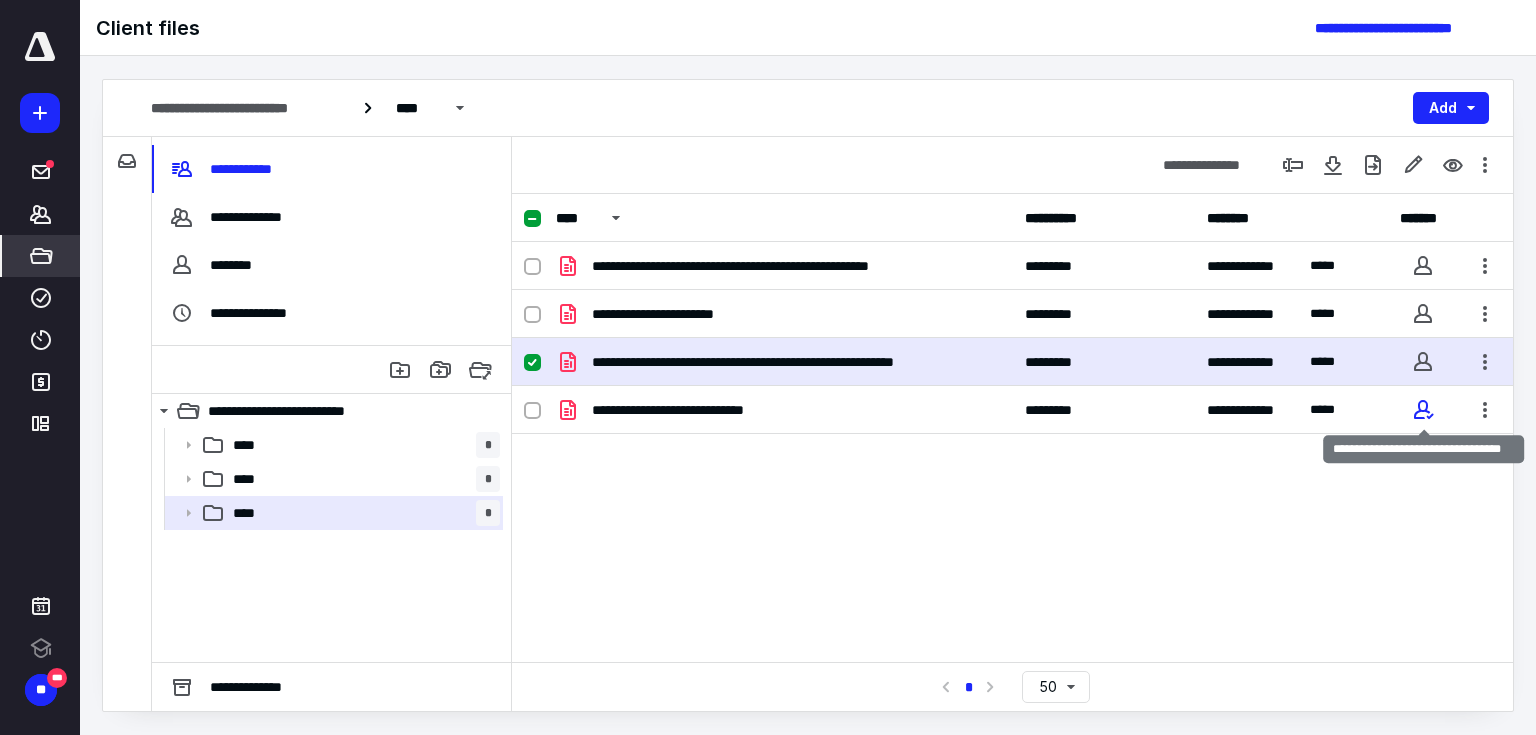 click at bounding box center [1423, 410] 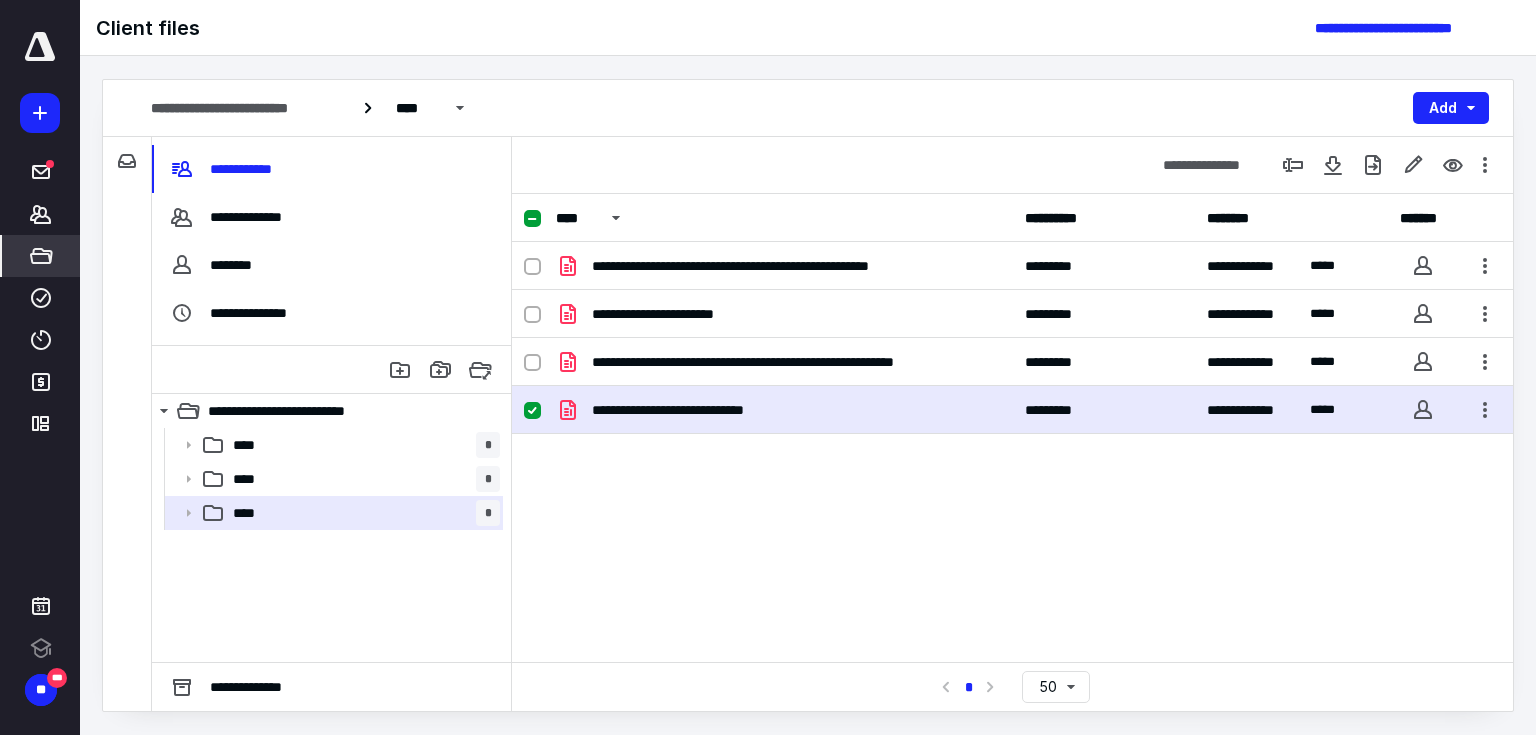 click at bounding box center [1423, 266] 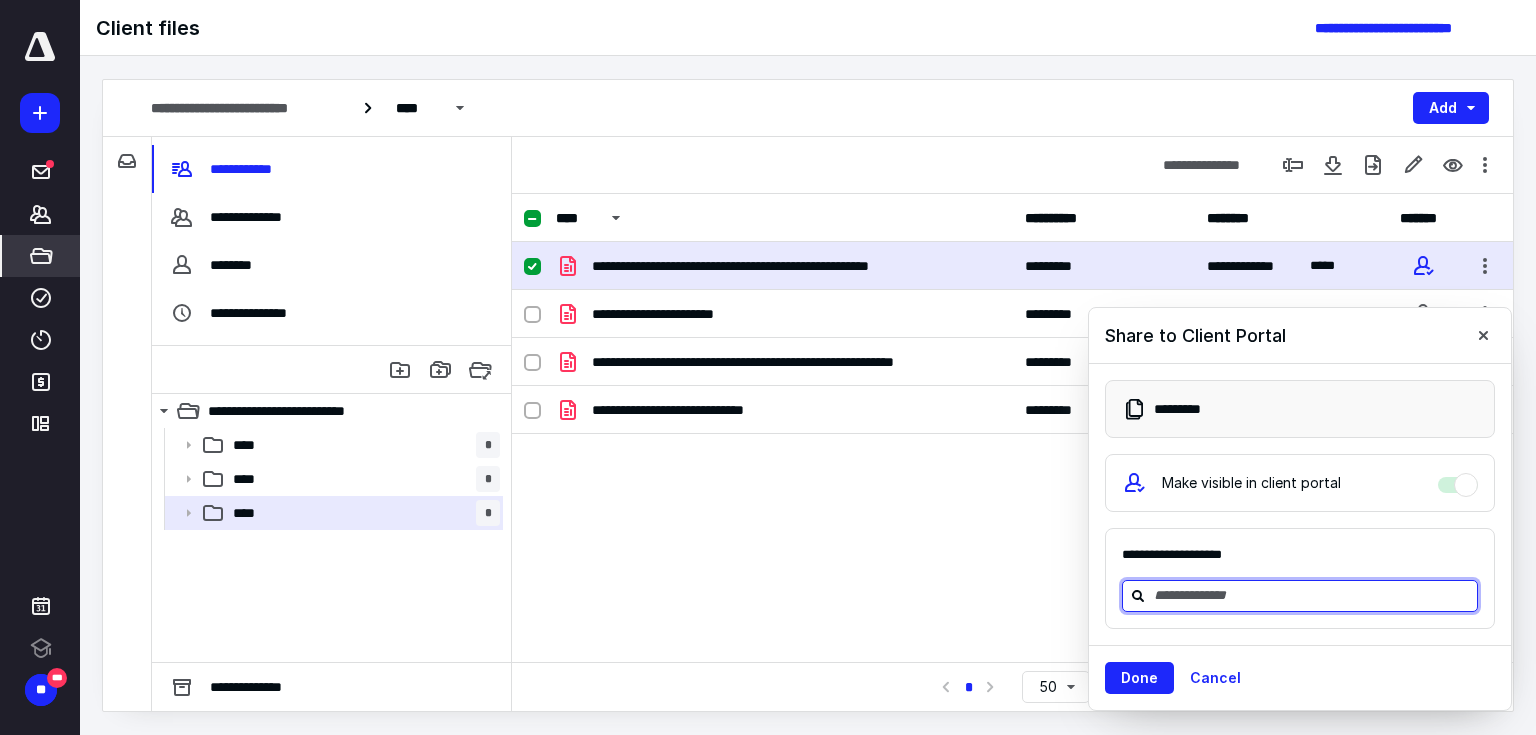 click at bounding box center [1312, 595] 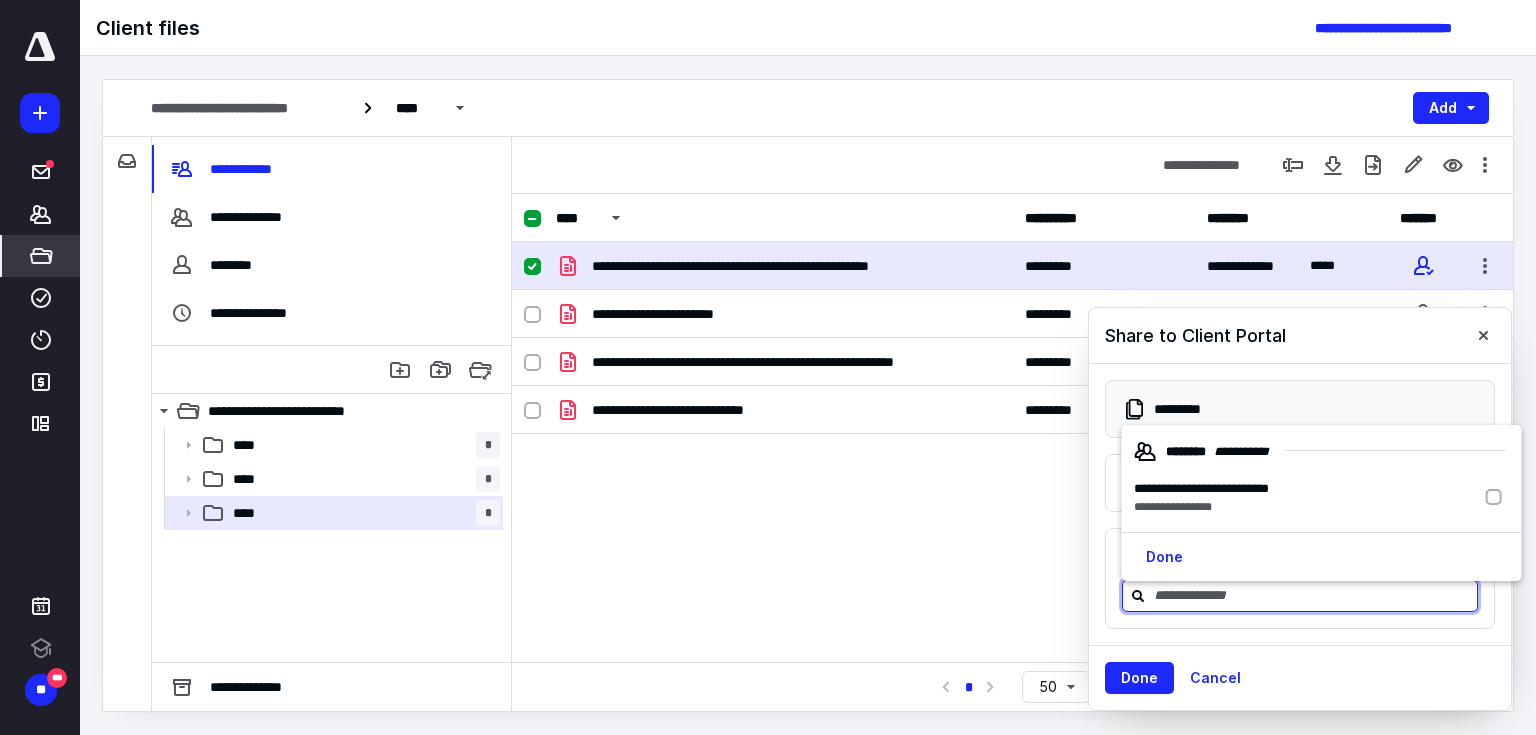 click on "**********" at bounding box center (1173, 507) 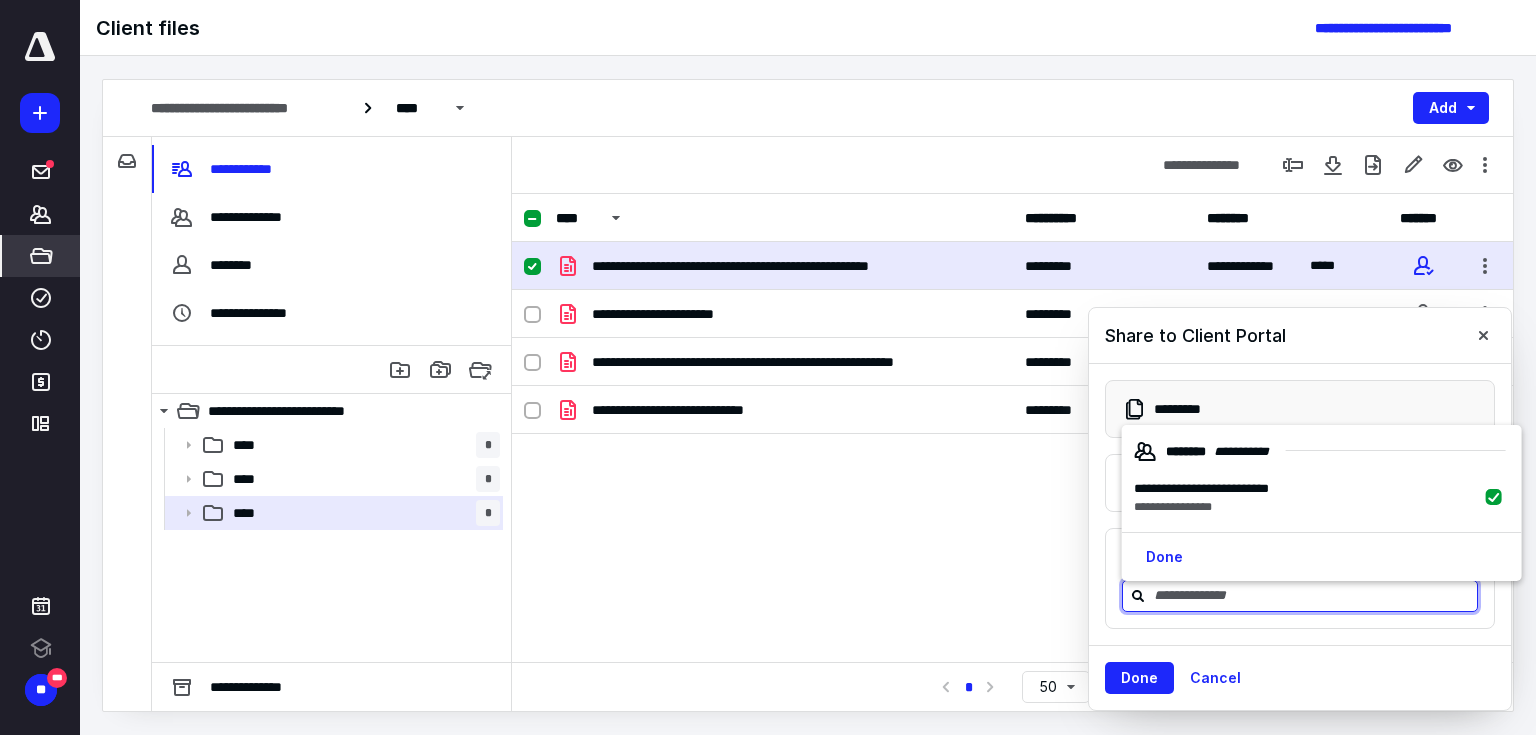 checkbox on "true" 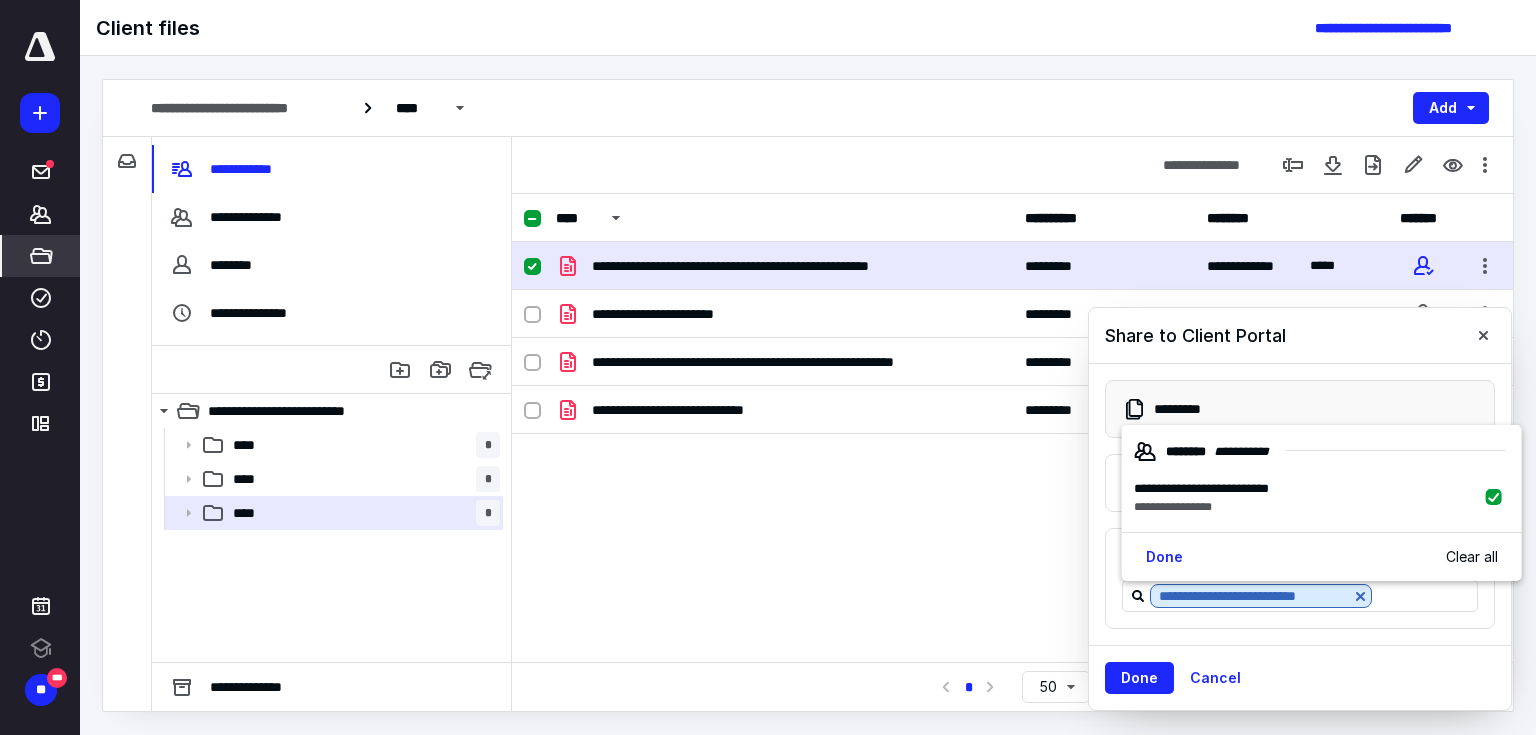 click on "Done" at bounding box center [1164, 557] 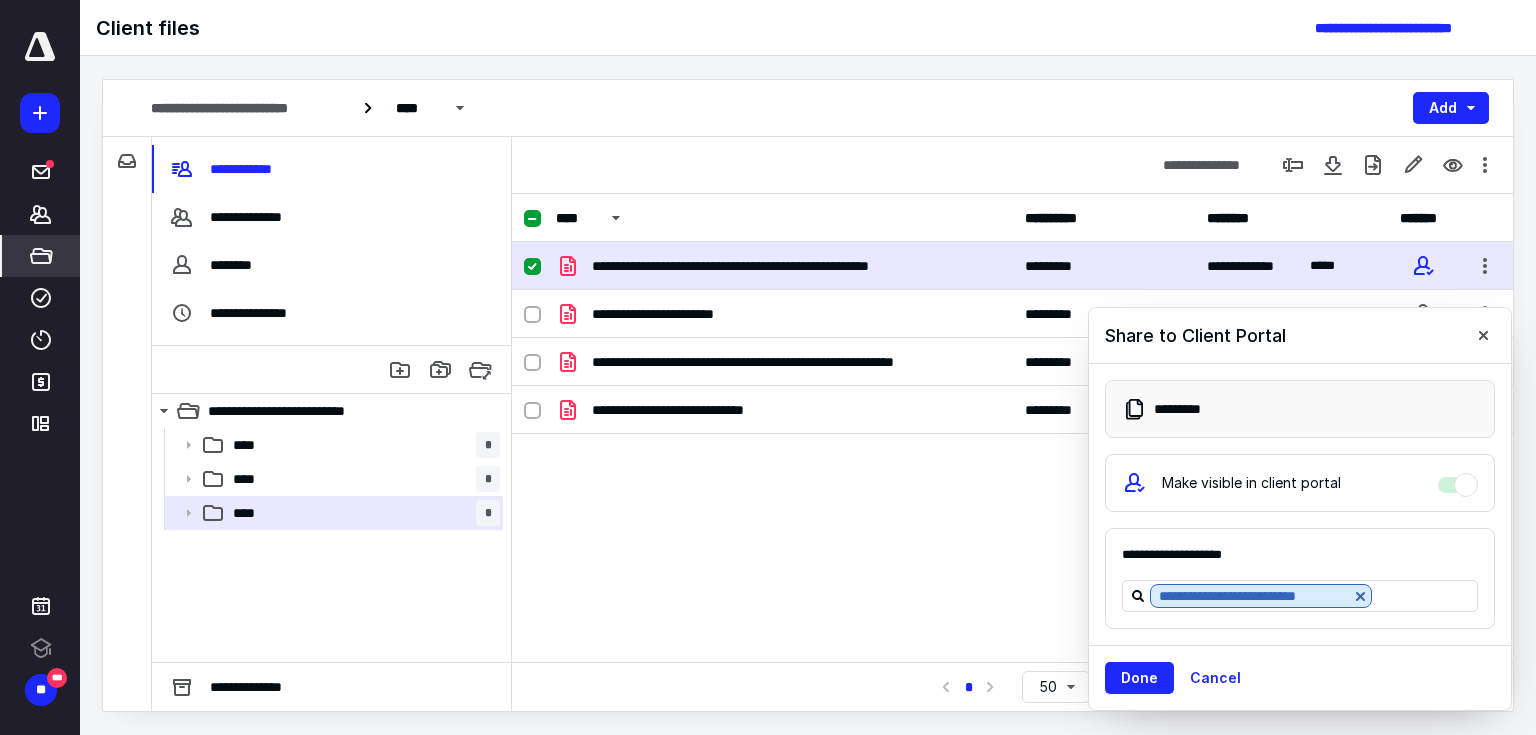 click on "Done" at bounding box center [1139, 678] 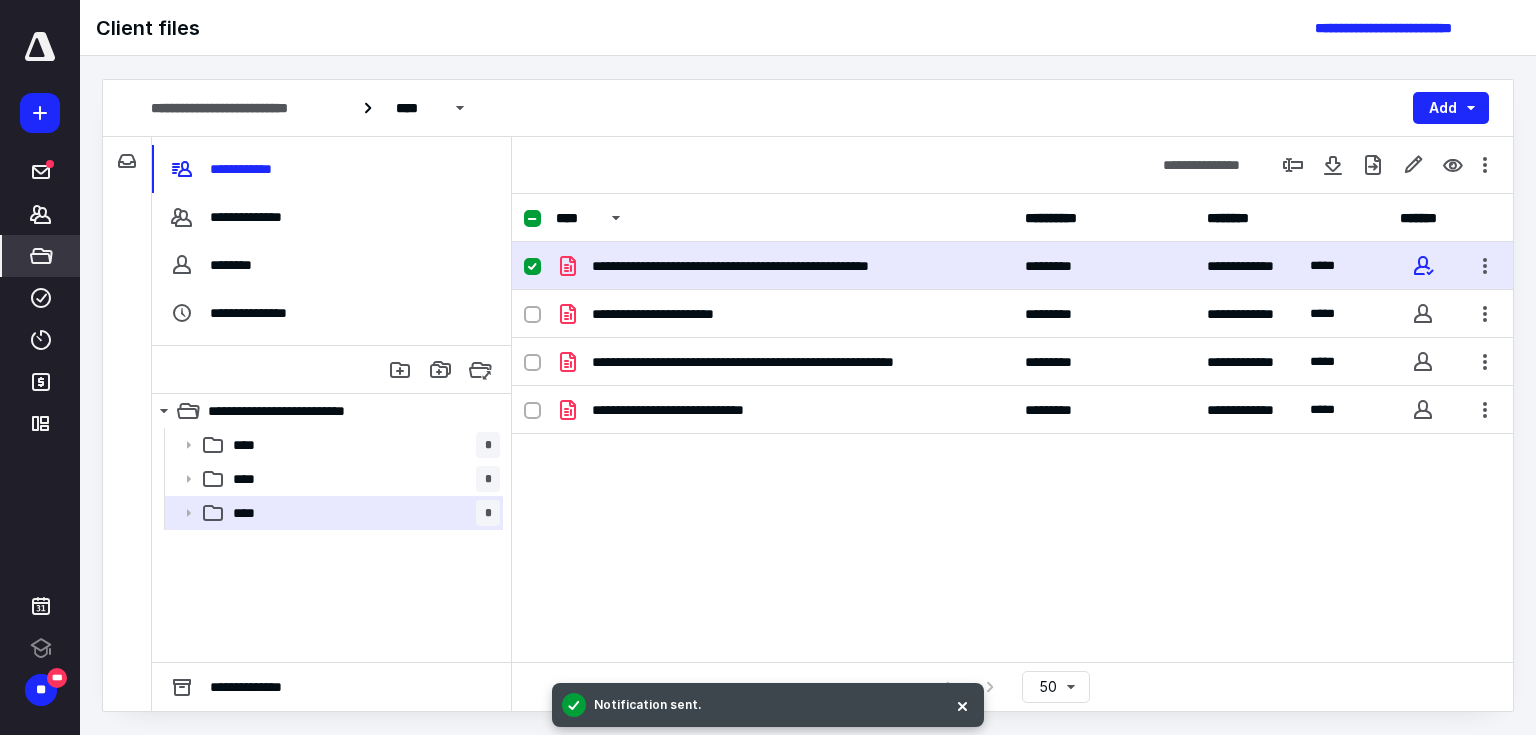 click at bounding box center (1423, 410) 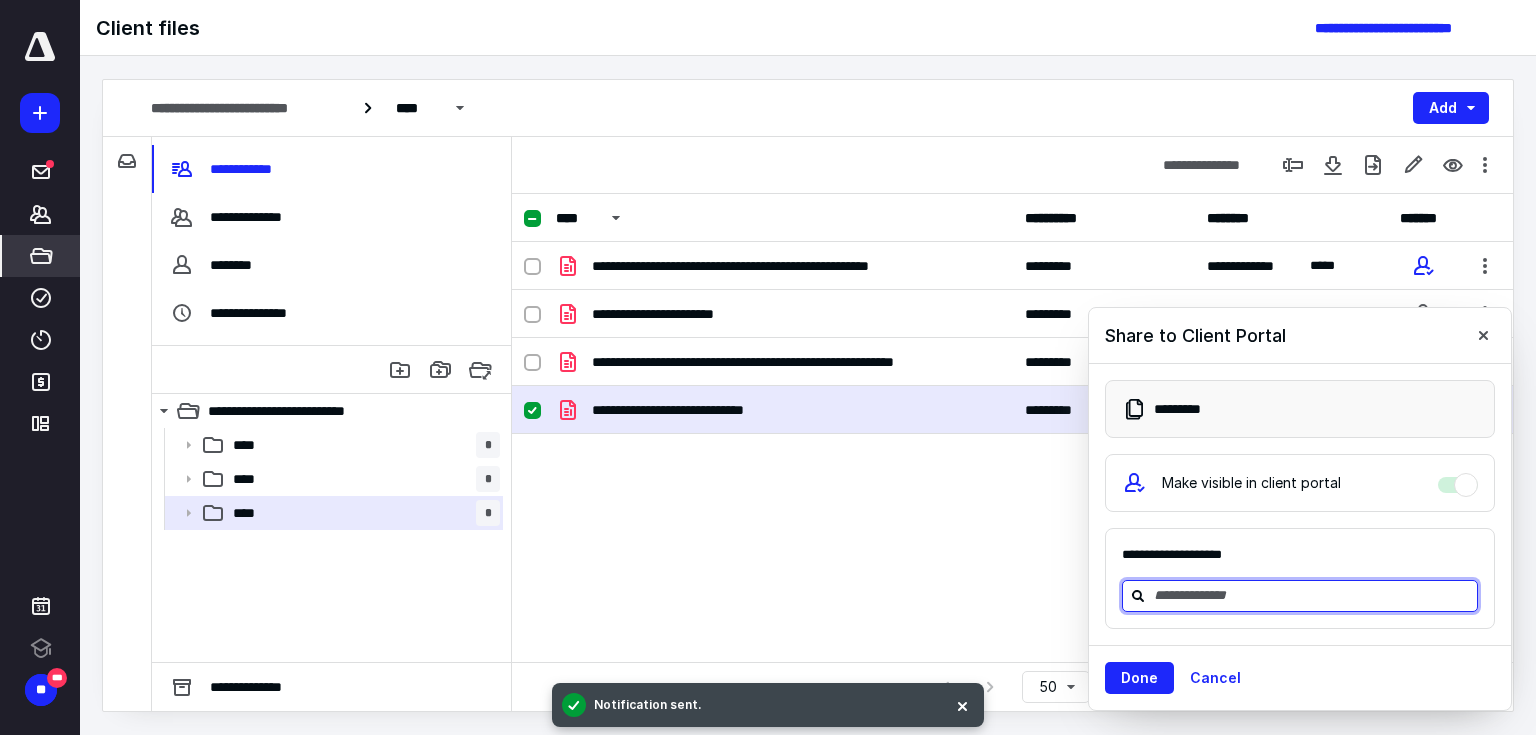 click at bounding box center [1312, 595] 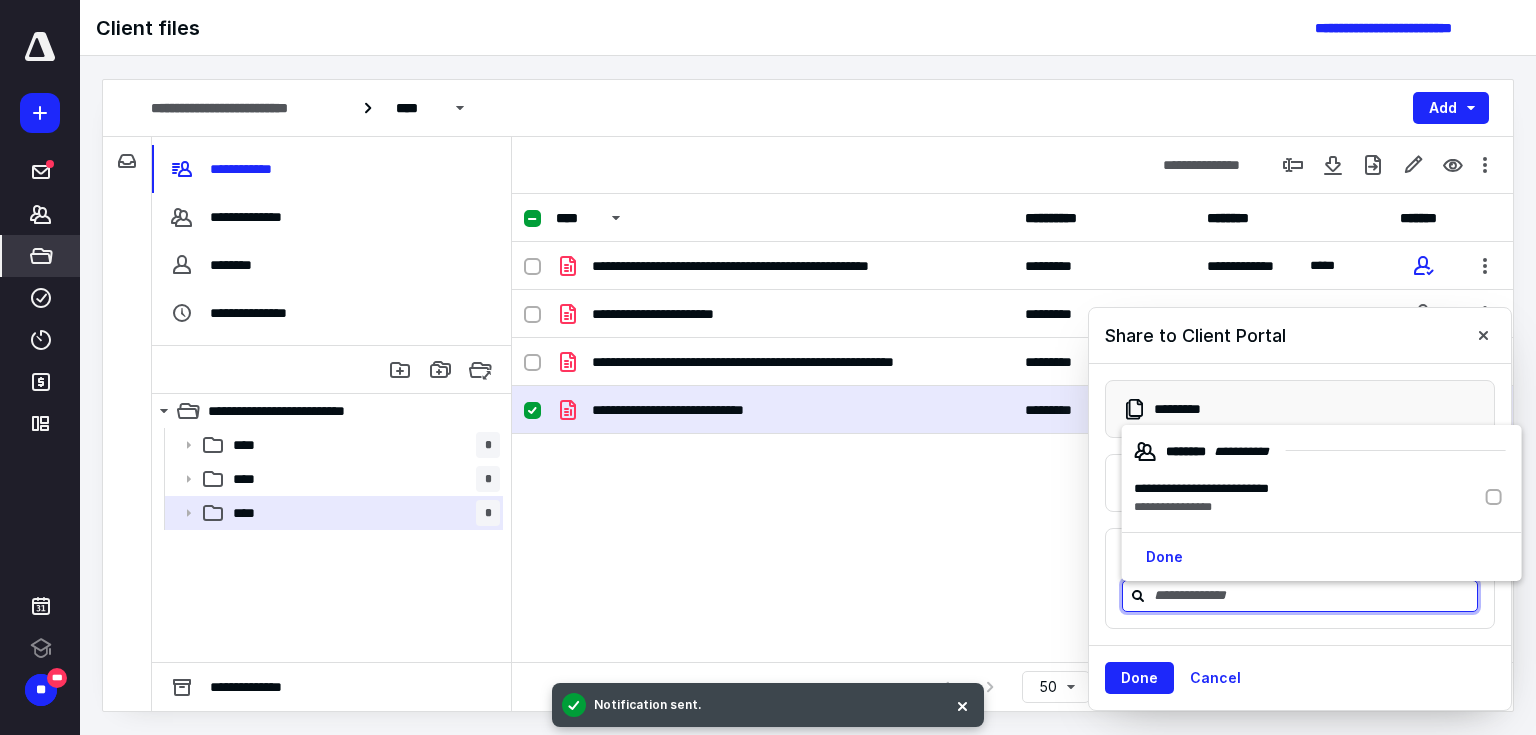 click on "**********" at bounding box center [1201, 507] 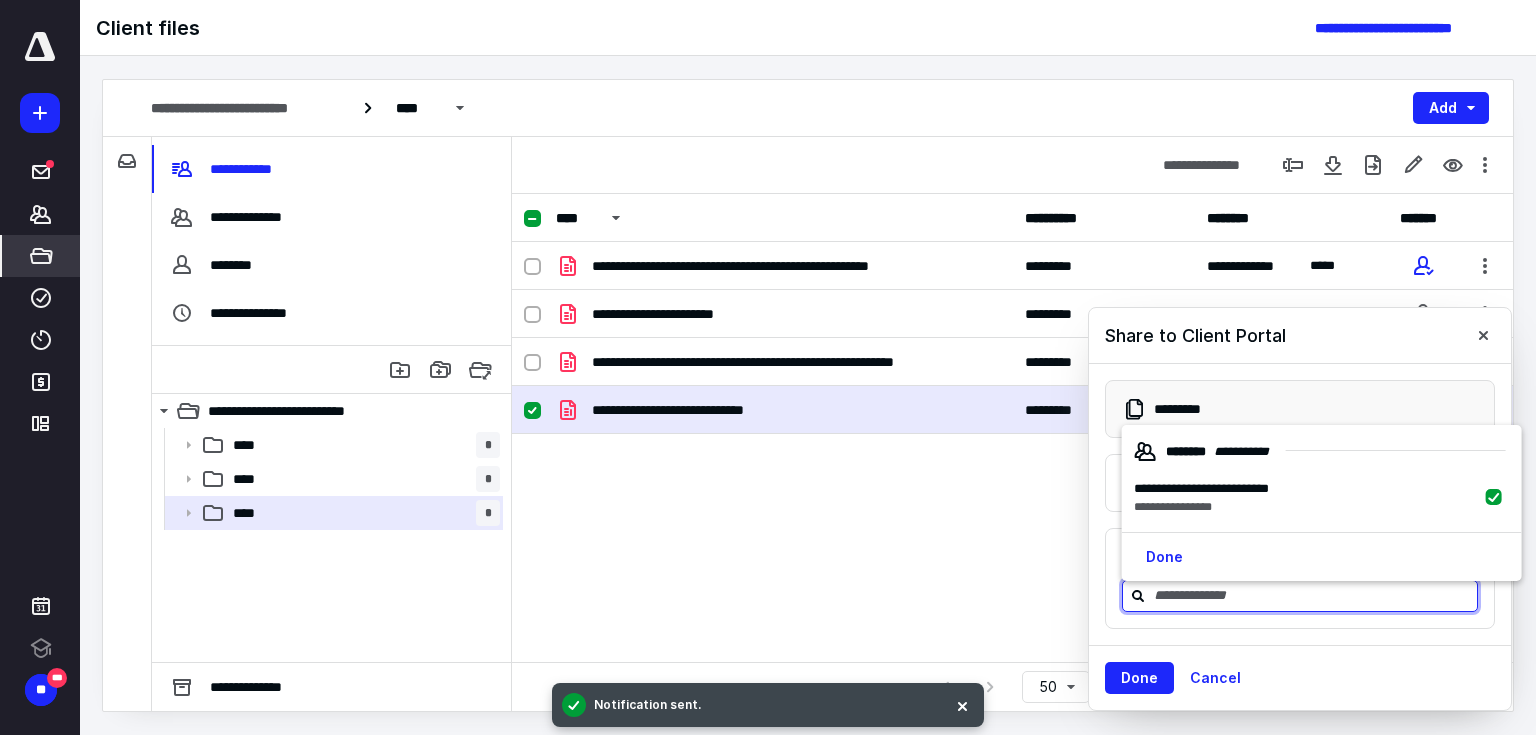 checkbox on "true" 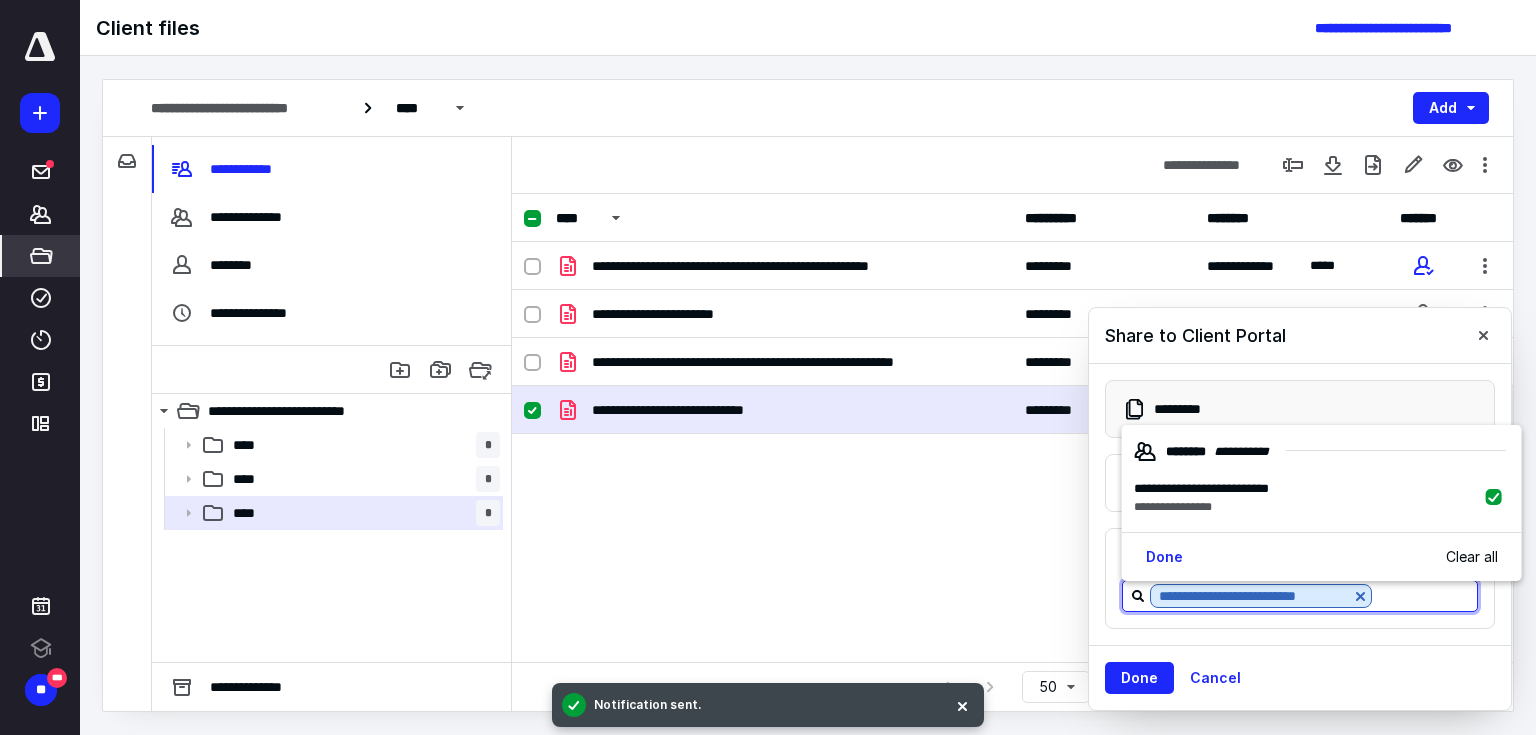 click on "Done" at bounding box center [1164, 557] 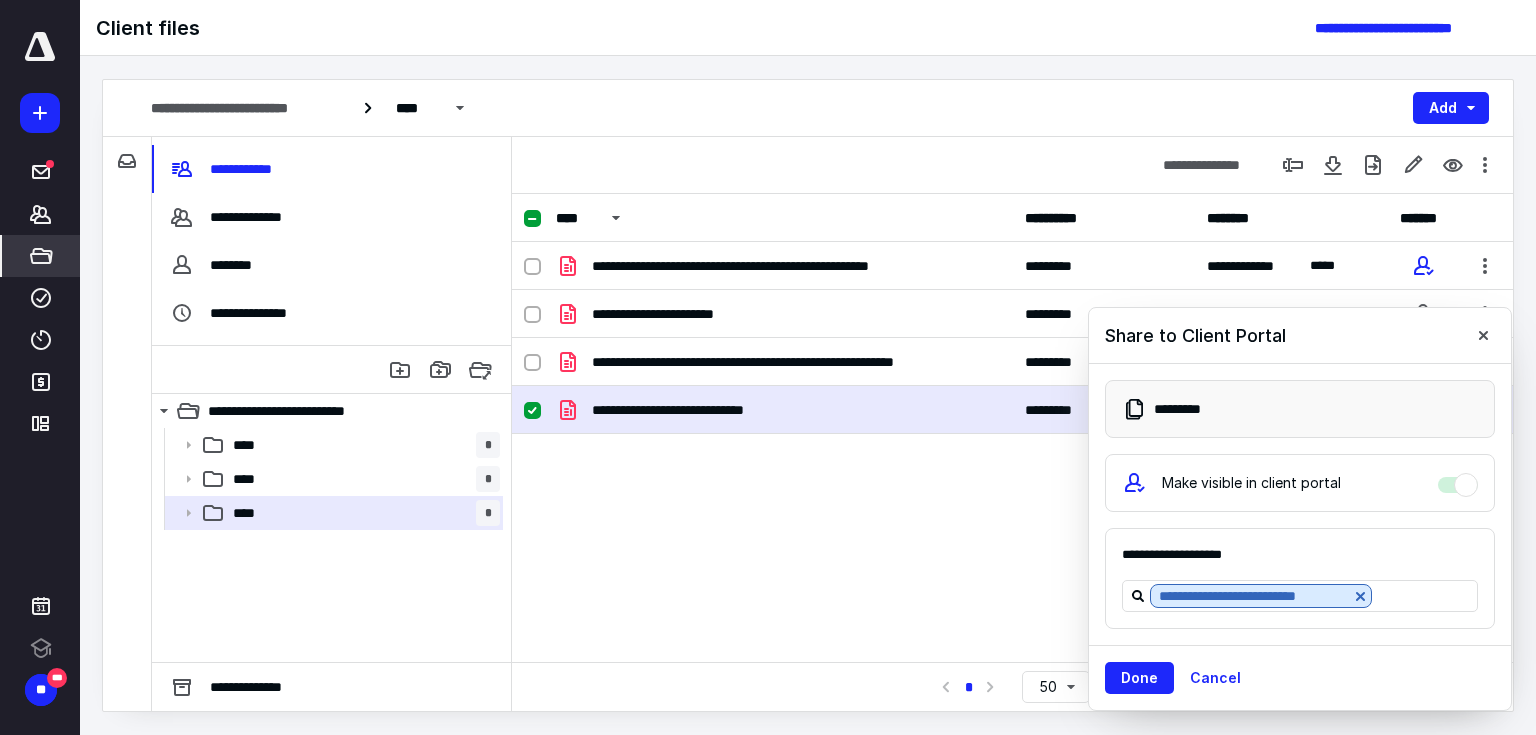 click on "Done" at bounding box center [1139, 678] 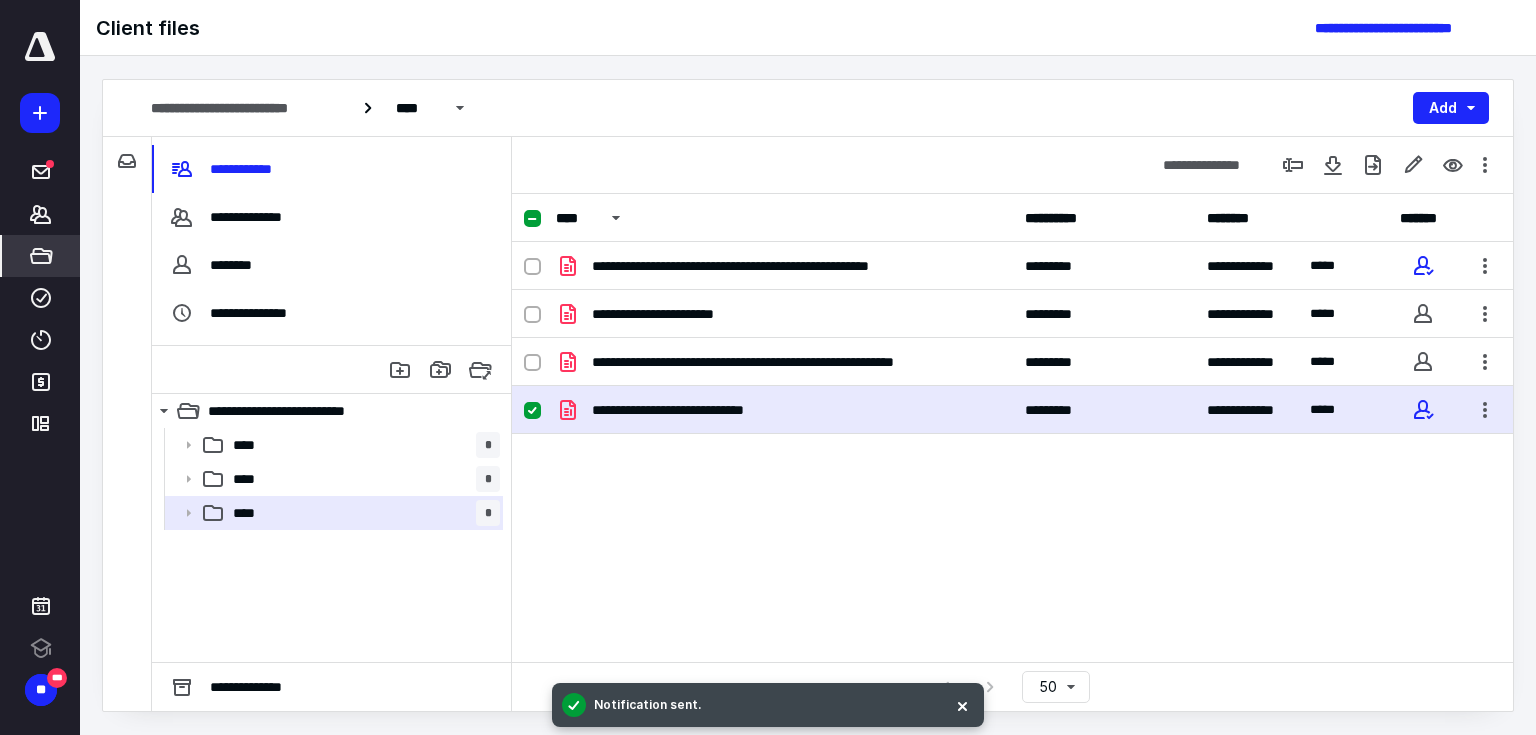 click at bounding box center (1423, 314) 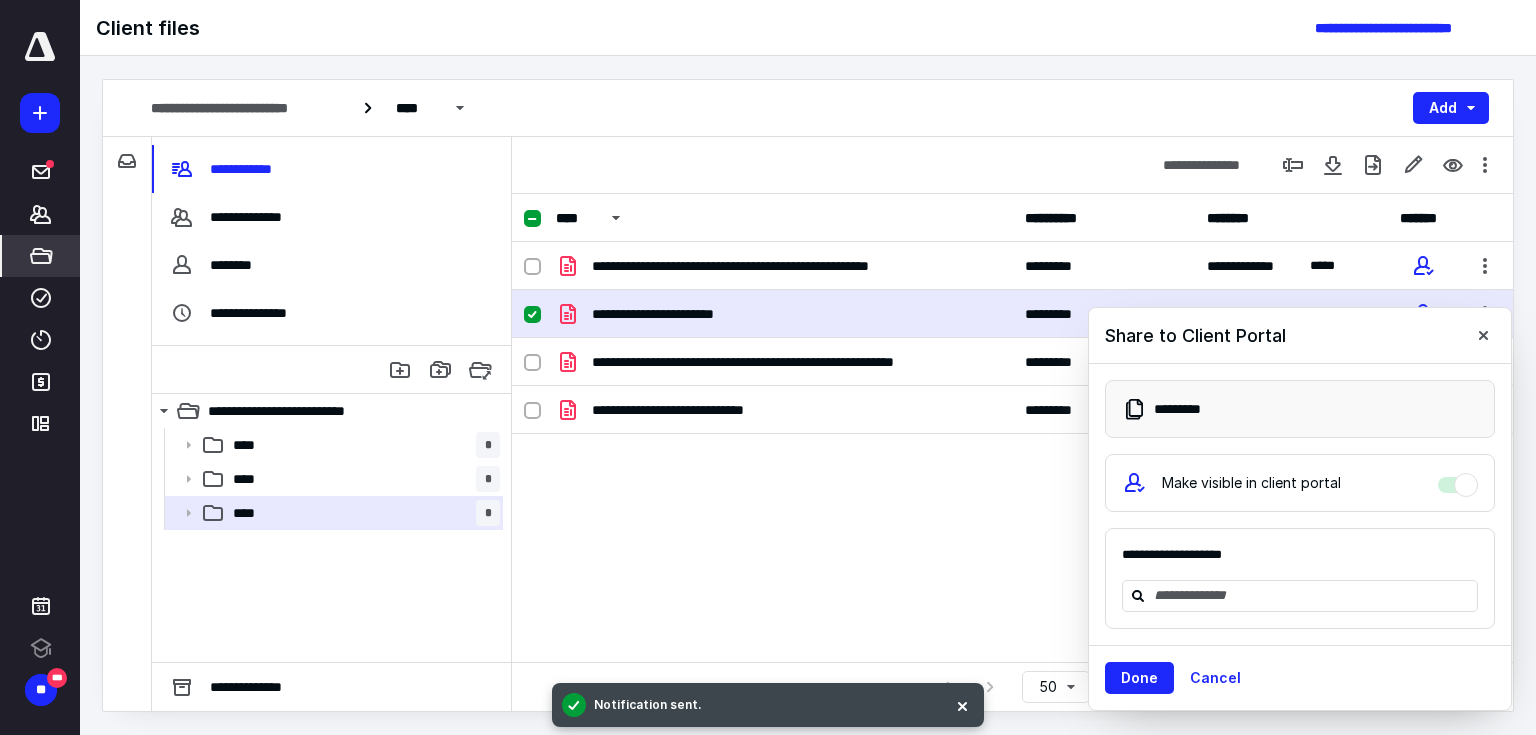 click at bounding box center (1312, 595) 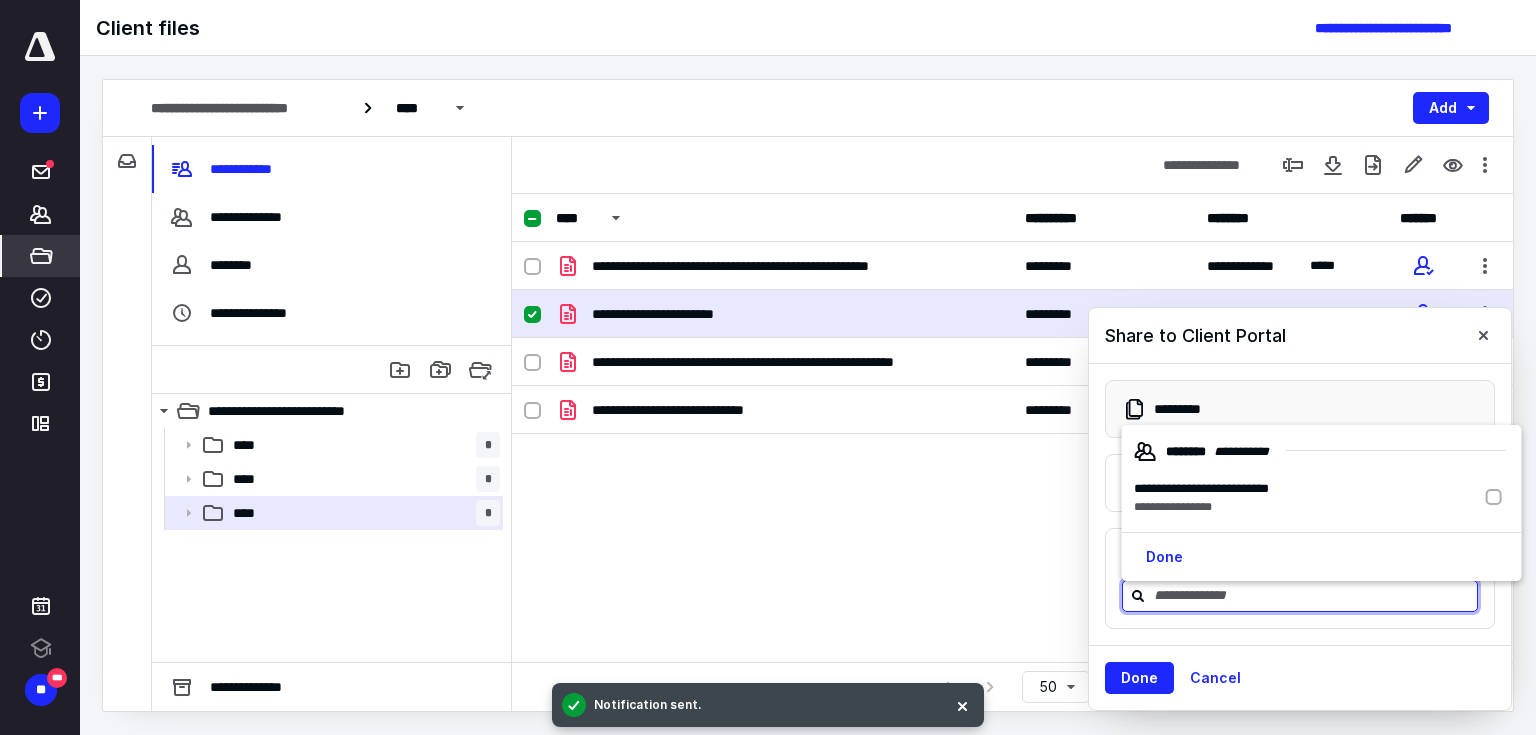 click on "**********" at bounding box center [1173, 507] 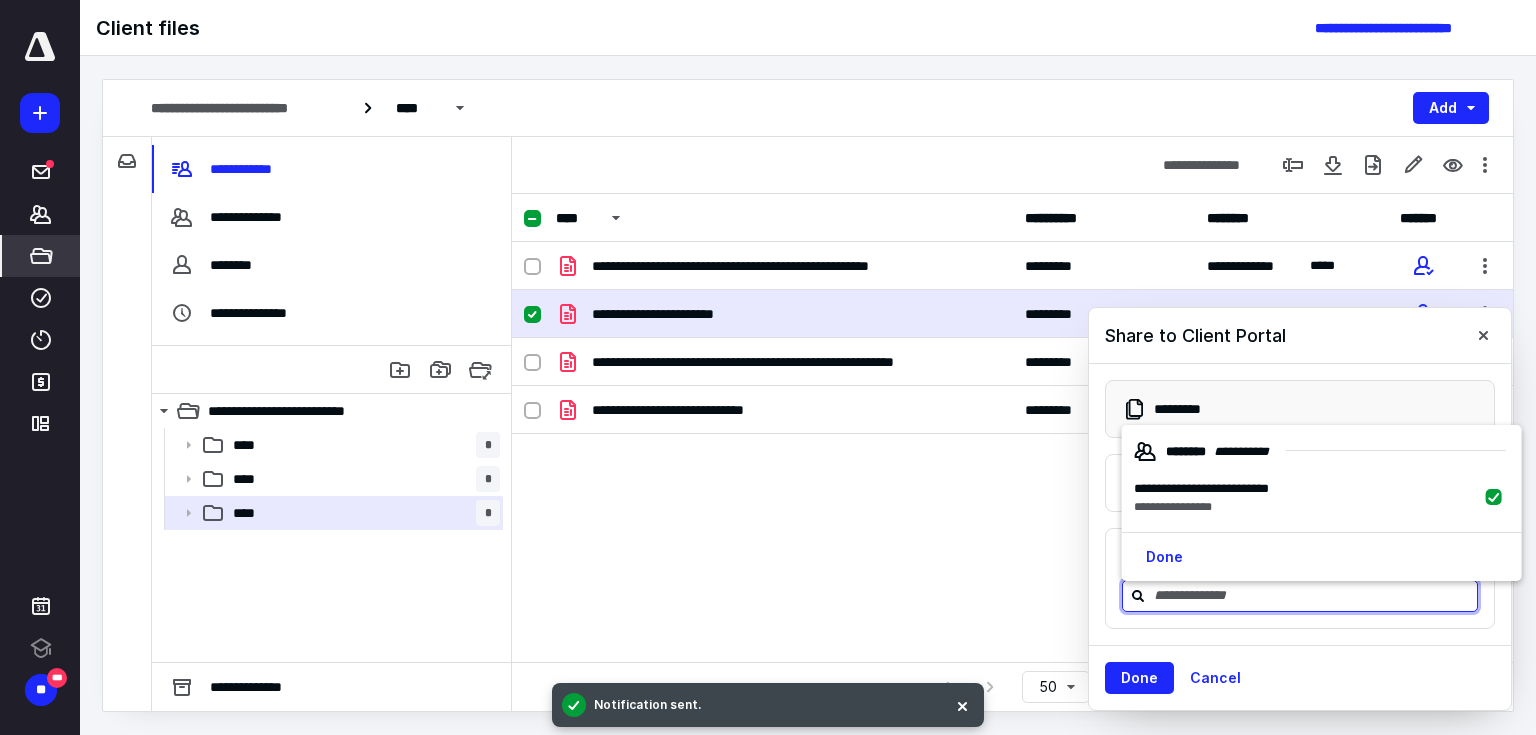 checkbox on "true" 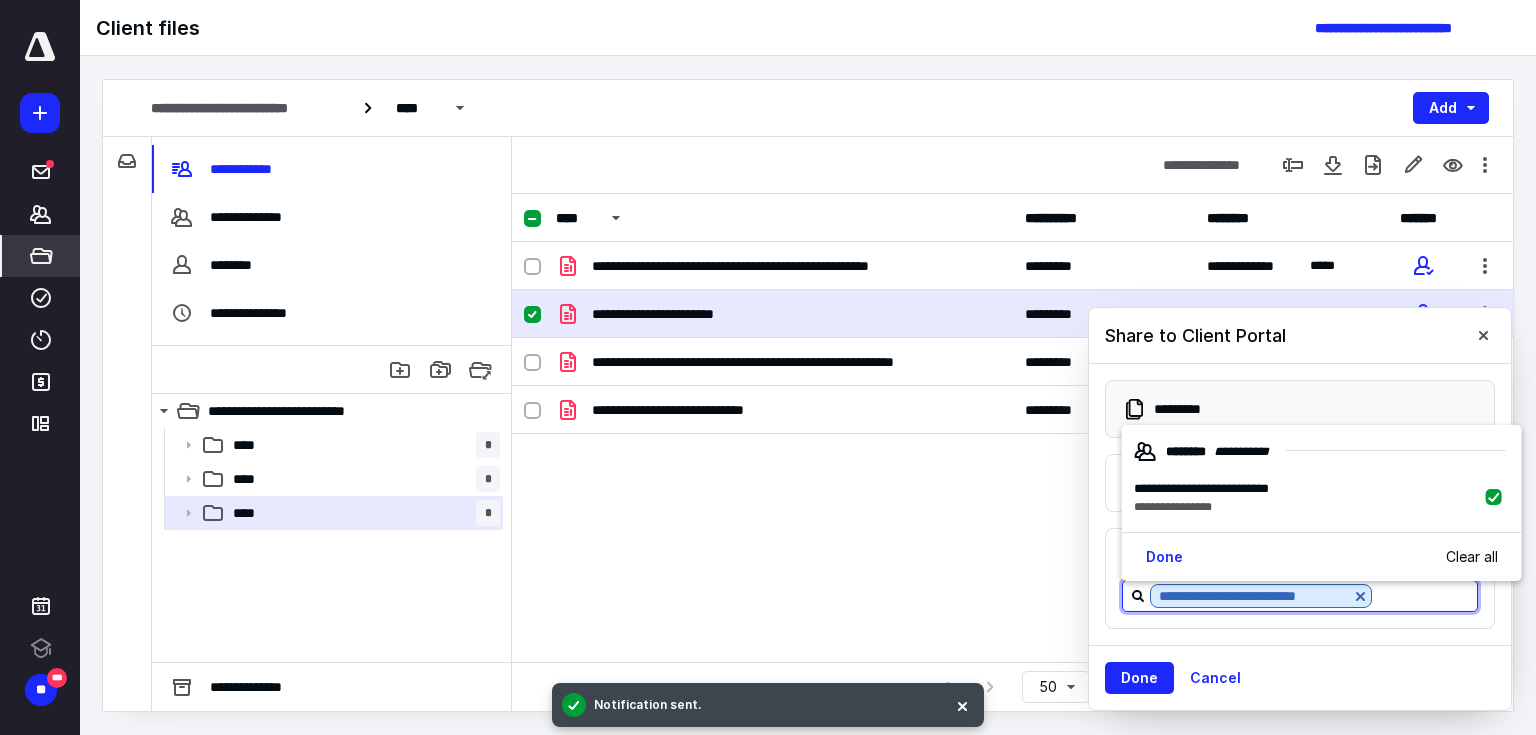 click on "Done" at bounding box center [1164, 557] 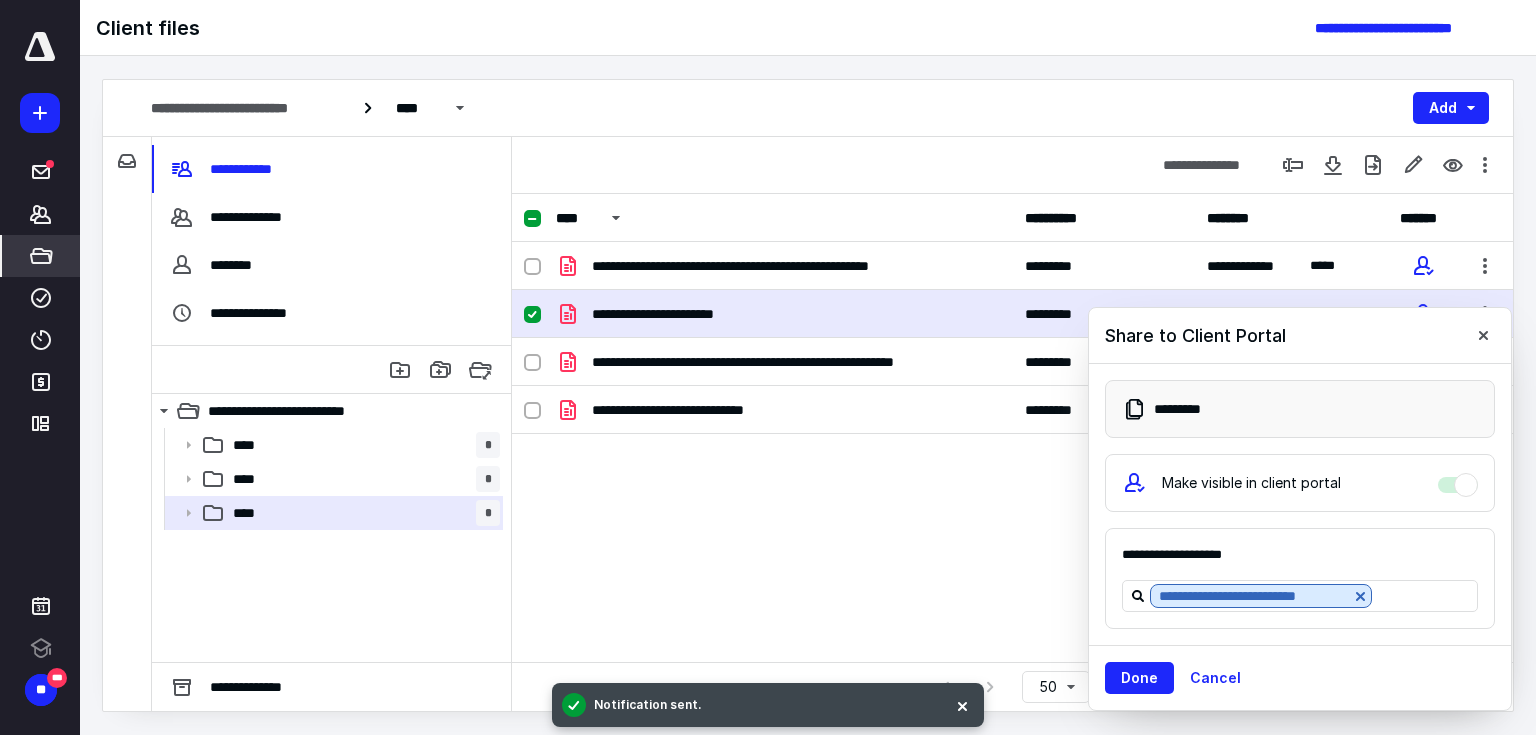 click on "Done" at bounding box center [1139, 678] 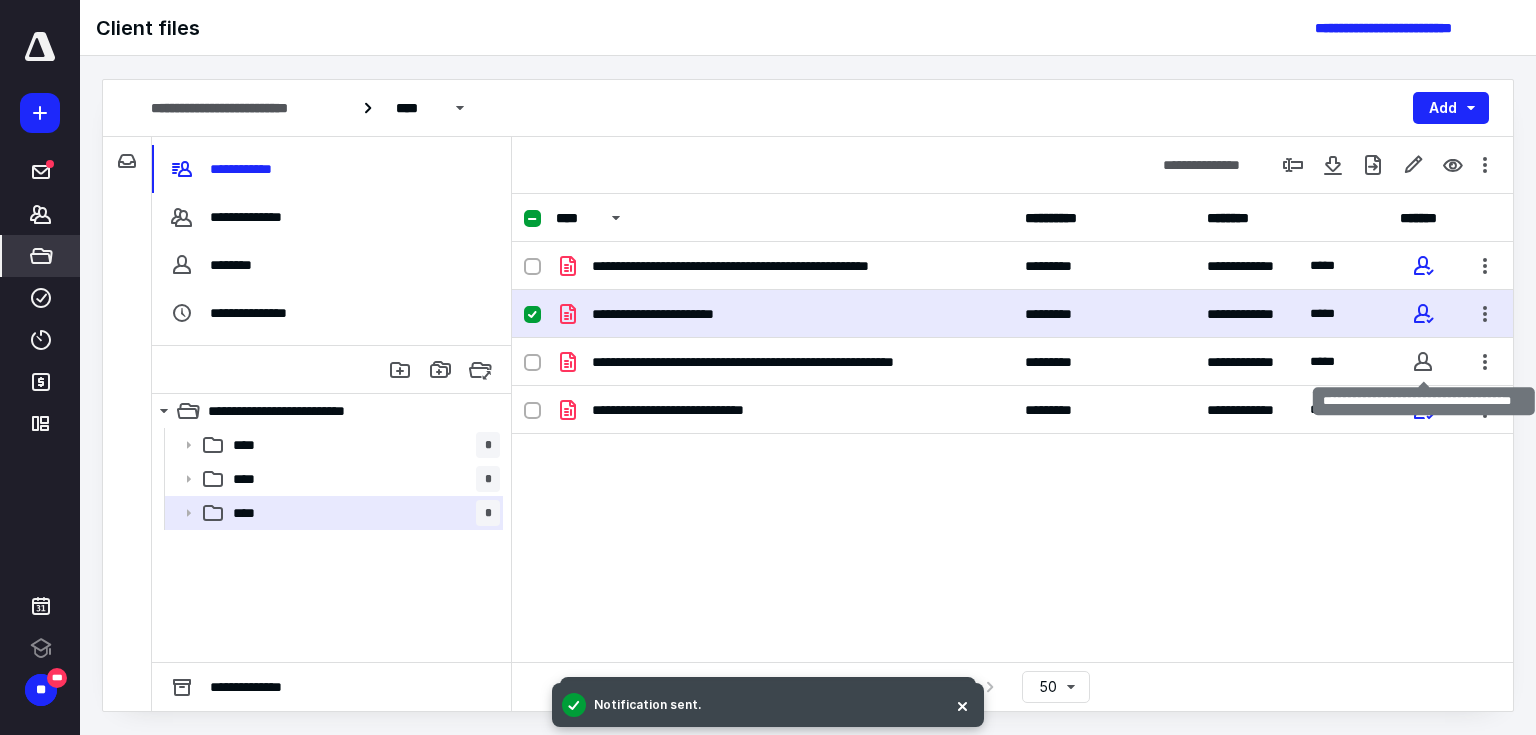 click at bounding box center [1423, 362] 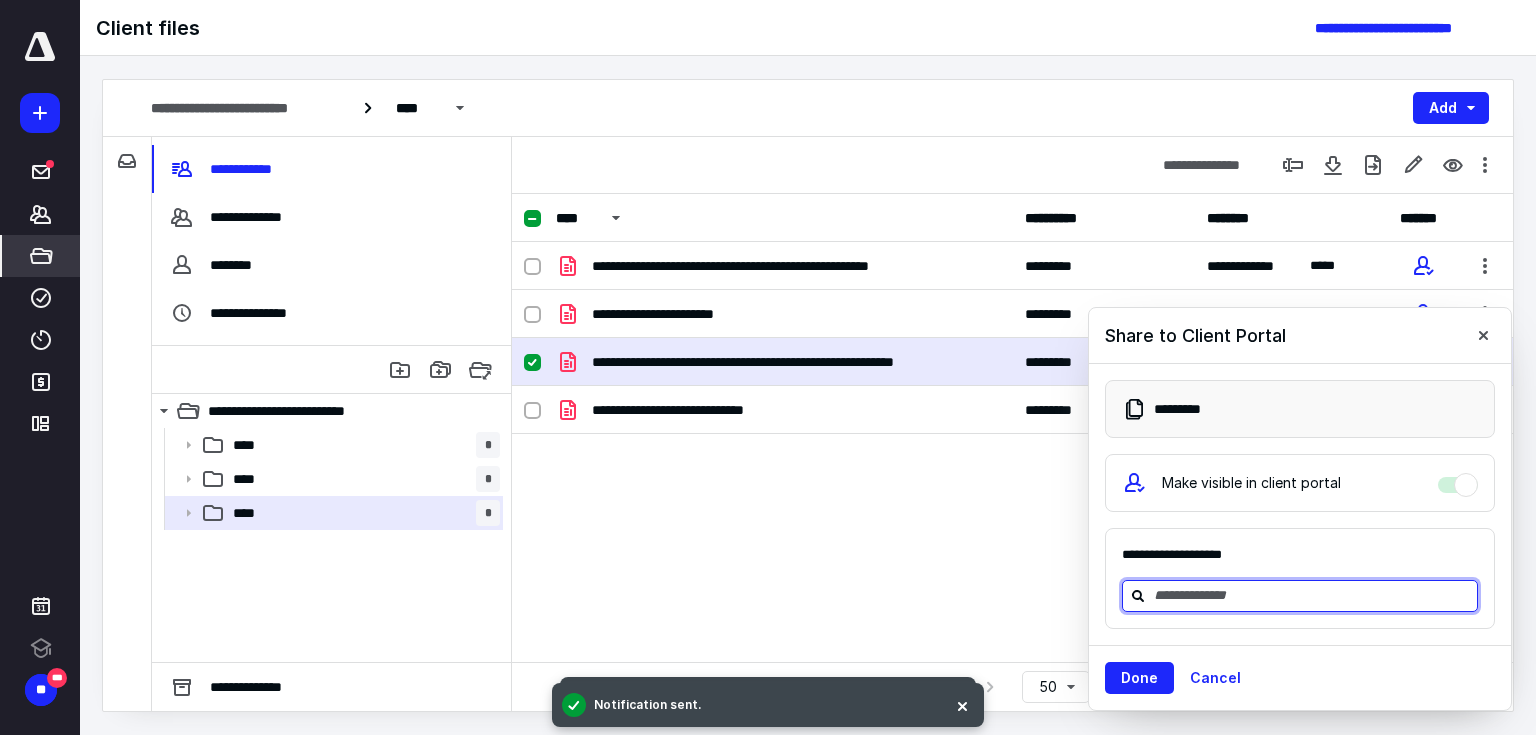 click at bounding box center (1312, 595) 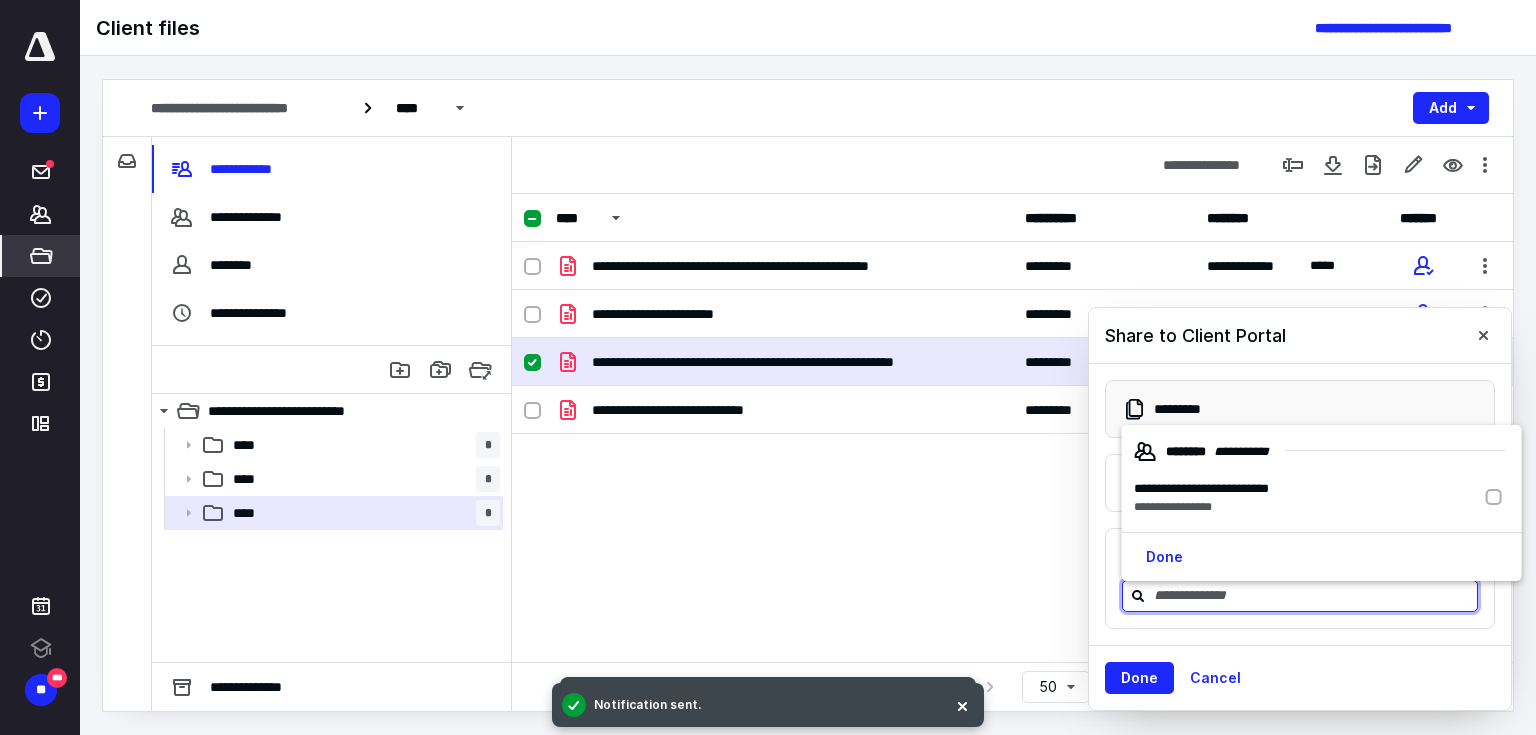 click on "**********" at bounding box center [1201, 488] 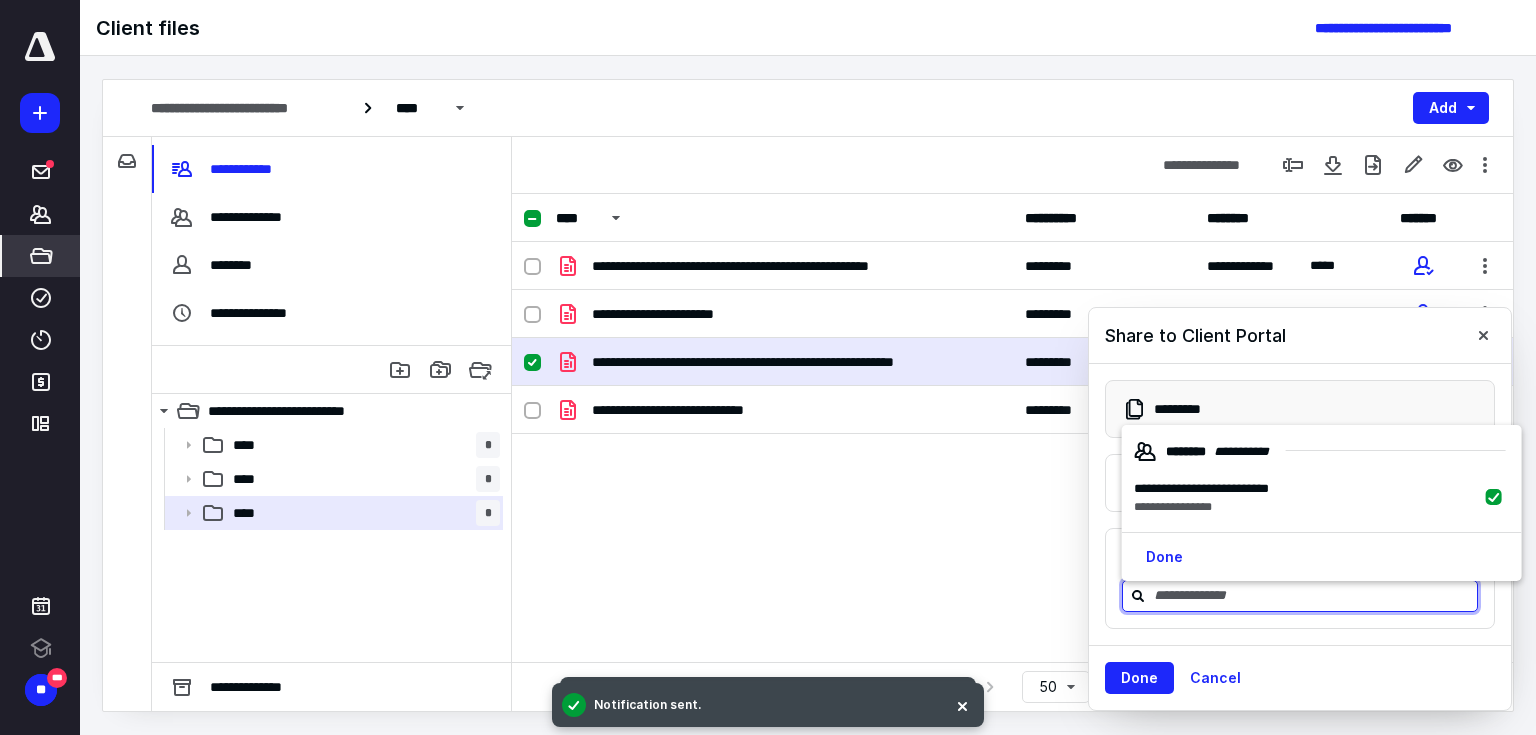 checkbox on "true" 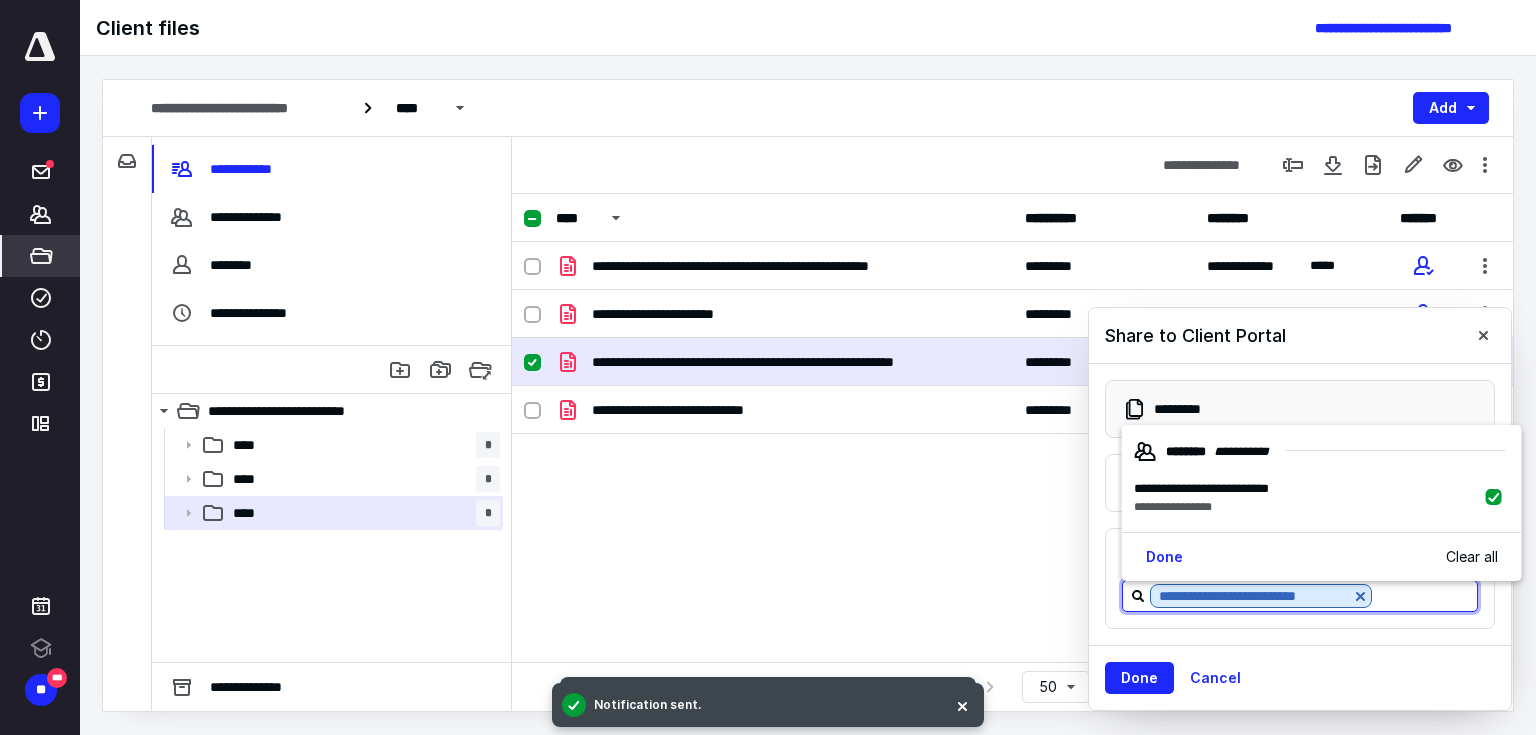 click on "Done" at bounding box center (1139, 678) 